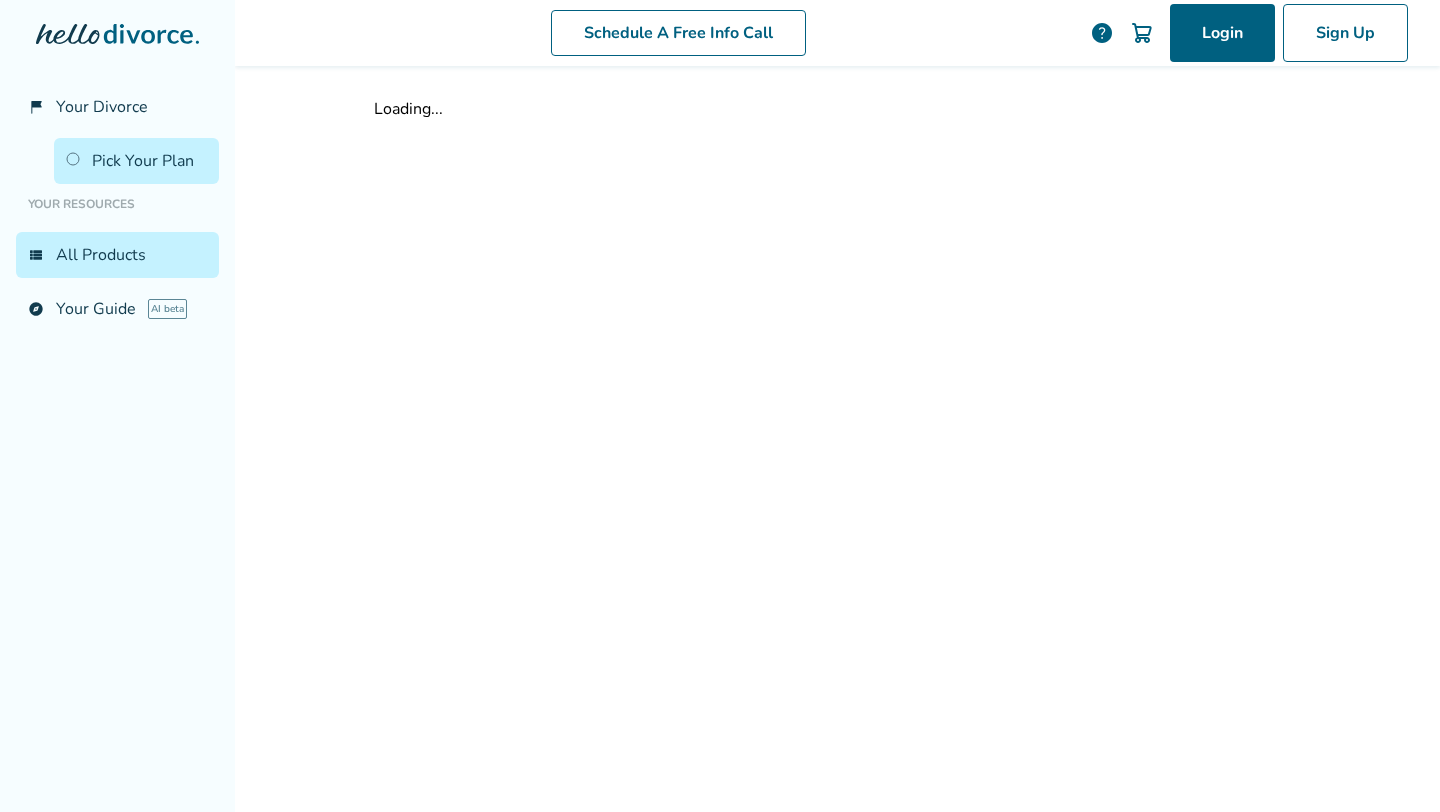 scroll, scrollTop: 0, scrollLeft: 0, axis: both 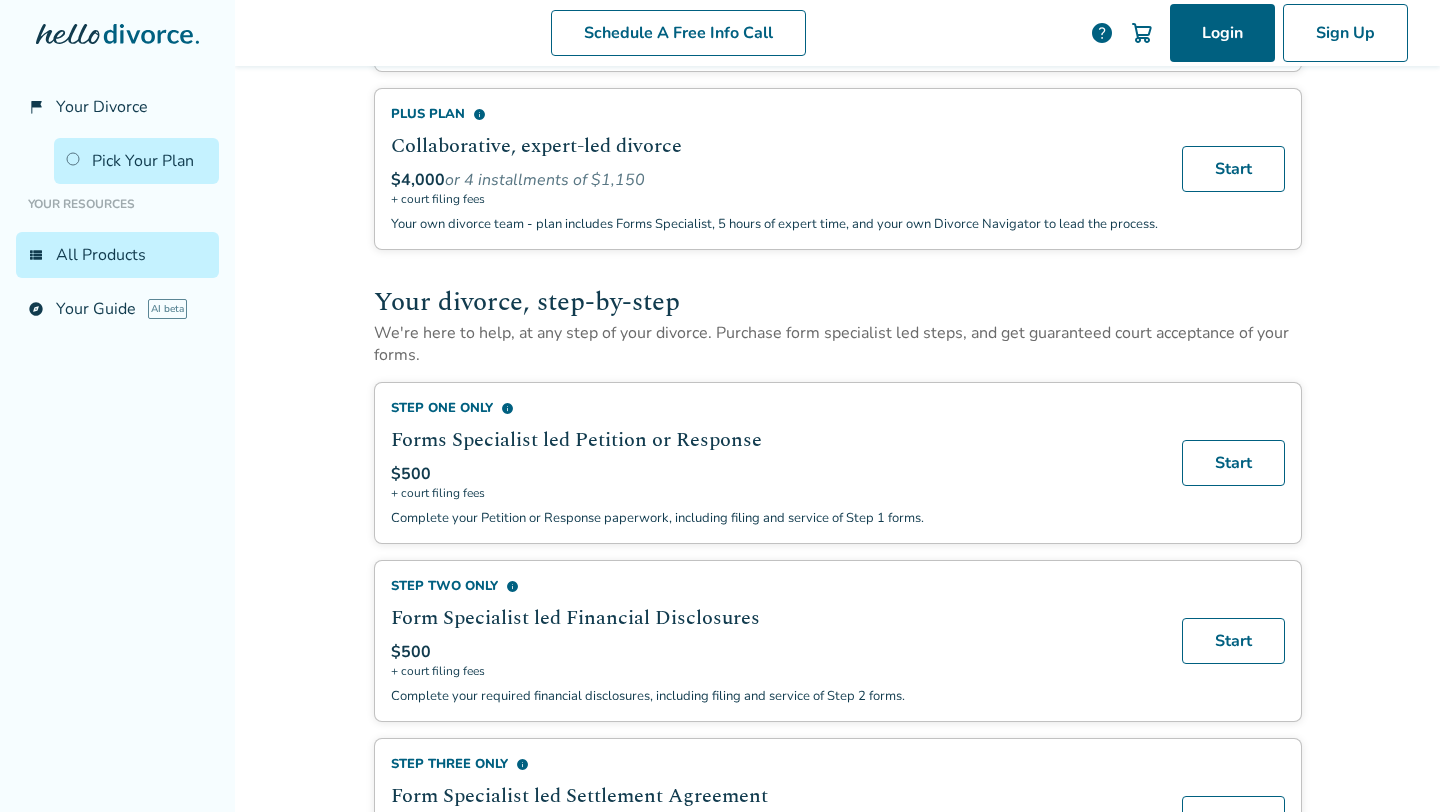 click on "info" at bounding box center [507, 408] 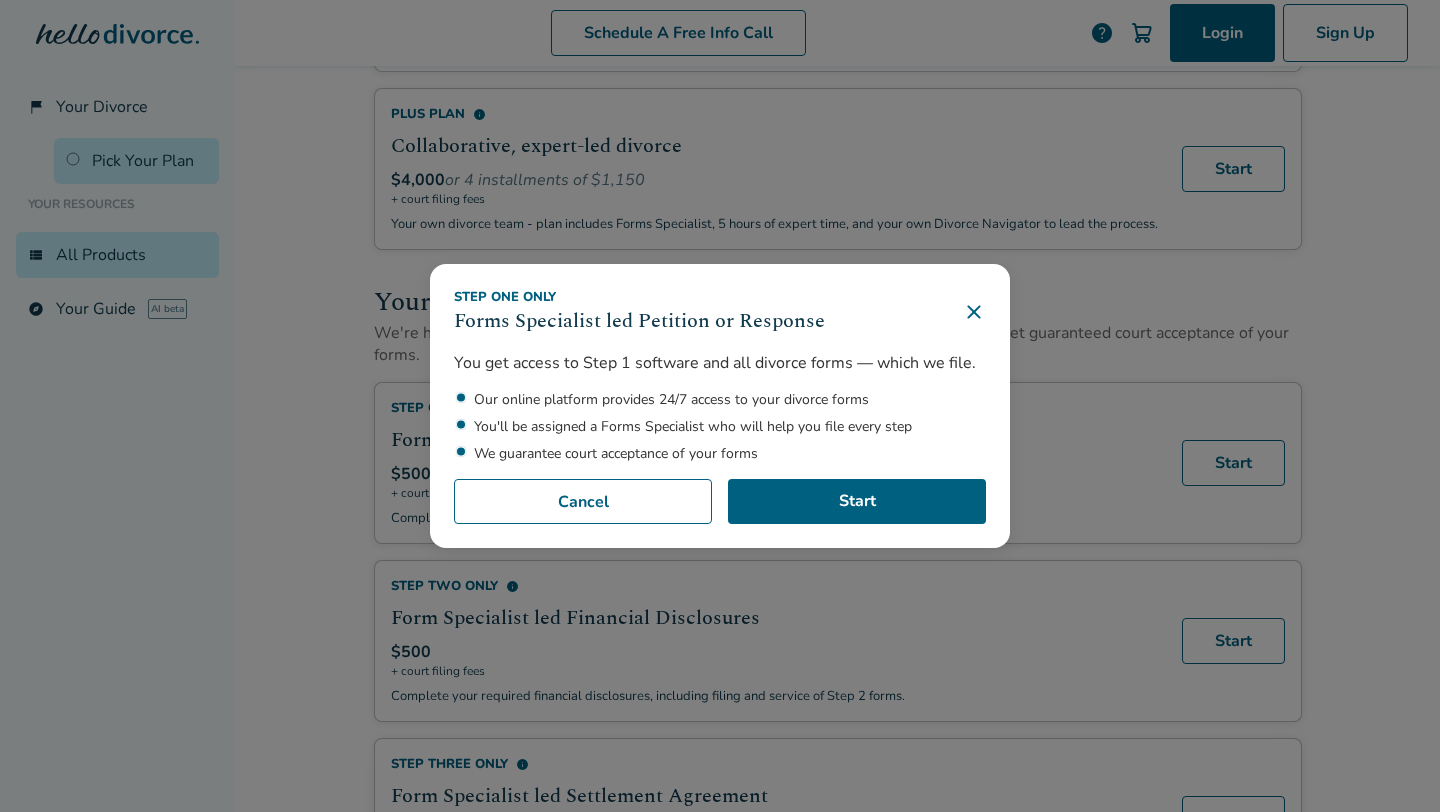 click 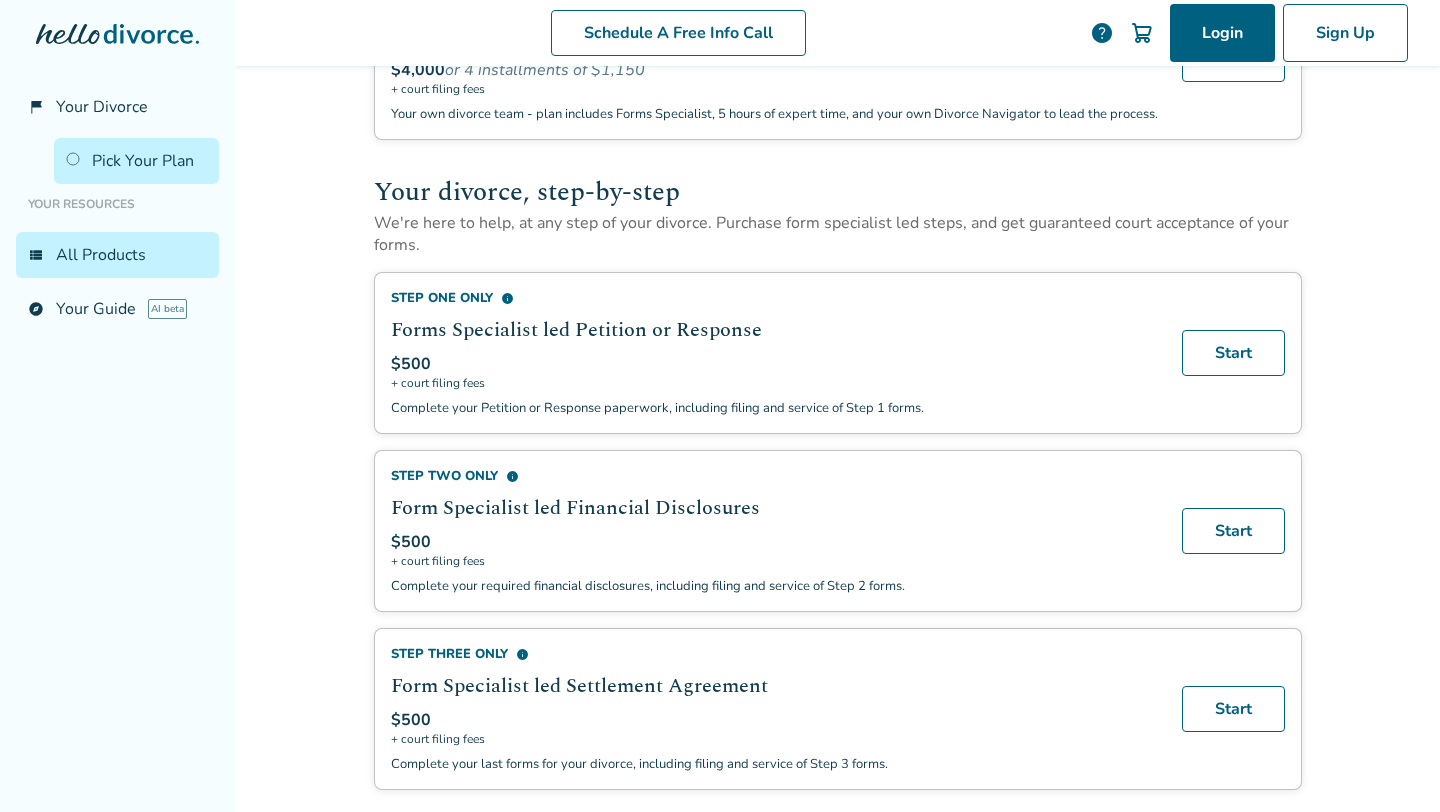 scroll, scrollTop: 411, scrollLeft: 0, axis: vertical 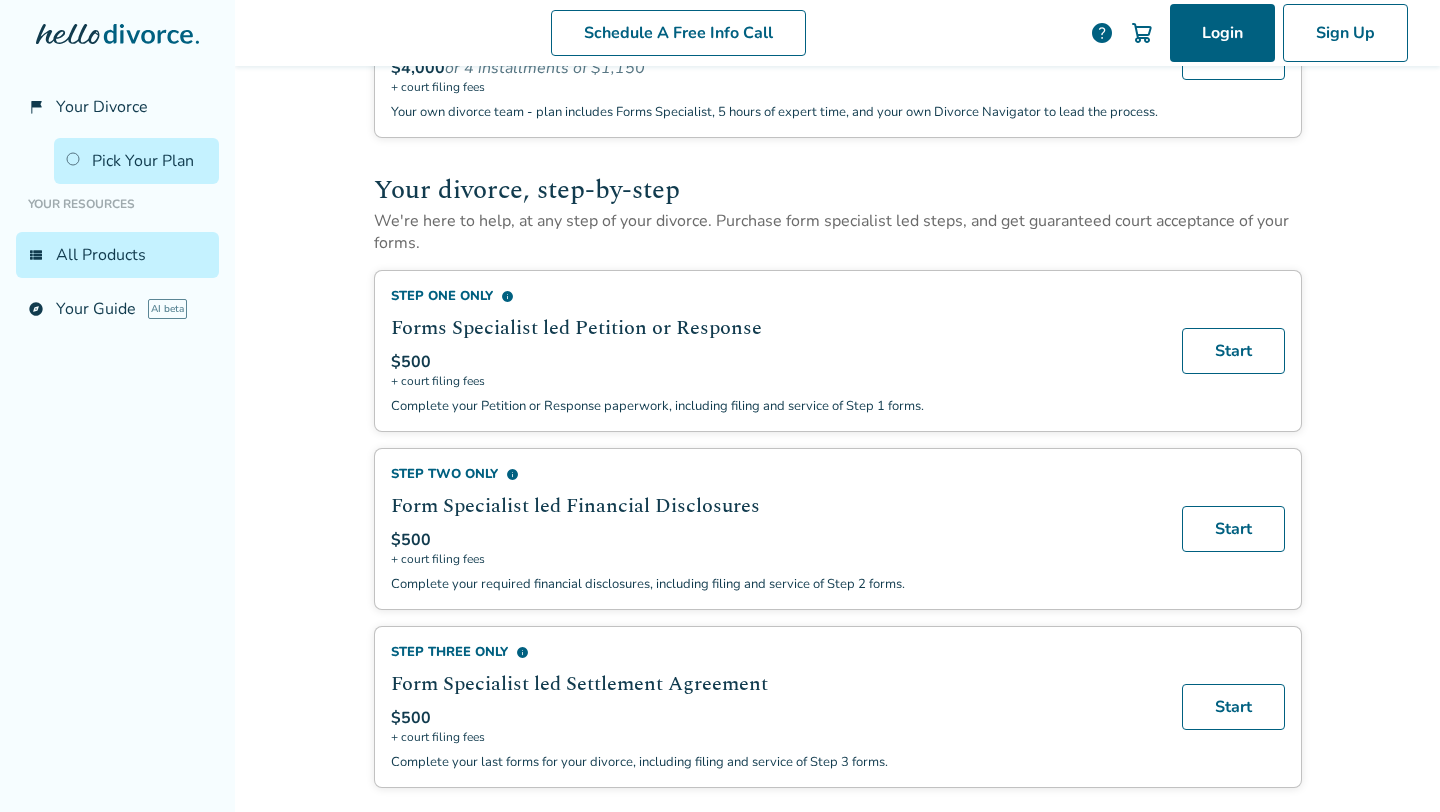 click on "info" at bounding box center [512, 474] 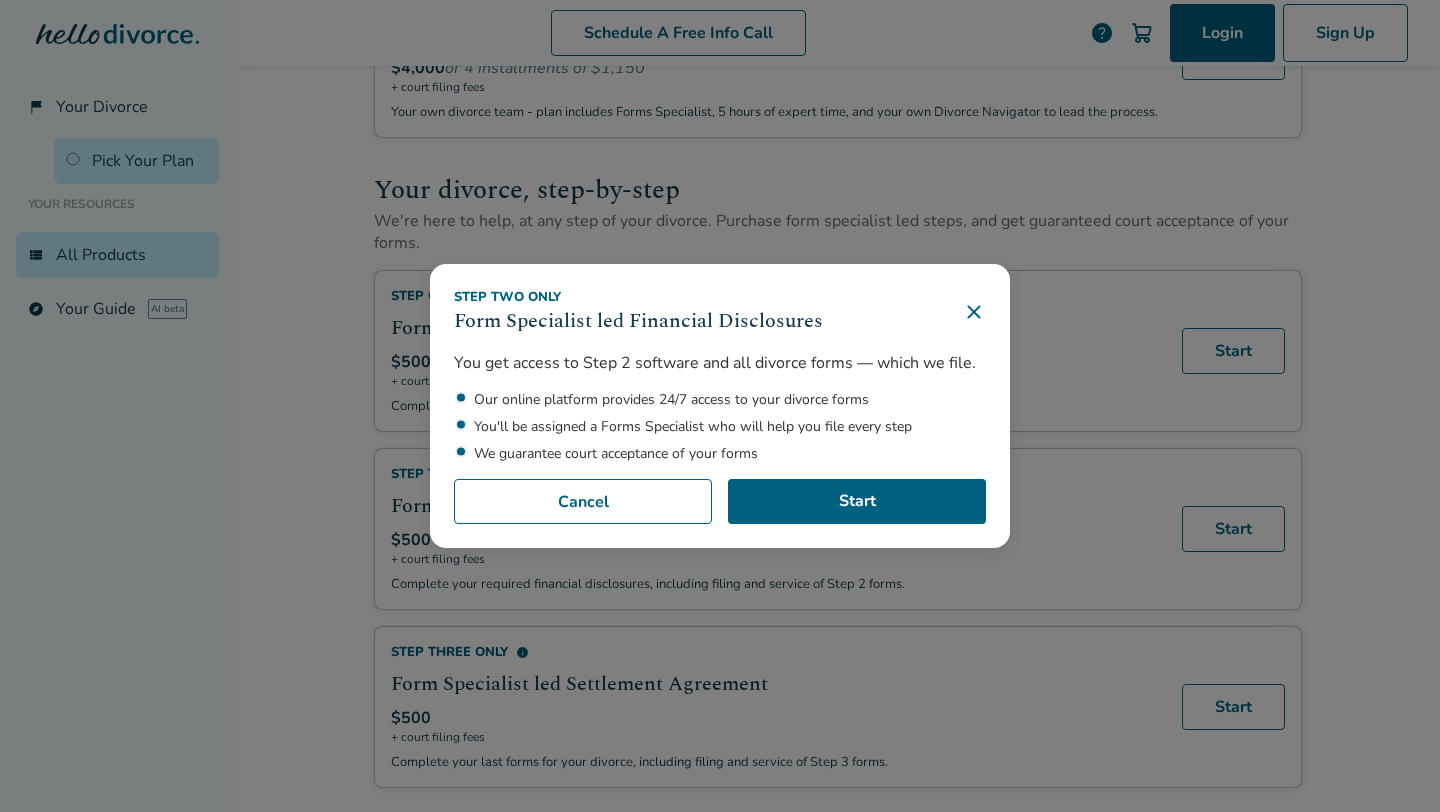 click 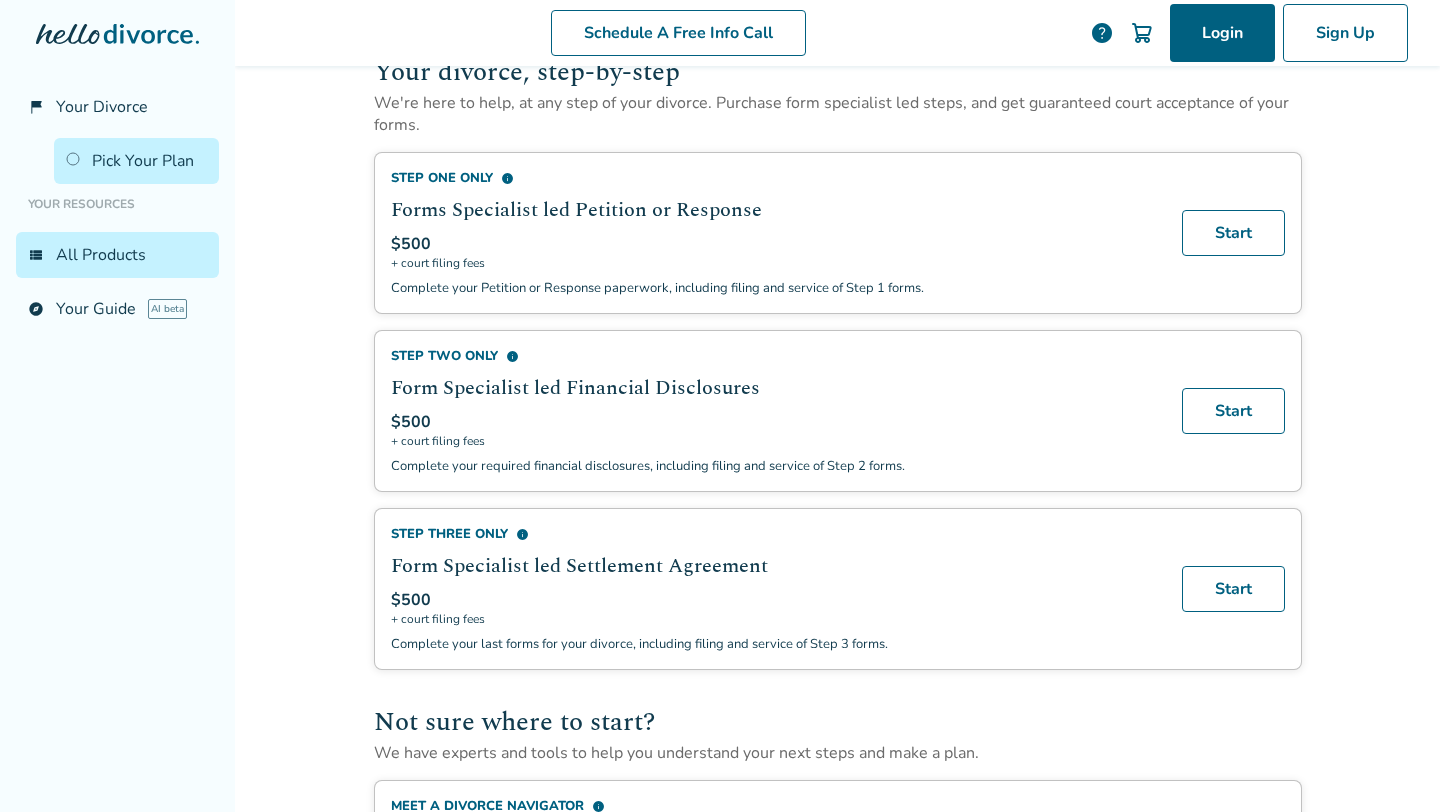 scroll, scrollTop: 540, scrollLeft: 0, axis: vertical 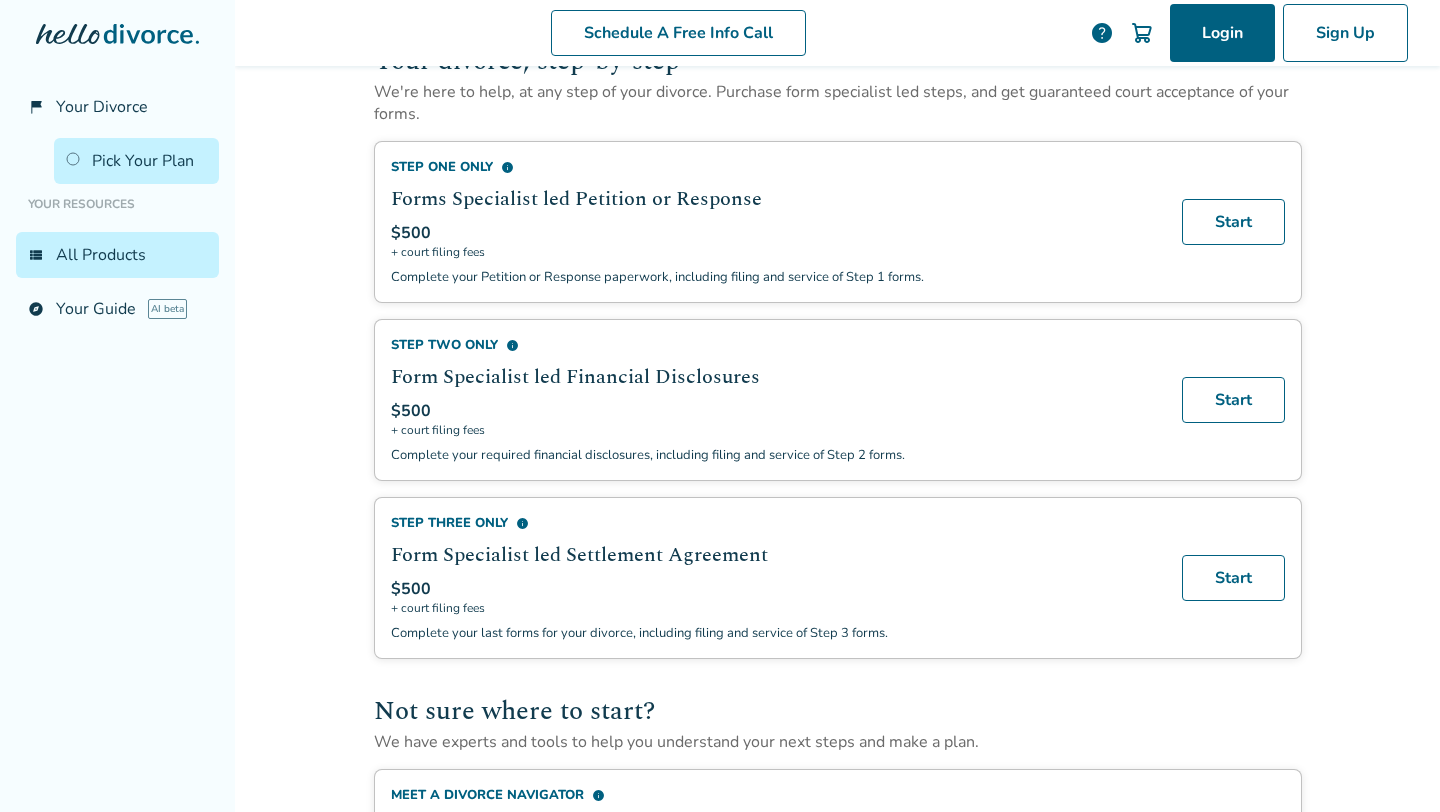 click on "info" at bounding box center (522, 523) 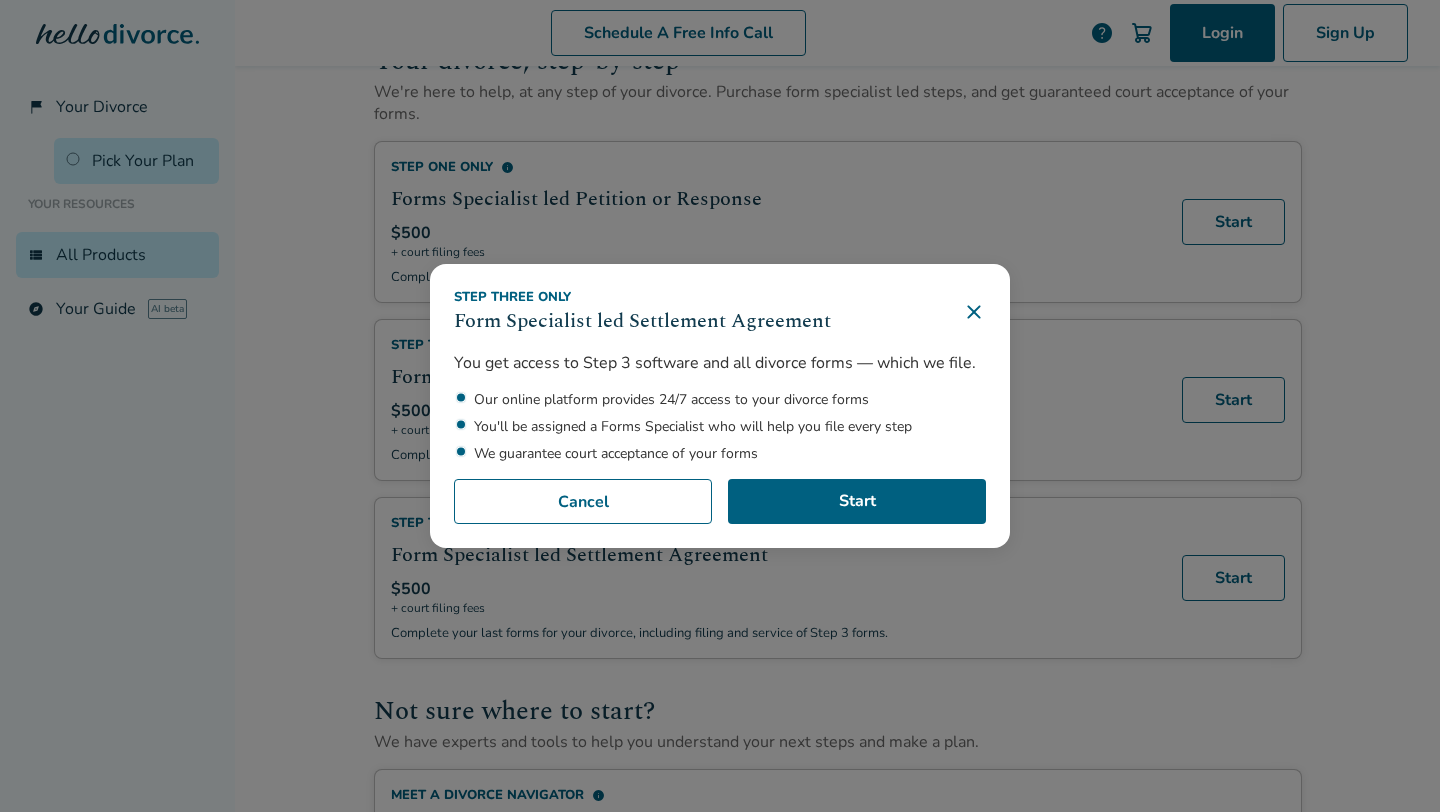 click 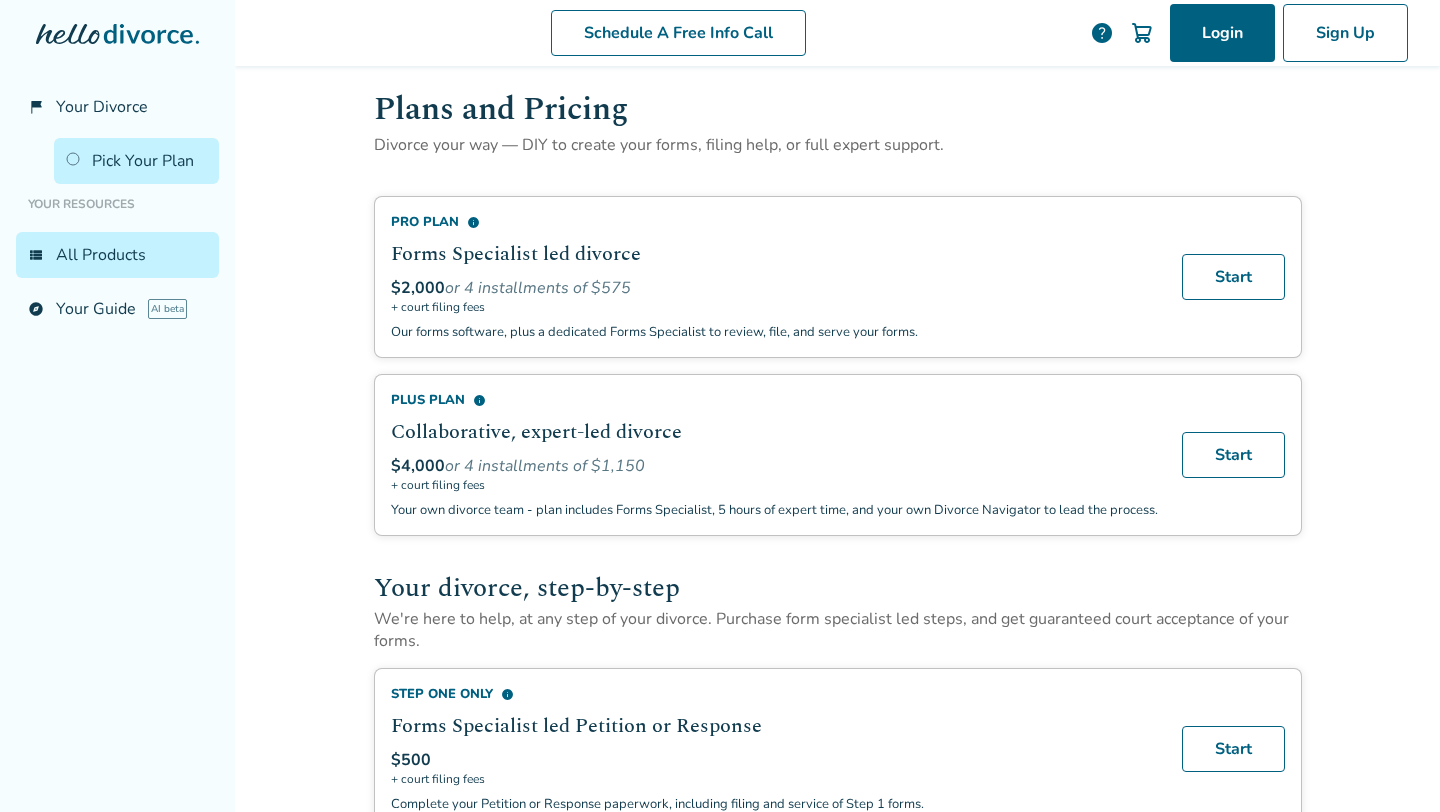 scroll, scrollTop: 4, scrollLeft: 0, axis: vertical 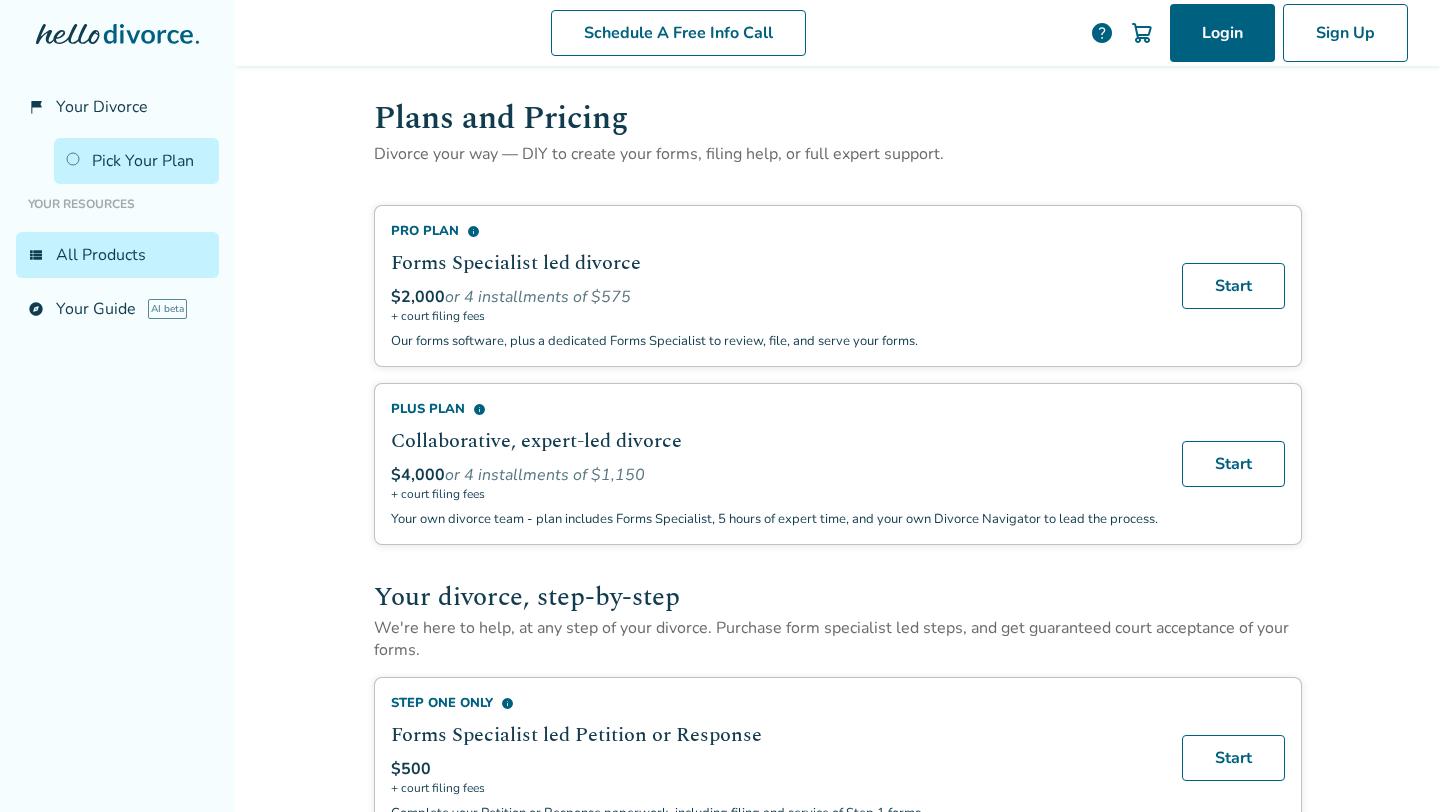 click on "info" at bounding box center [479, 409] 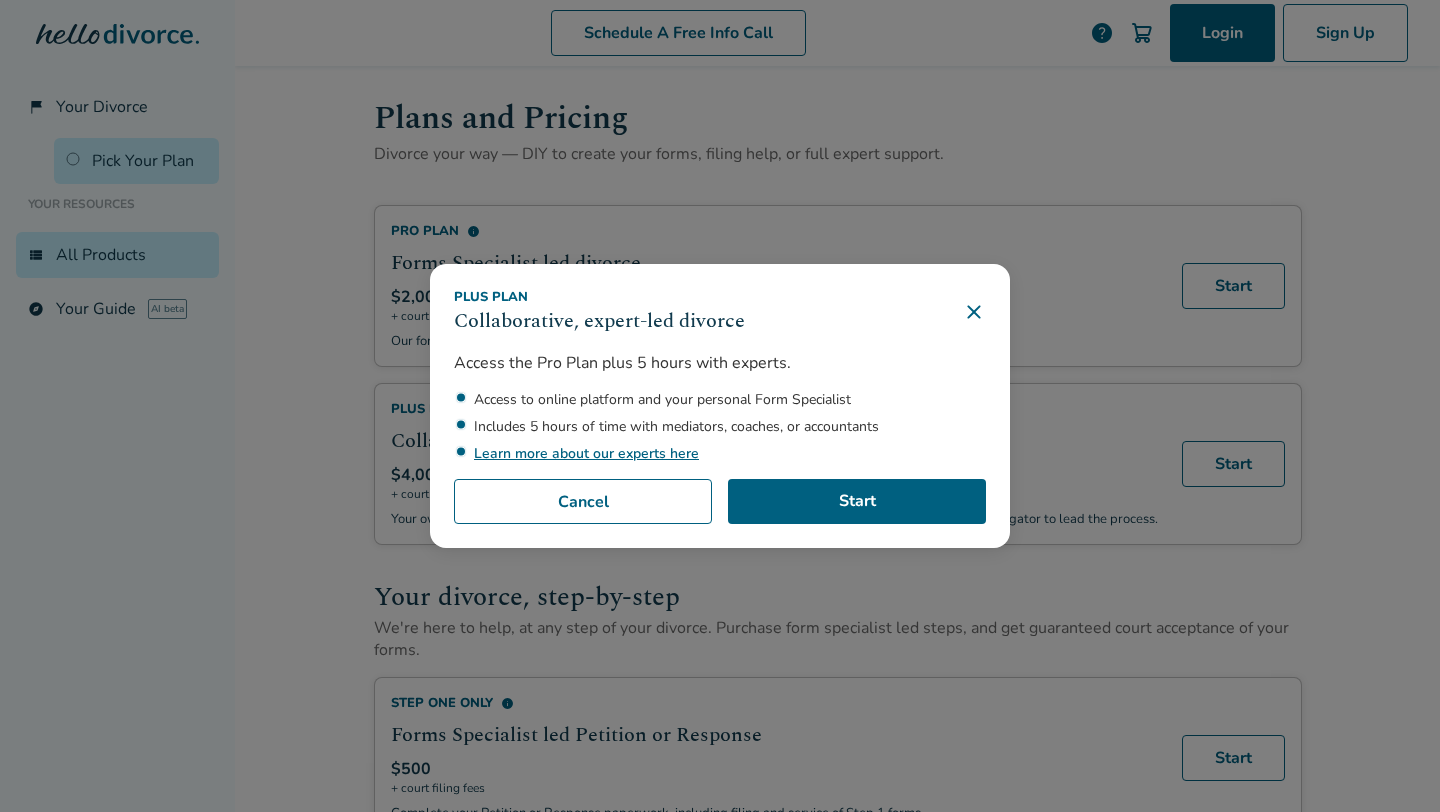 click 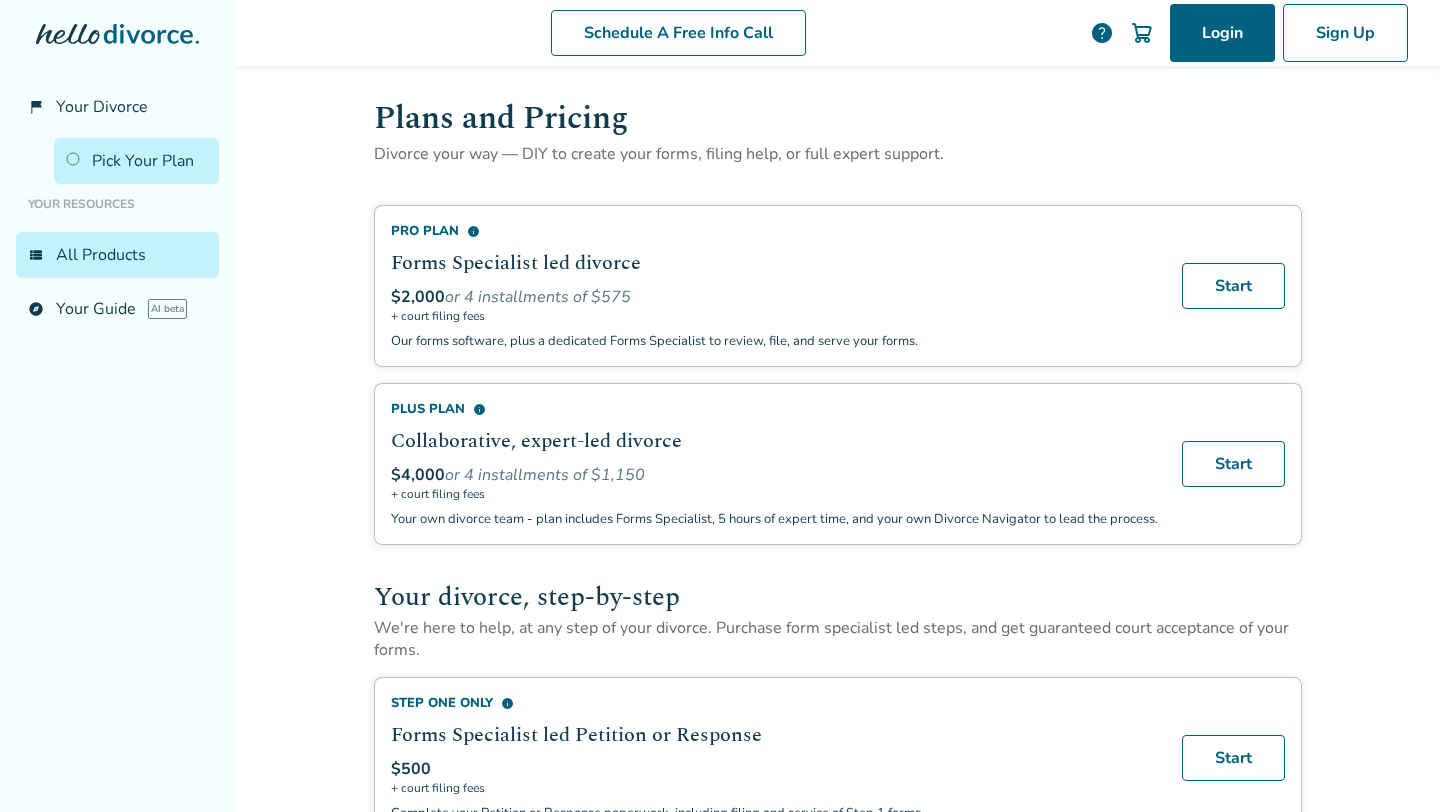 click on "info" at bounding box center (473, 231) 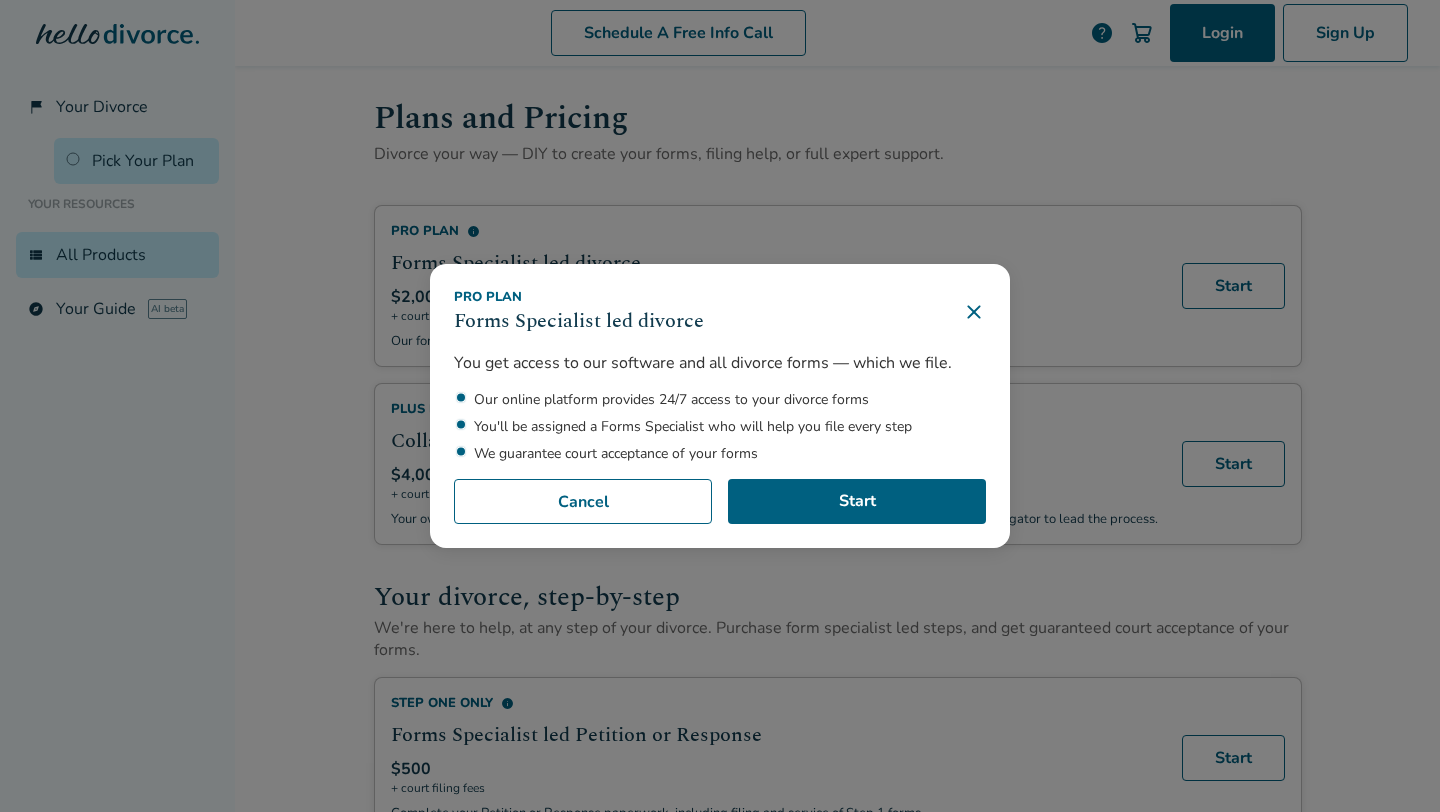 click 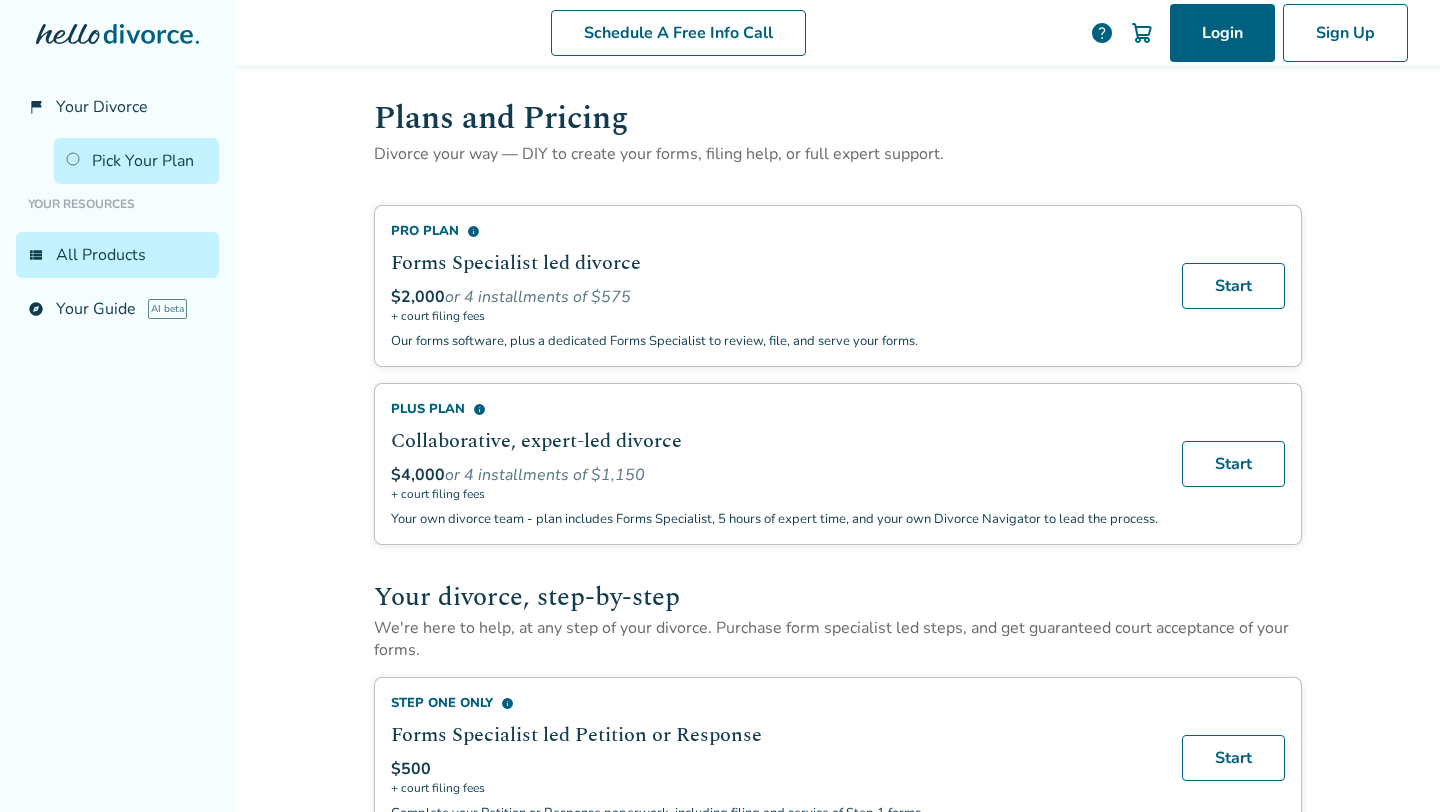 scroll, scrollTop: 5, scrollLeft: 0, axis: vertical 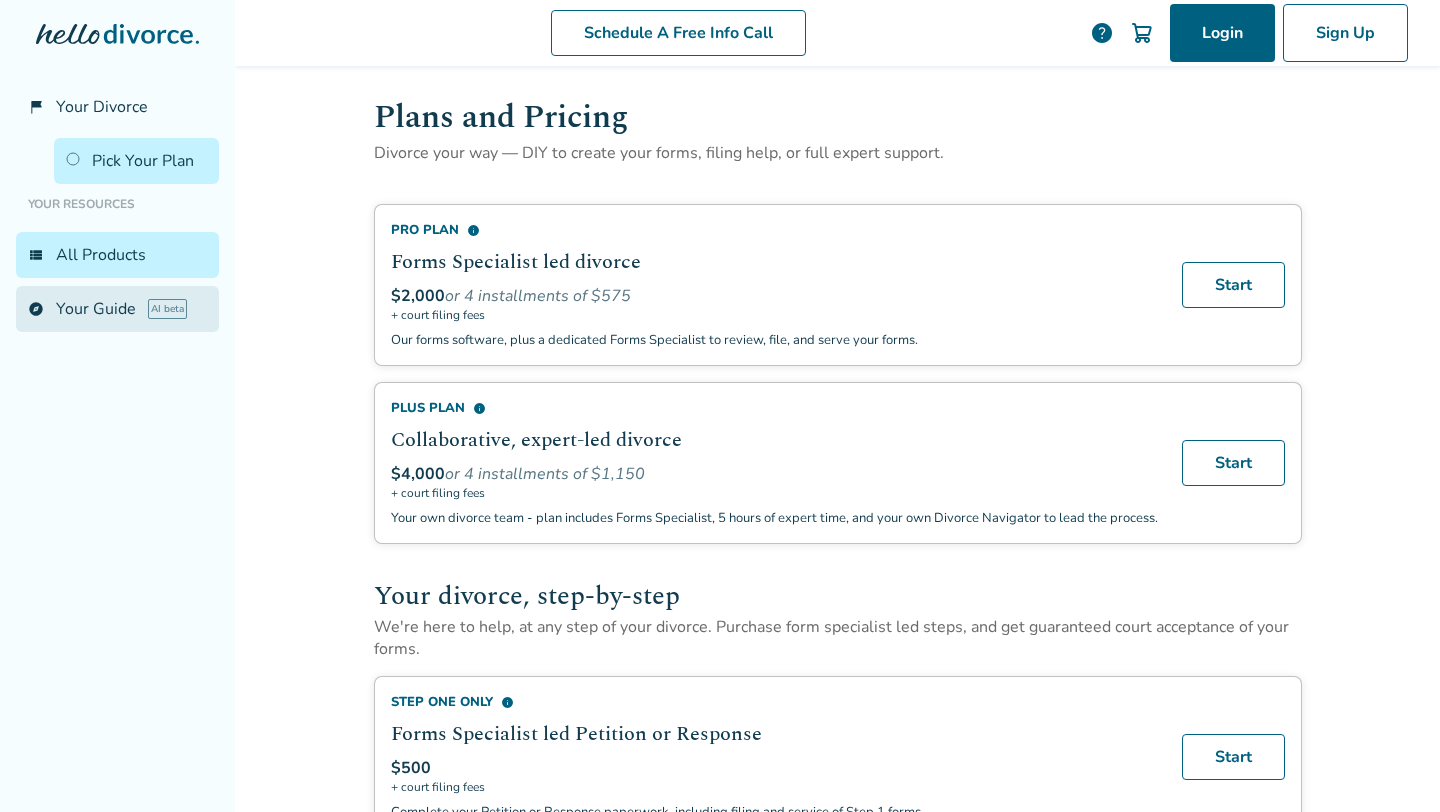 click on "explore Your Guide AI beta" at bounding box center [117, 309] 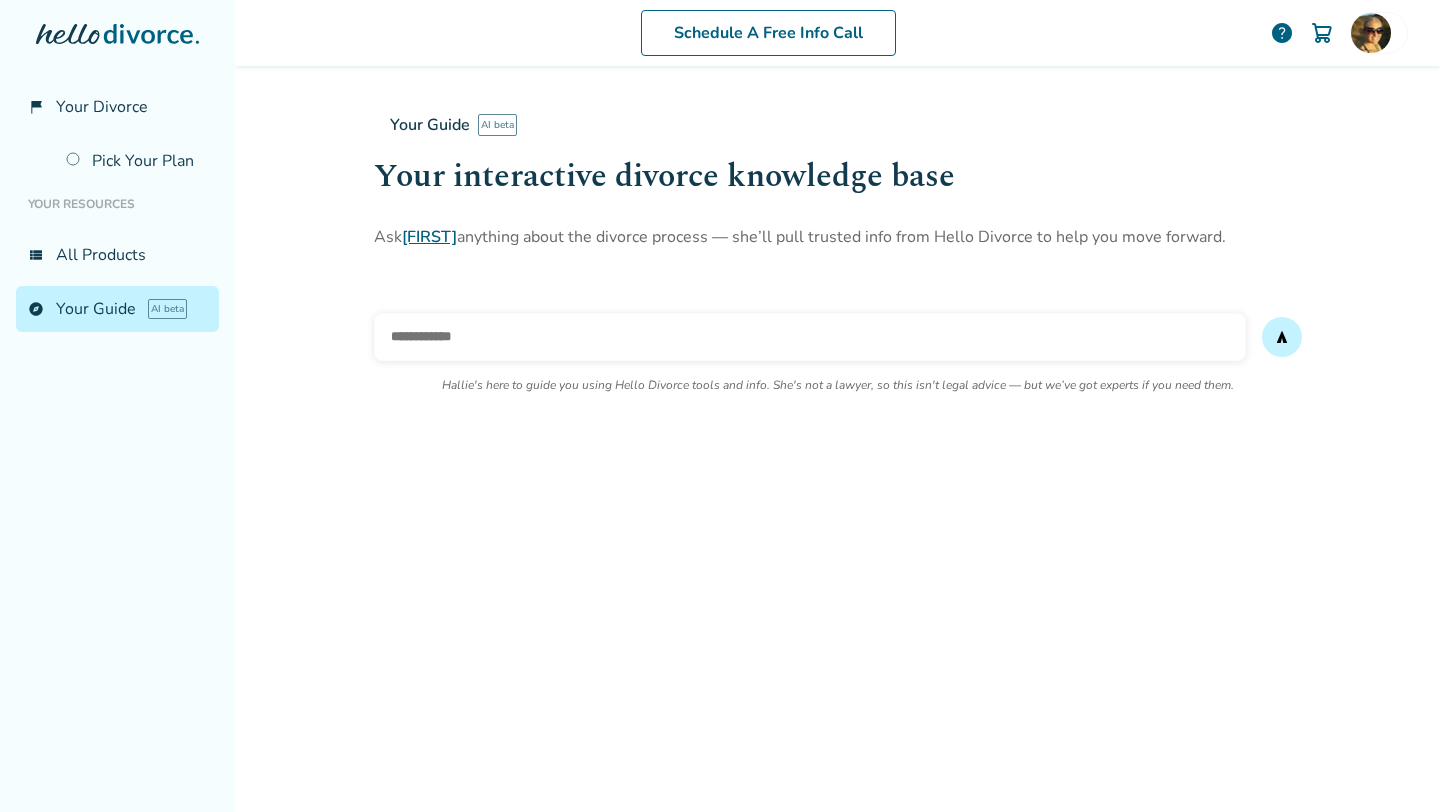 scroll, scrollTop: 0, scrollLeft: 0, axis: both 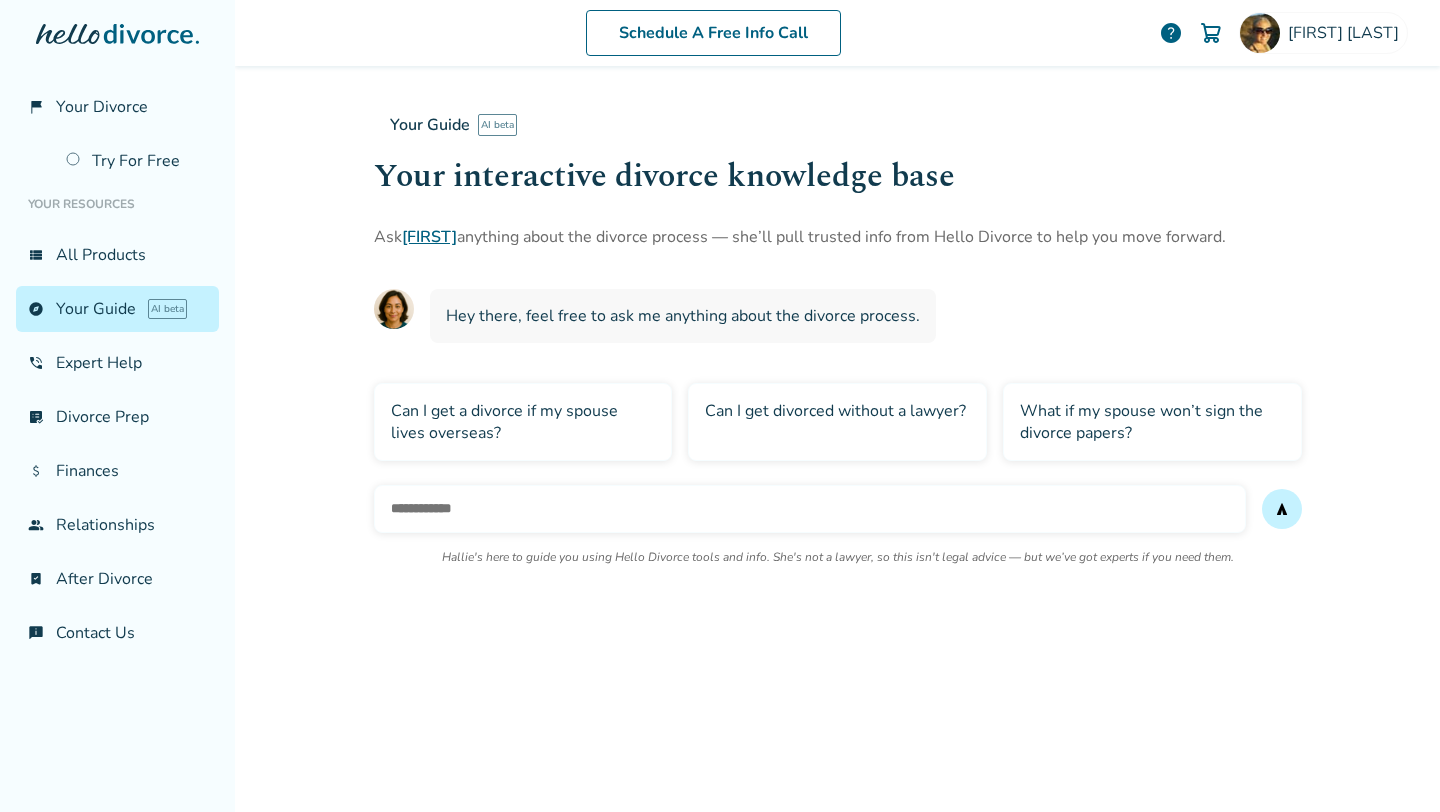 click on "Can I get divorced without a lawyer?" at bounding box center (837, 422) 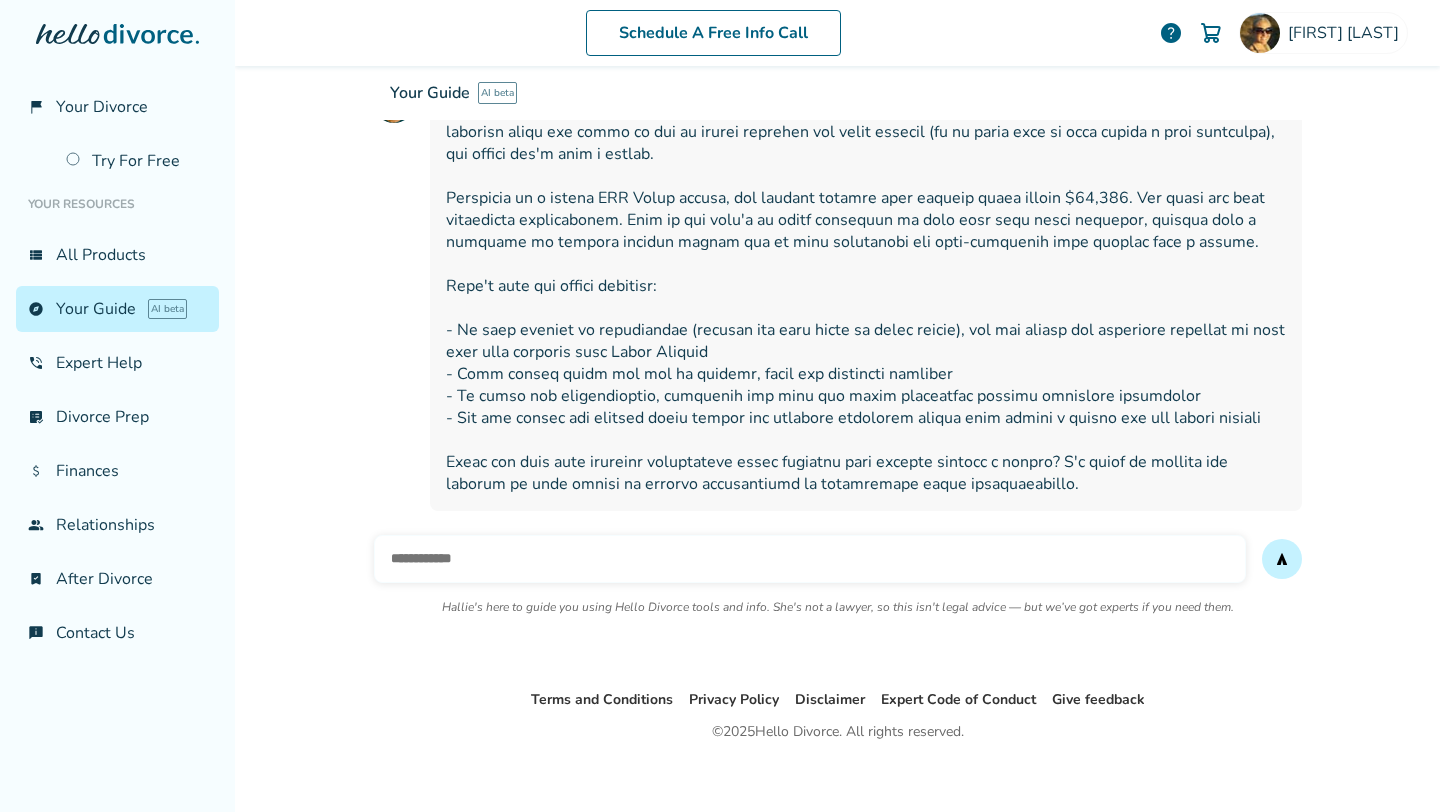 scroll, scrollTop: 351, scrollLeft: 0, axis: vertical 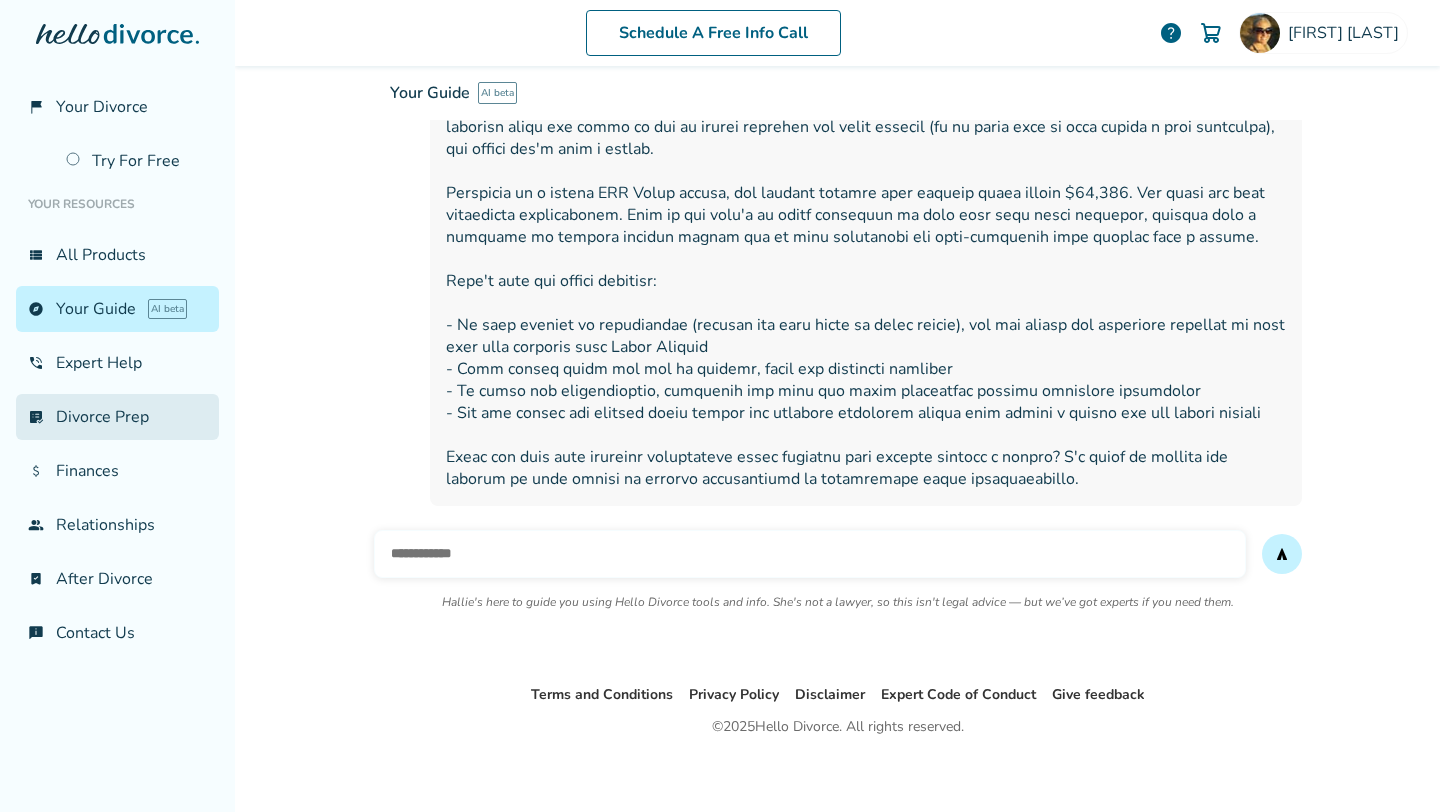 click on "list_alt_check Divorce Prep" at bounding box center [117, 417] 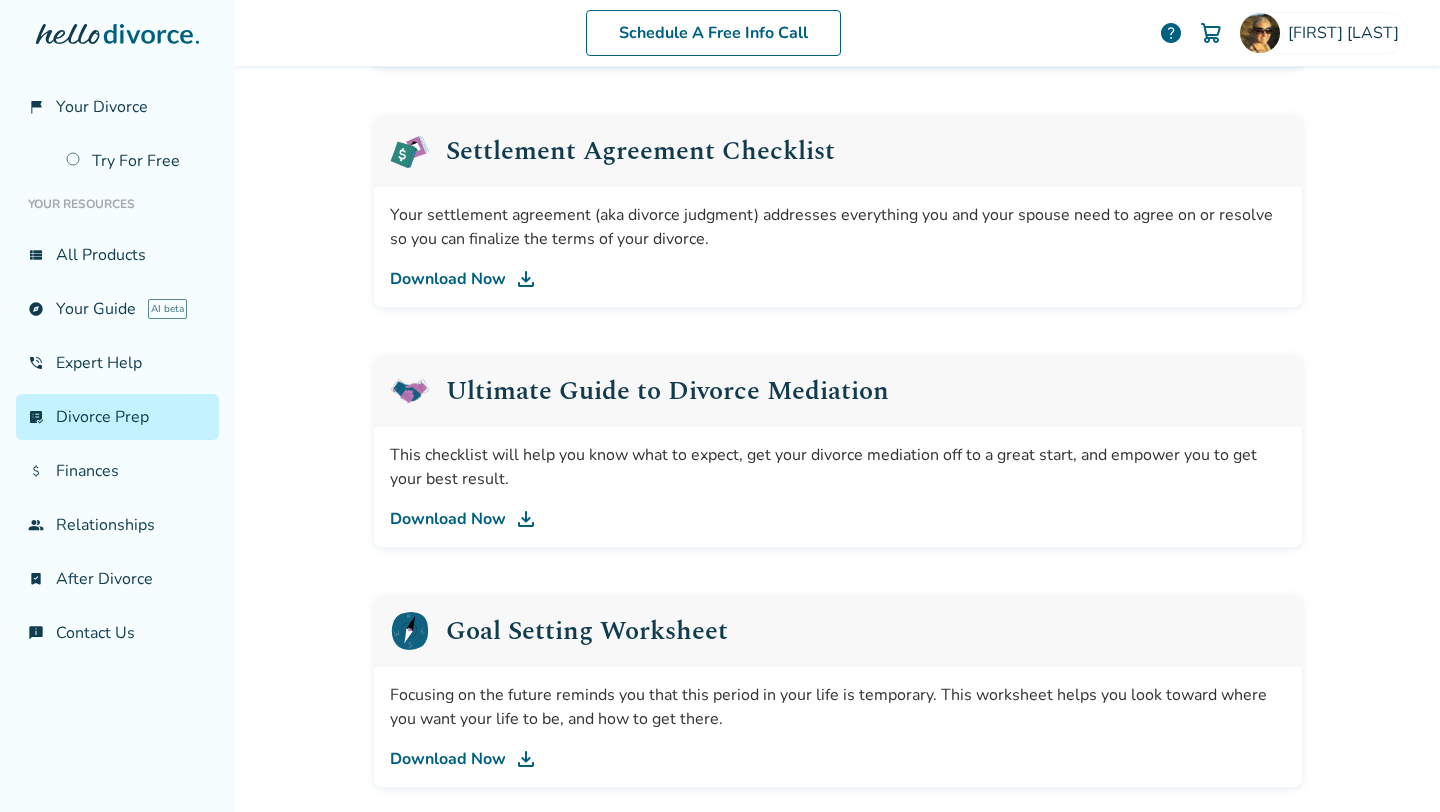 scroll, scrollTop: 769, scrollLeft: 0, axis: vertical 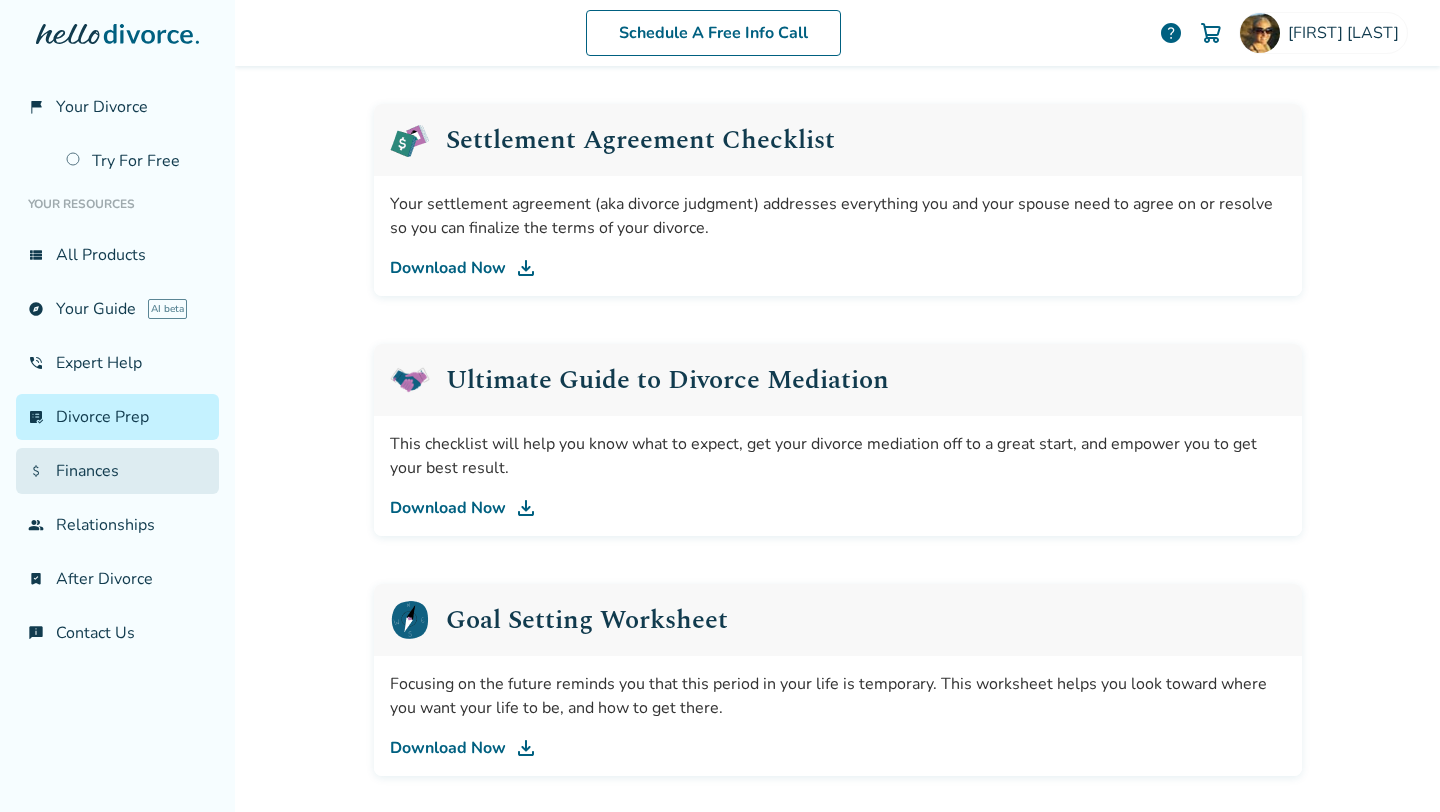 click on "attach_money Finances" at bounding box center [117, 471] 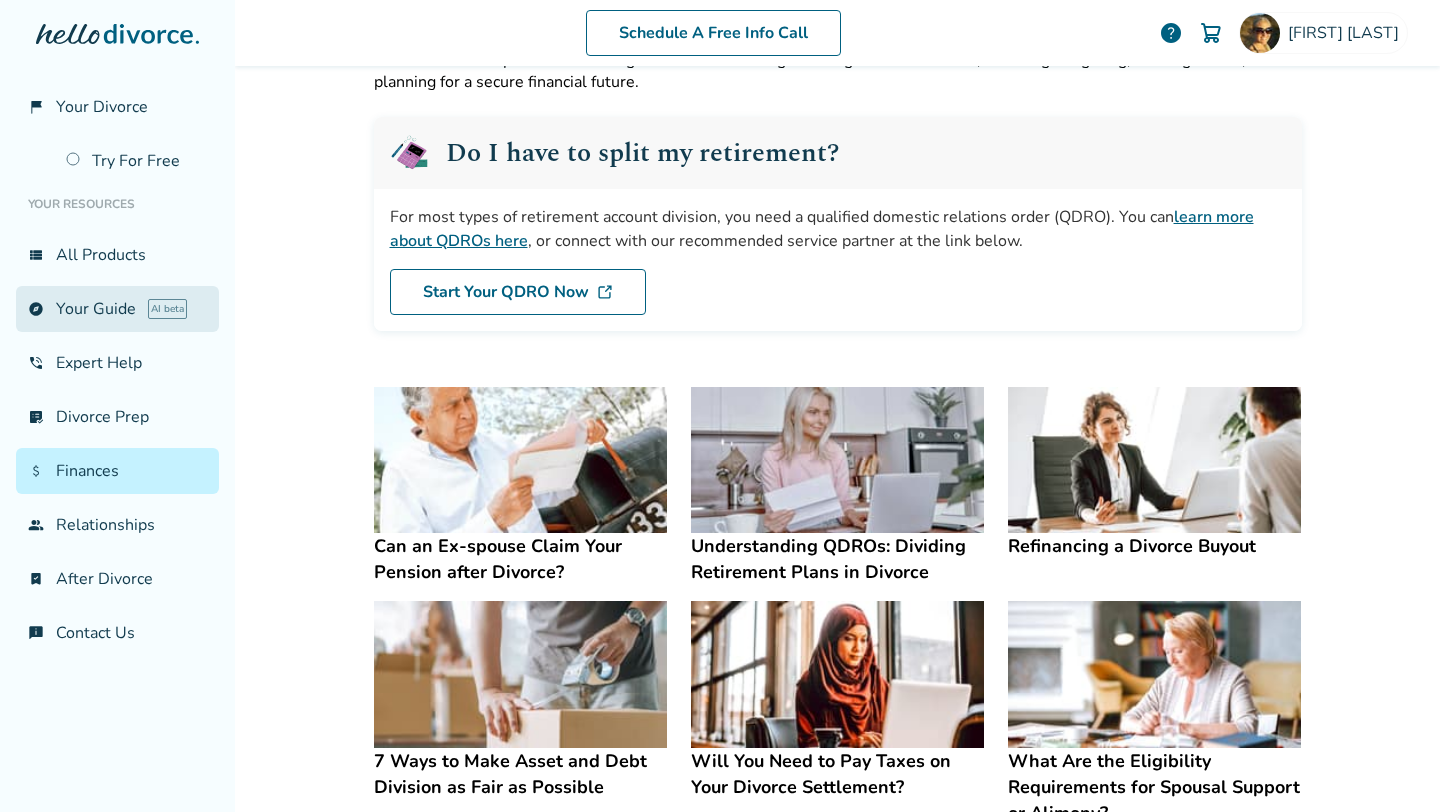 click on "explore Your Guide AI beta" at bounding box center [117, 309] 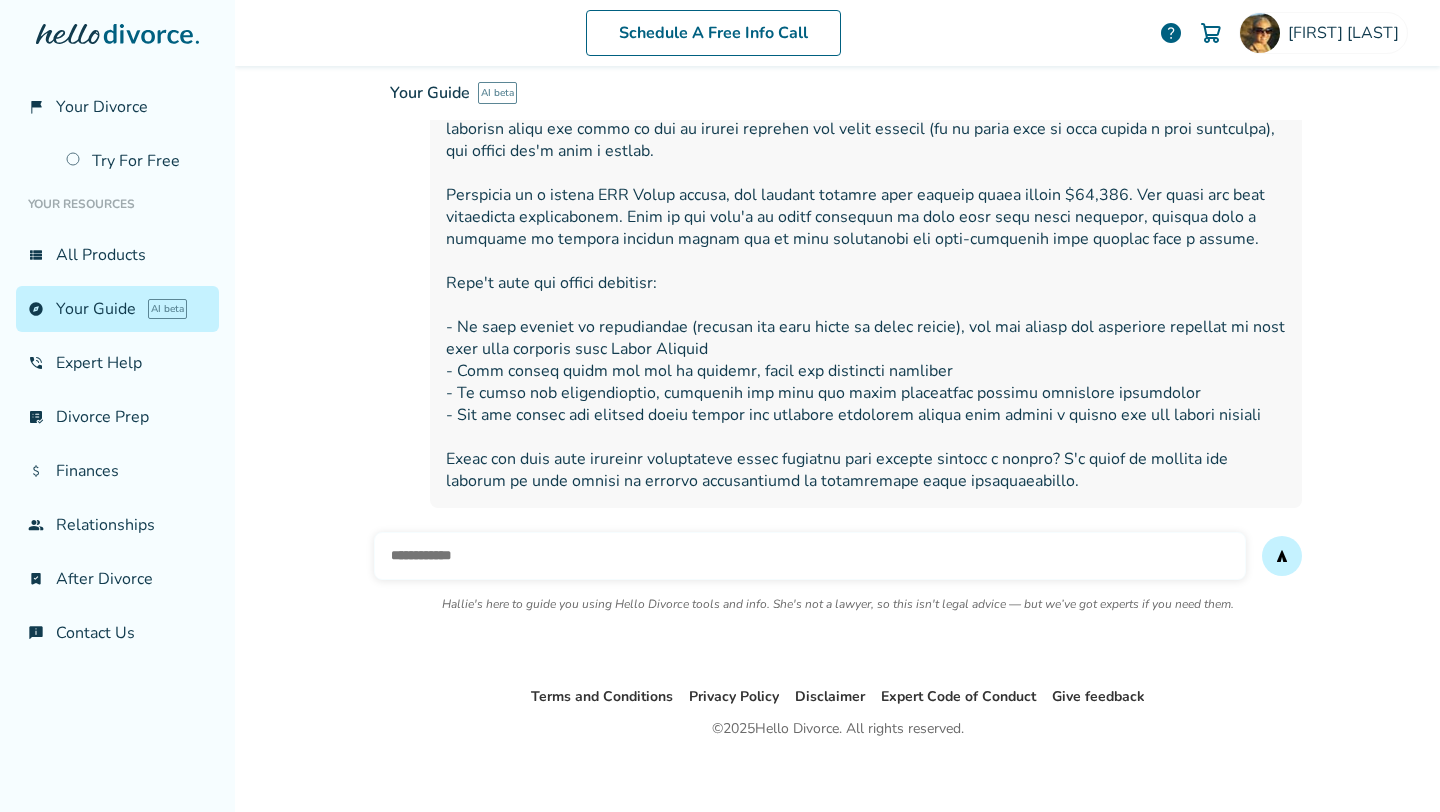 scroll, scrollTop: 351, scrollLeft: 0, axis: vertical 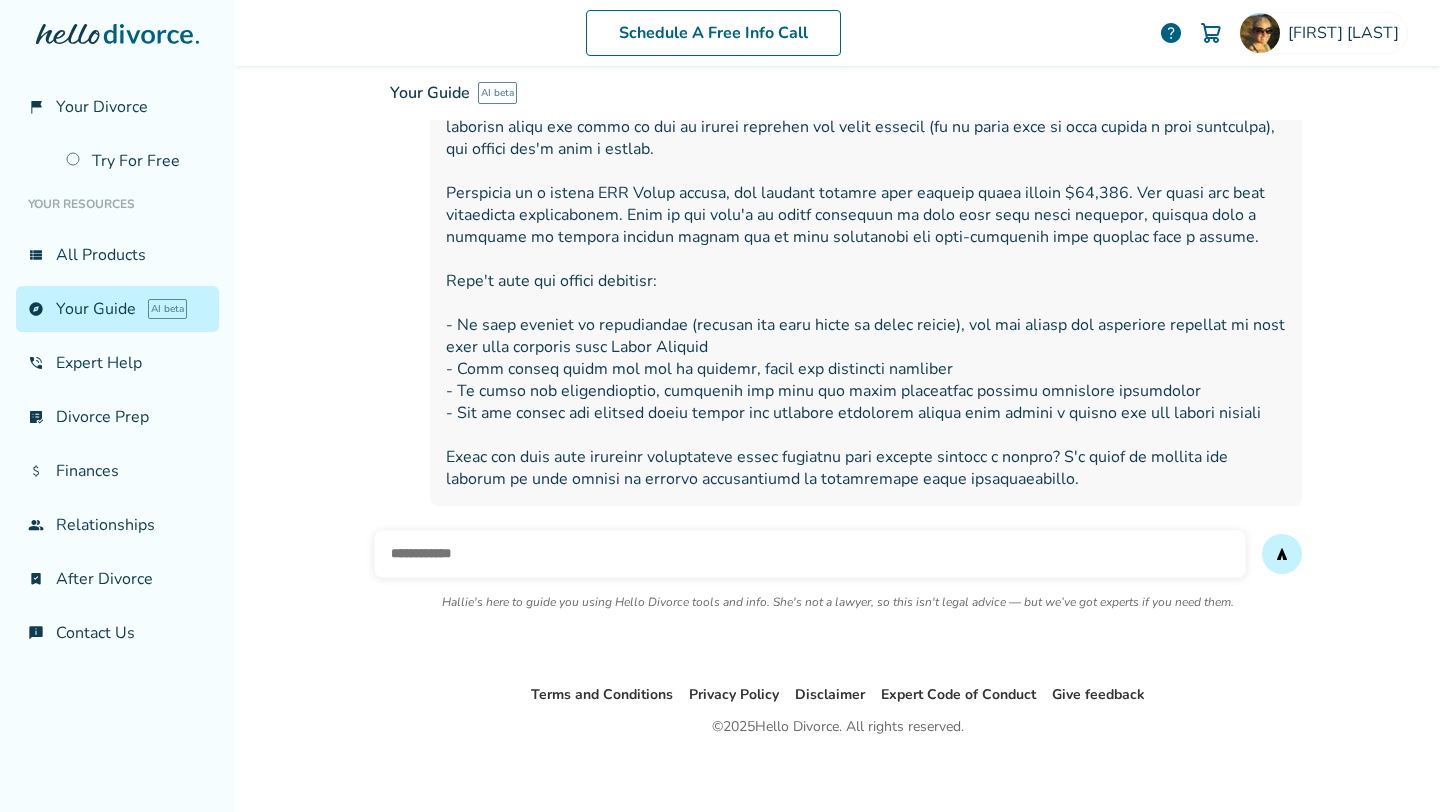 click at bounding box center (810, 554) 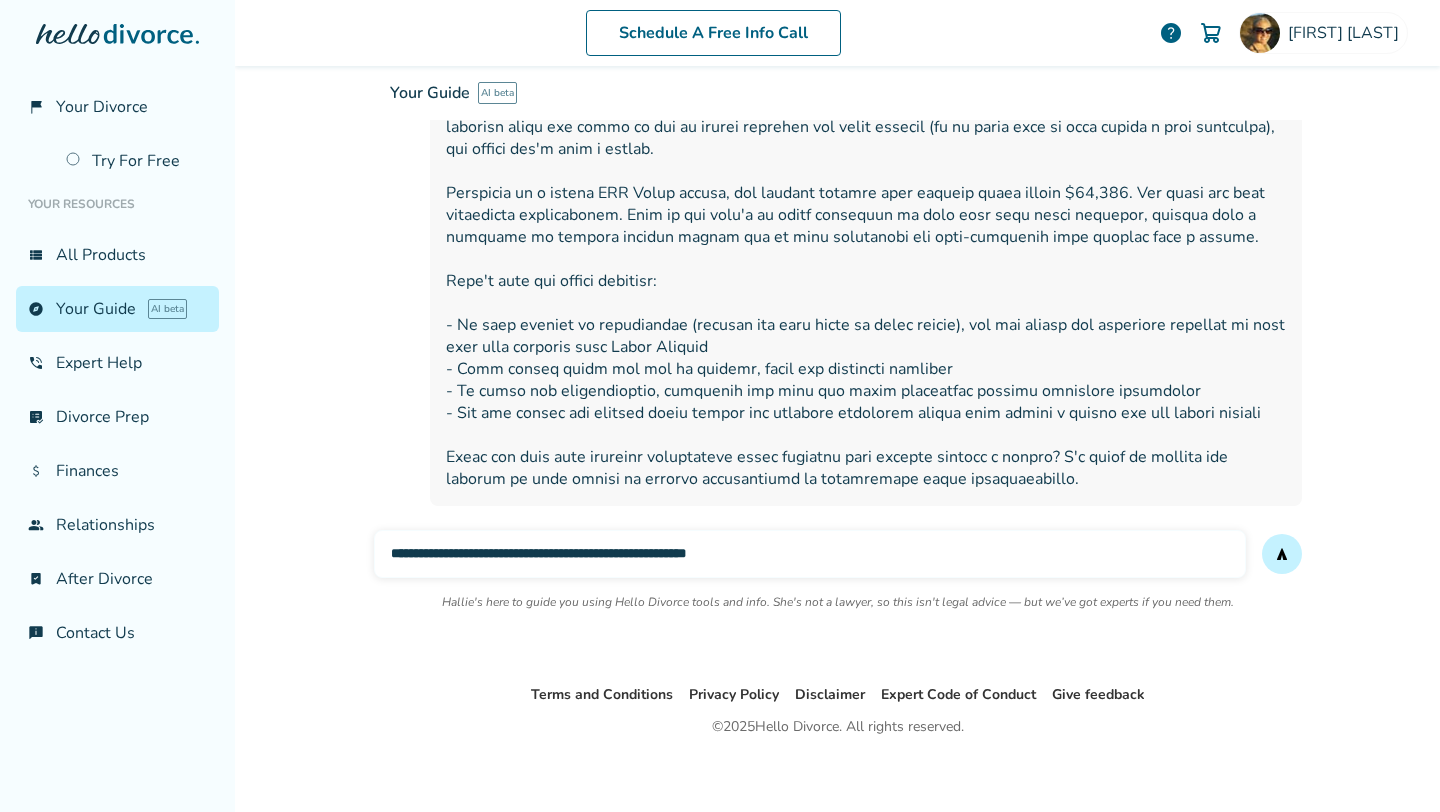 type on "**********" 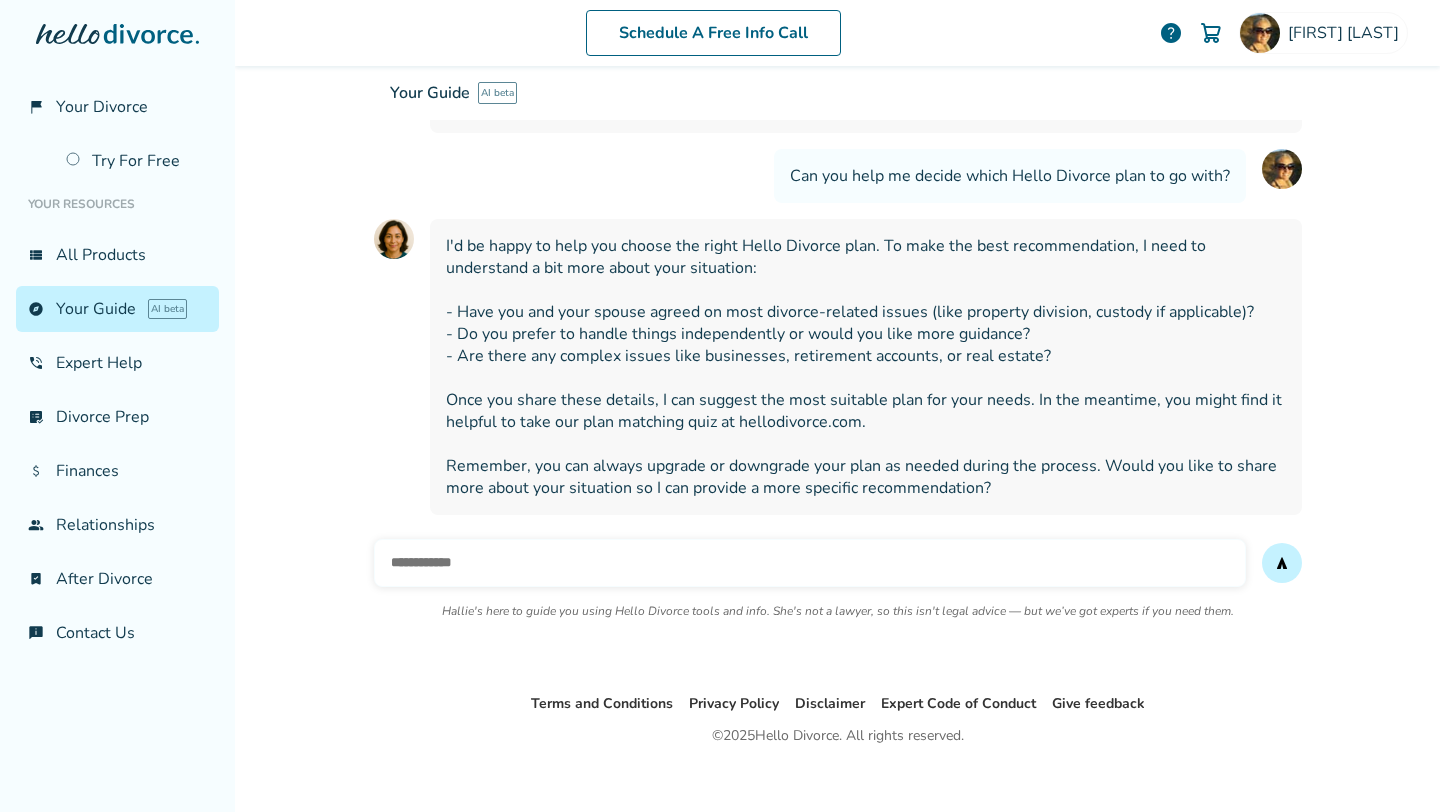 scroll, scrollTop: 727, scrollLeft: 0, axis: vertical 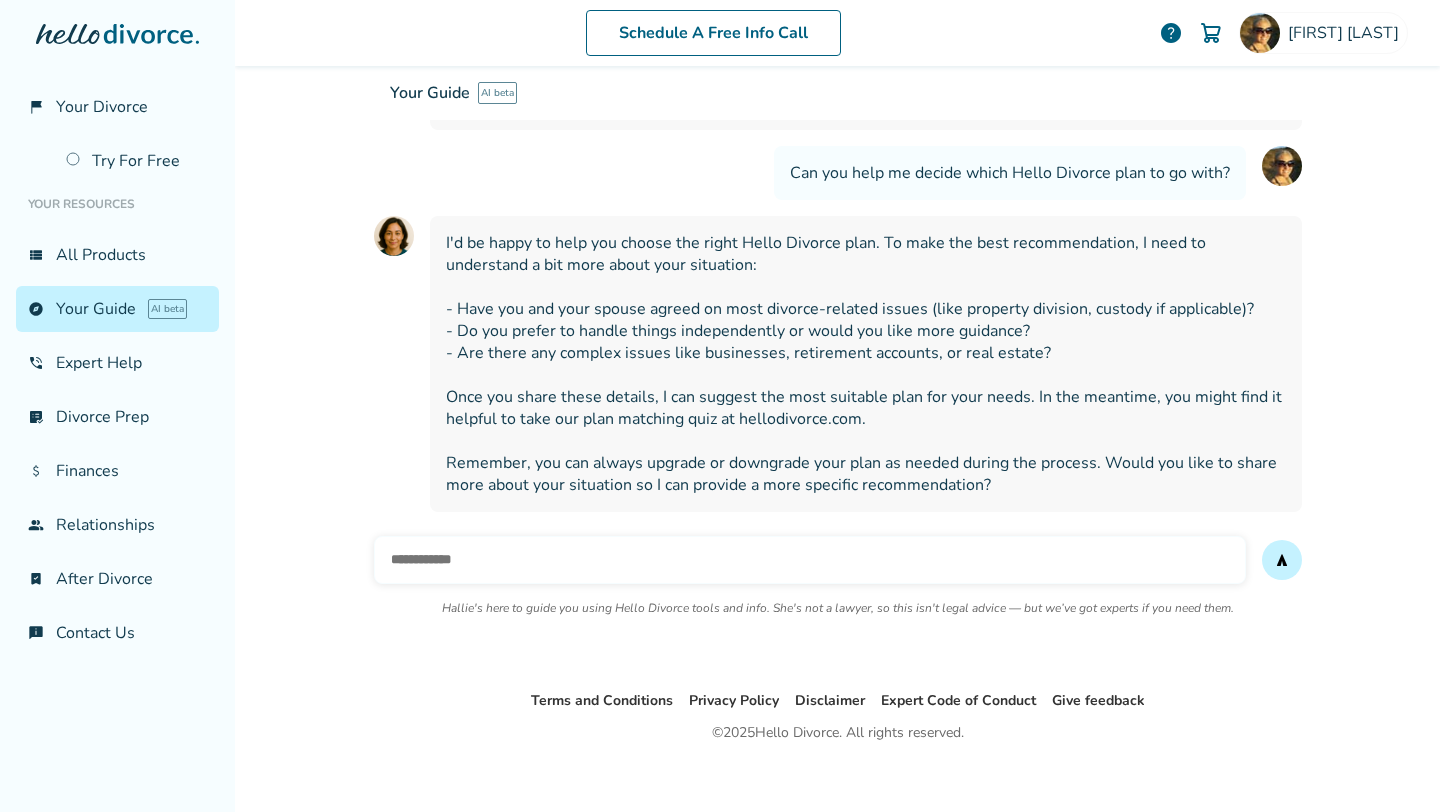 click at bounding box center (810, 560) 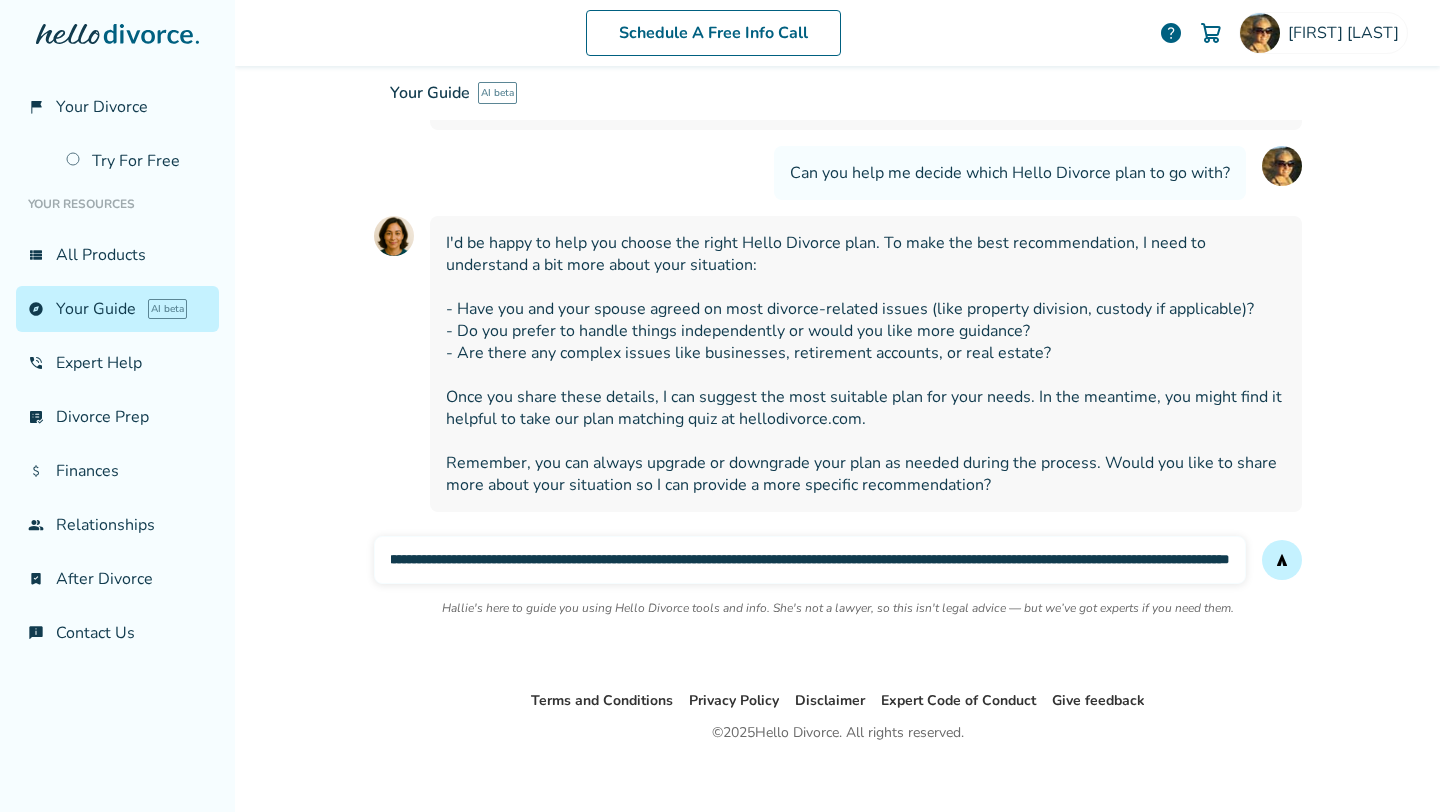 scroll, scrollTop: 0, scrollLeft: 829, axis: horizontal 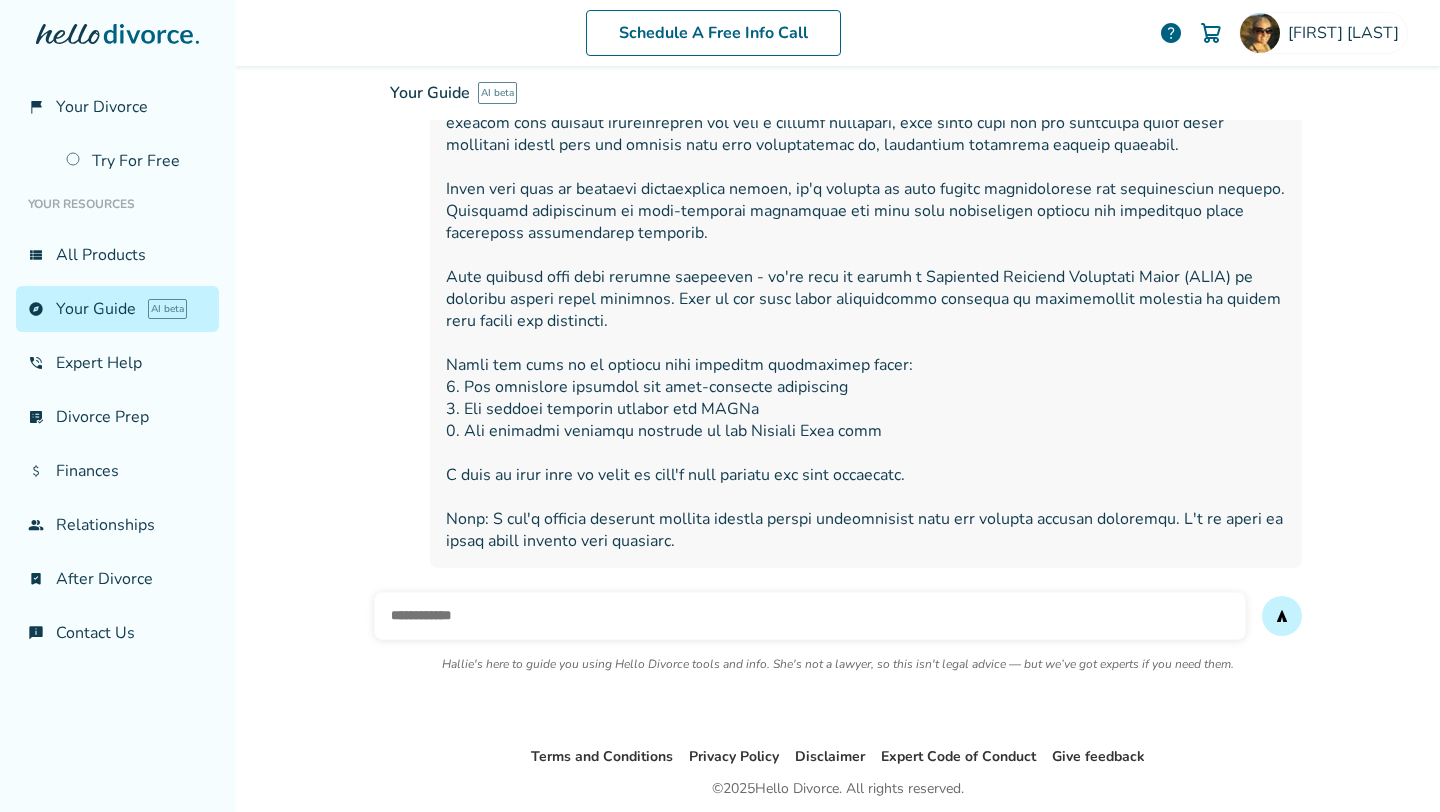 click at bounding box center [810, 616] 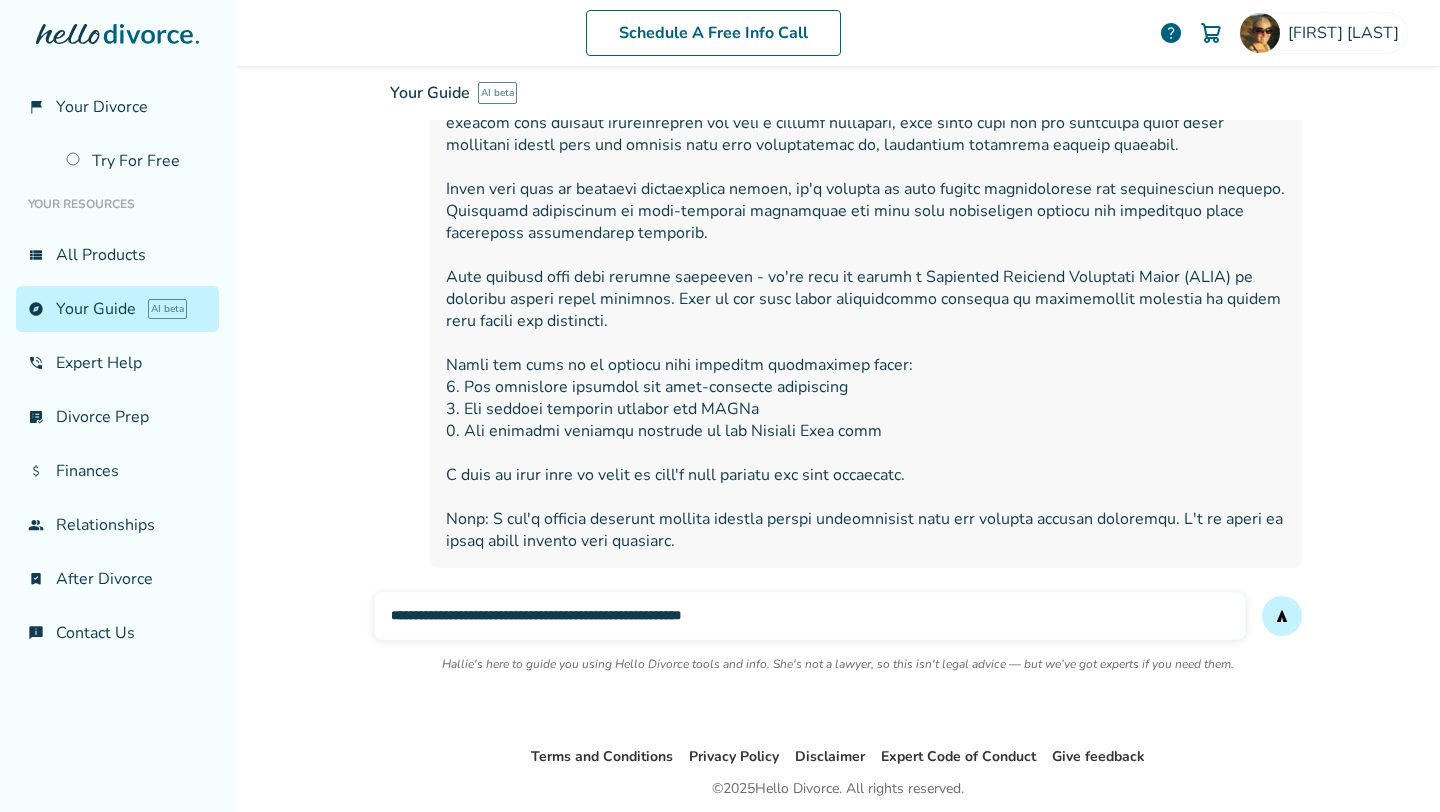 type on "**********" 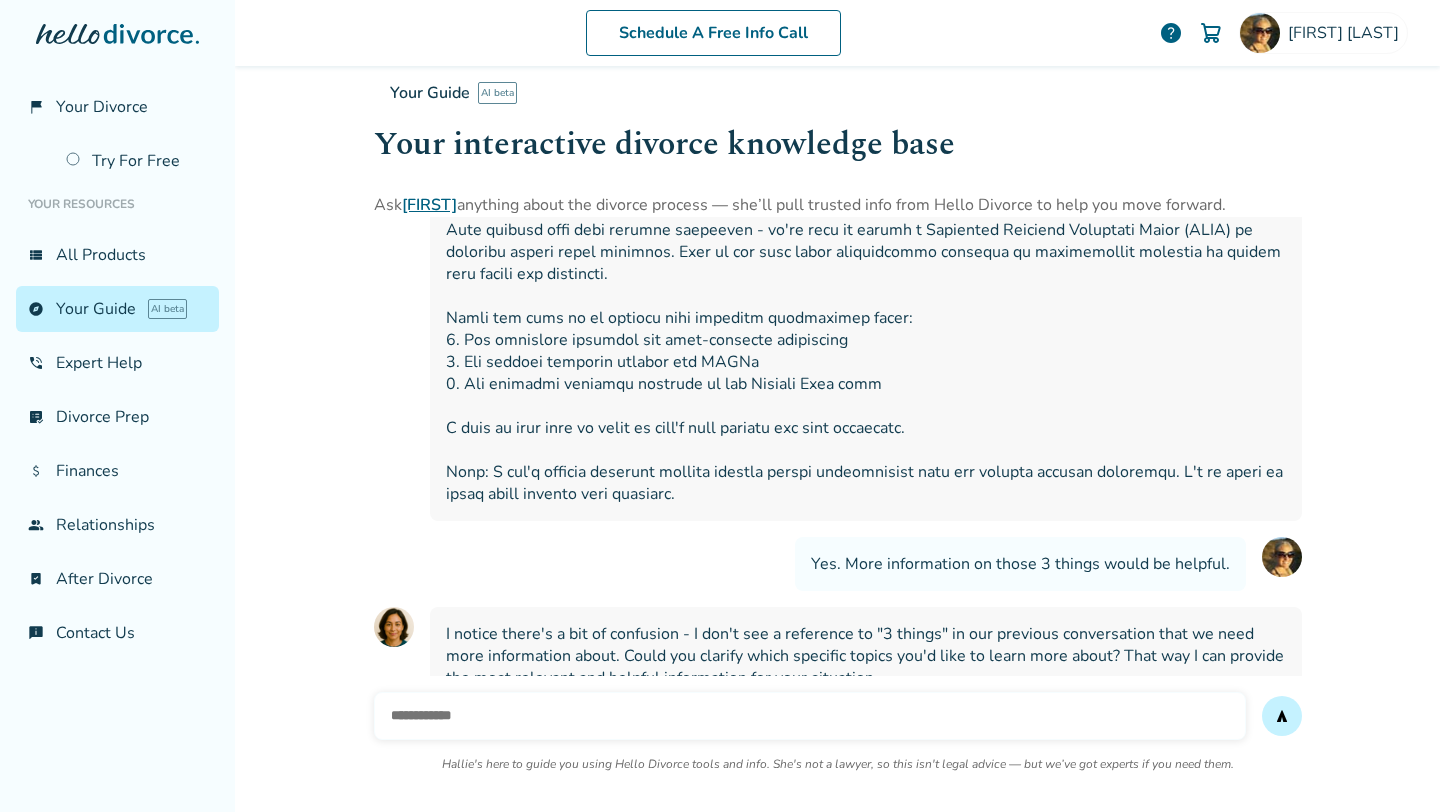 scroll, scrollTop: 1316, scrollLeft: 0, axis: vertical 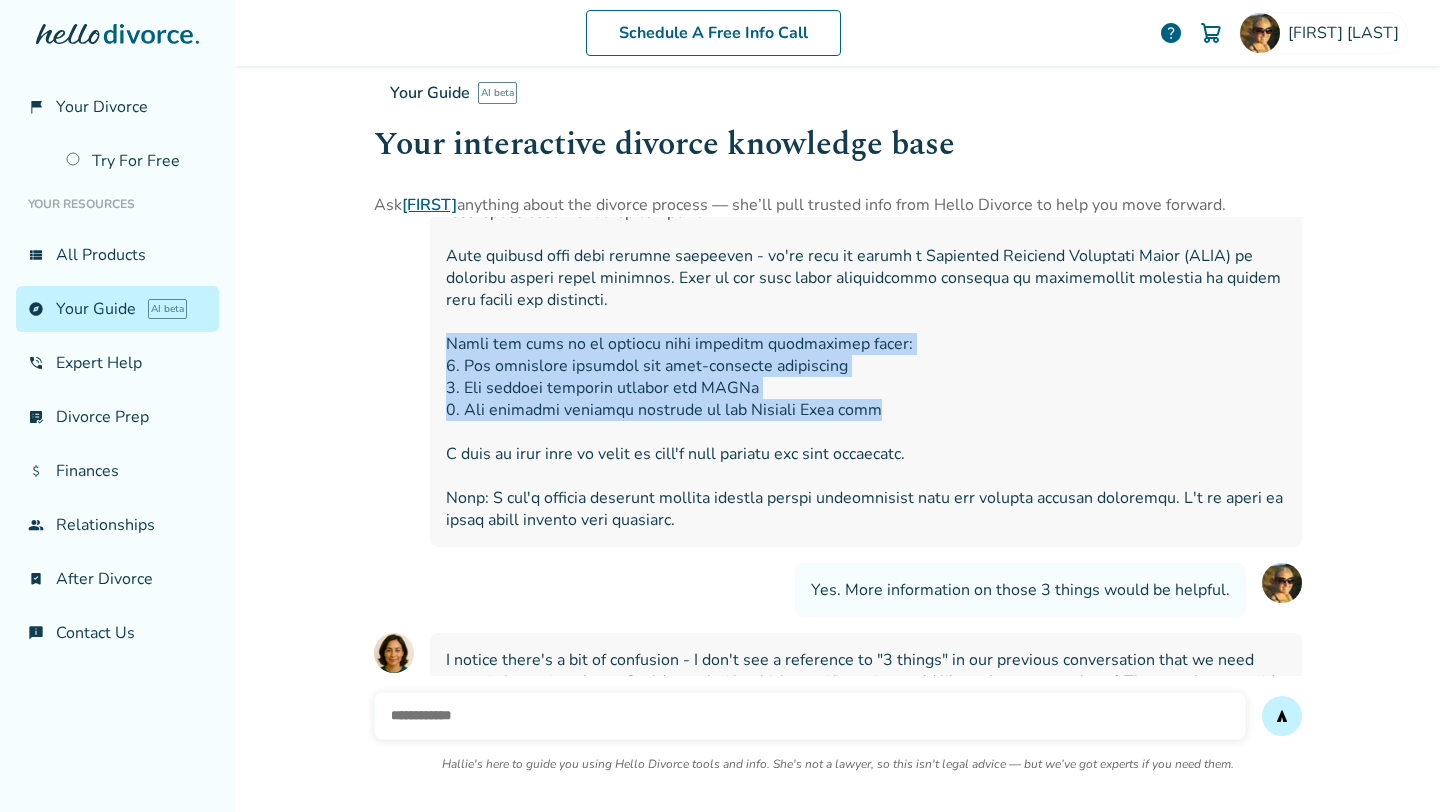 drag, startPoint x: 444, startPoint y: 321, endPoint x: 863, endPoint y: 392, distance: 424.97293 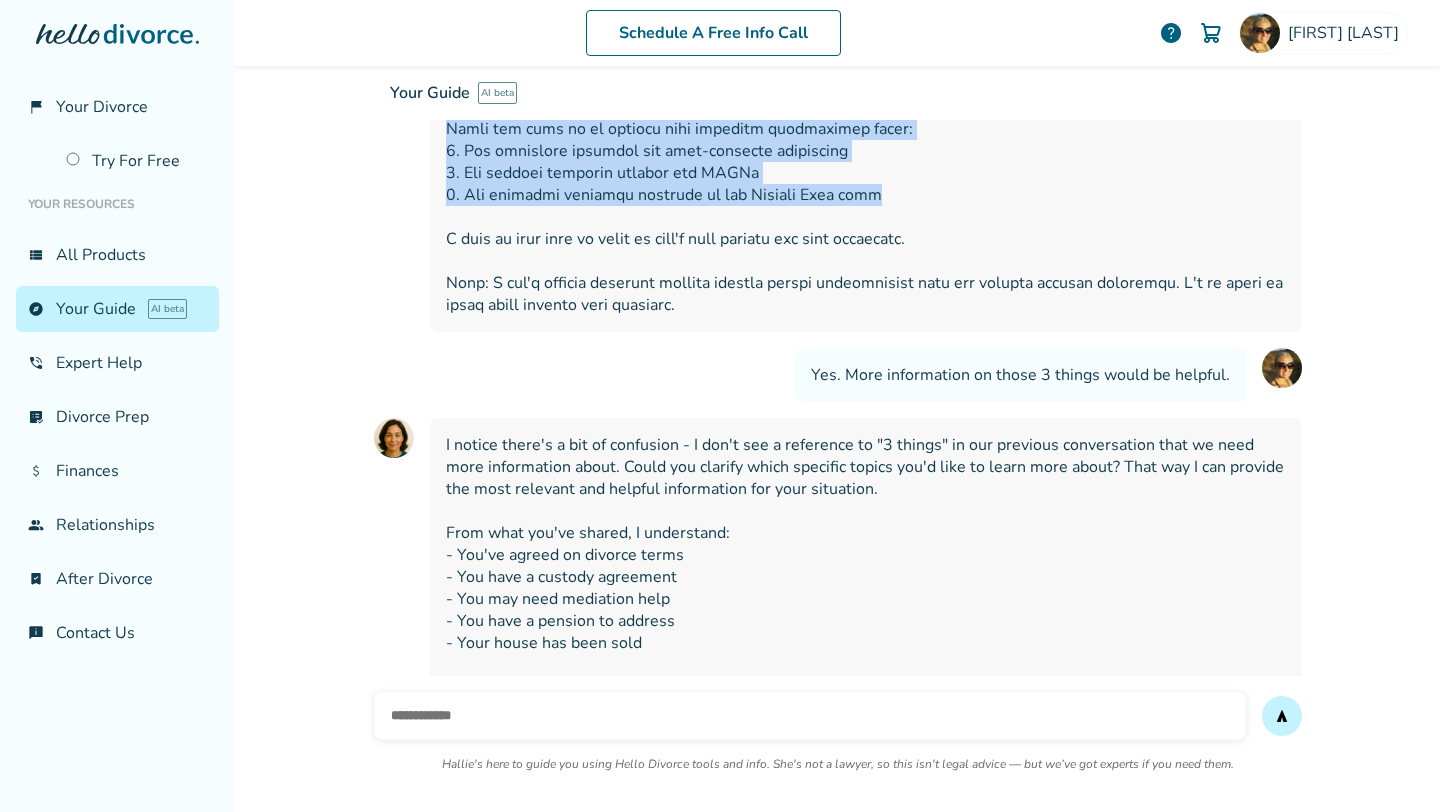 scroll, scrollTop: 1585, scrollLeft: 0, axis: vertical 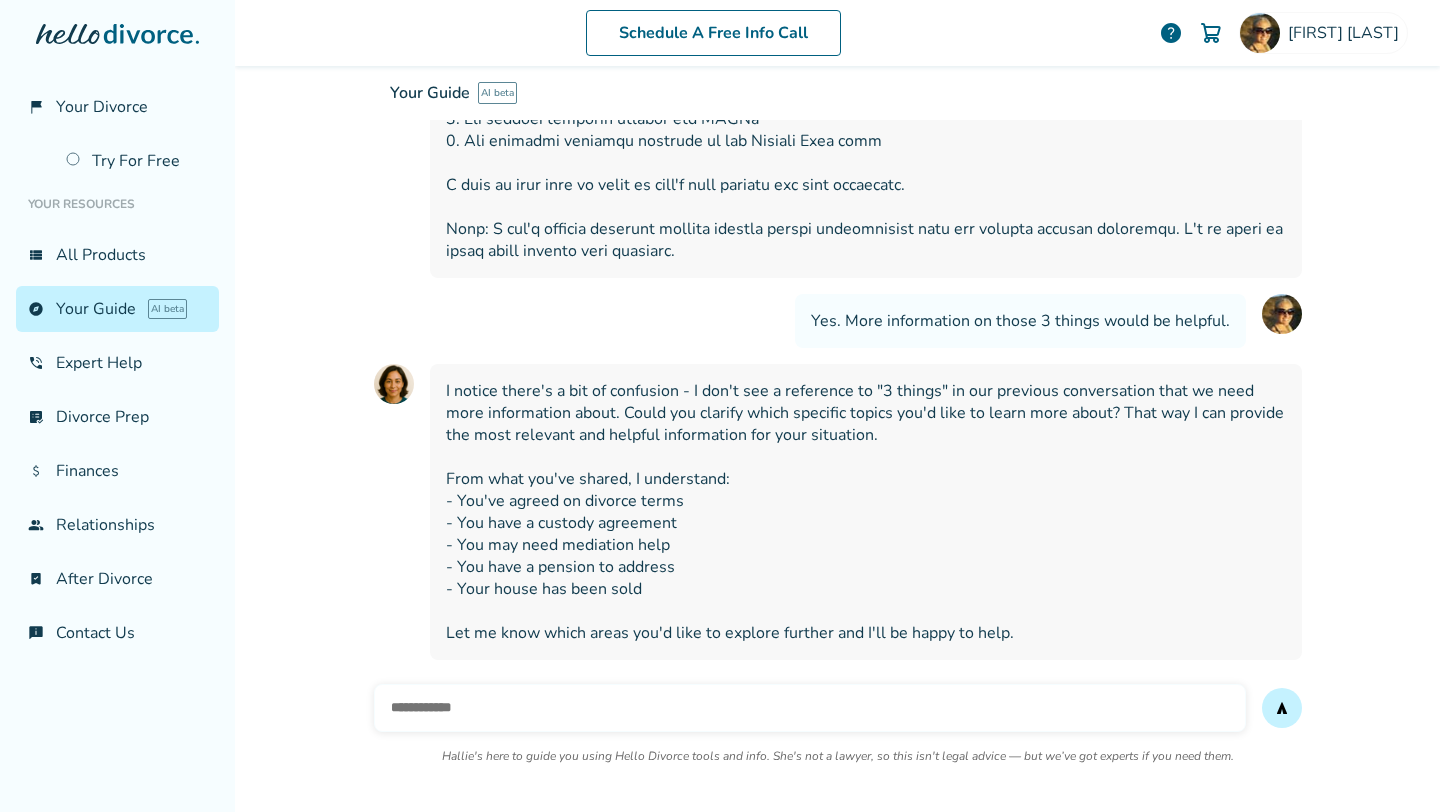 click at bounding box center (810, 708) 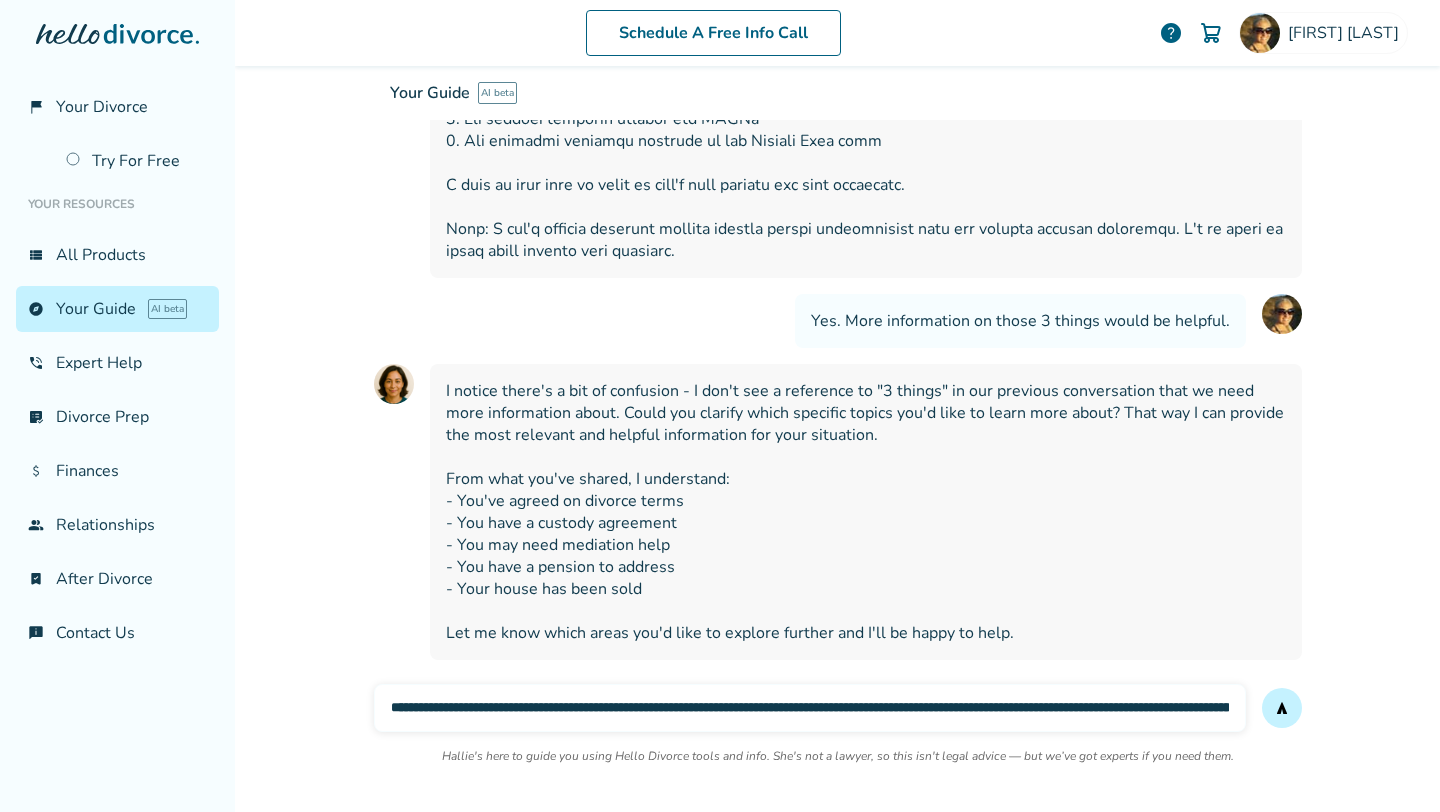 scroll, scrollTop: 0, scrollLeft: 473, axis: horizontal 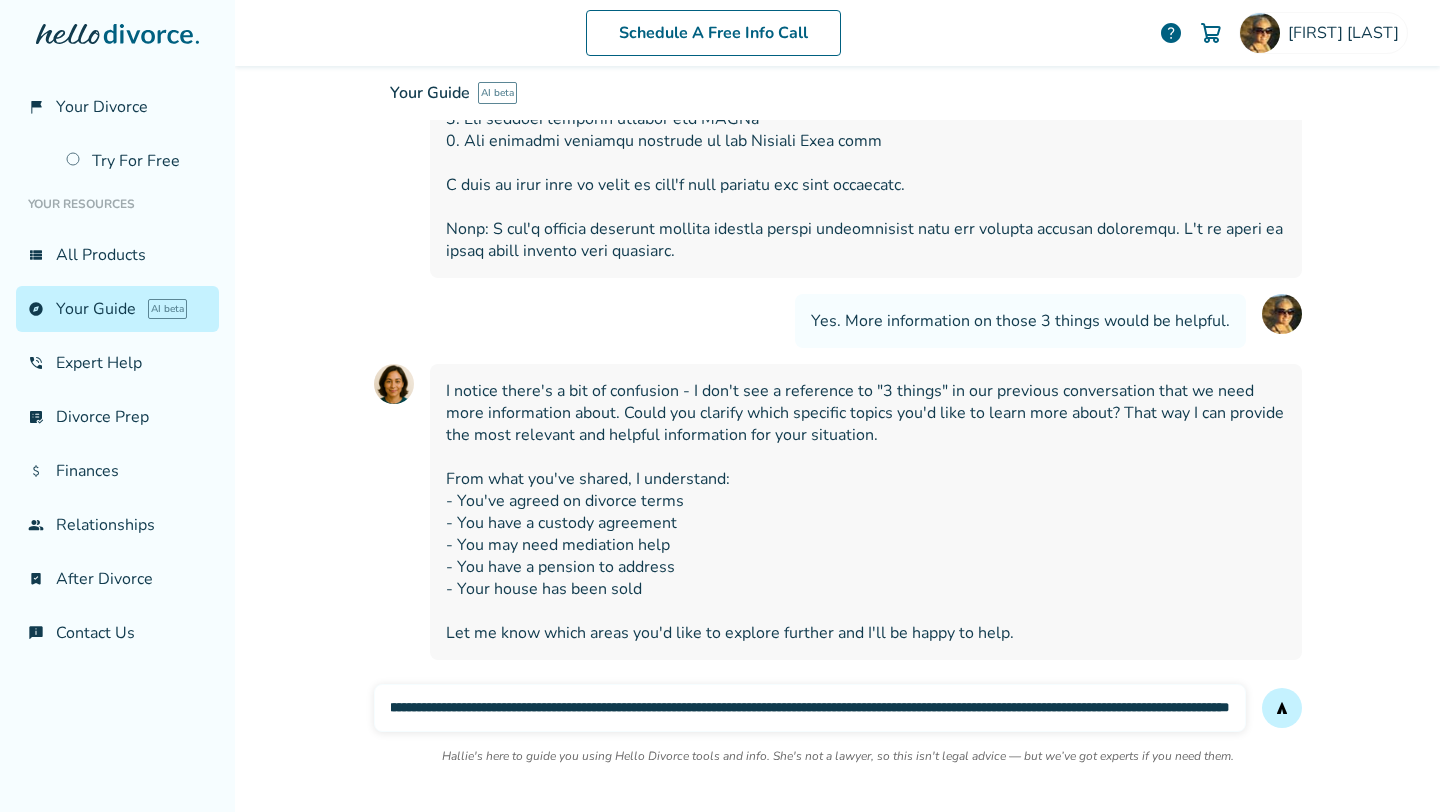 type on "**********" 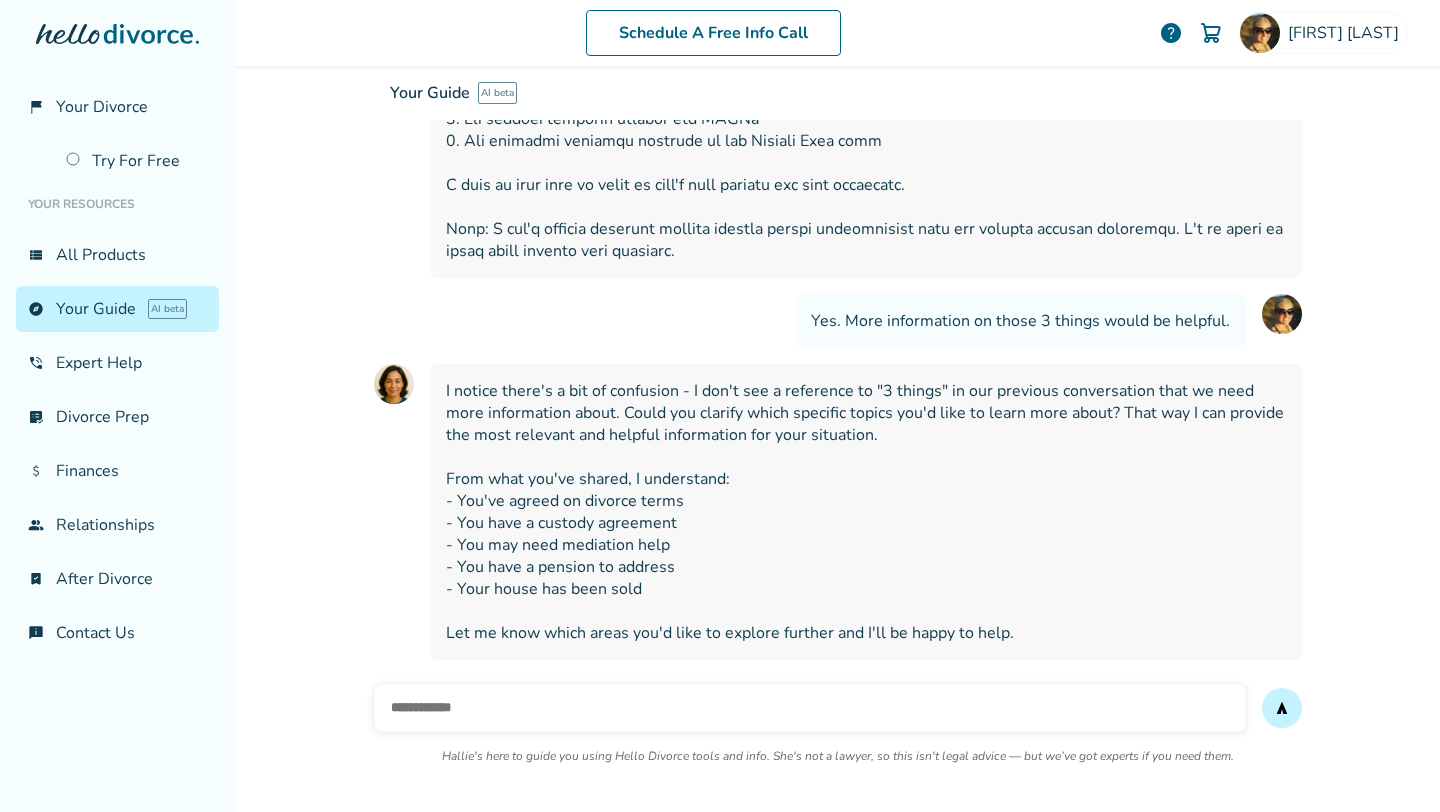 scroll, scrollTop: 0, scrollLeft: 0, axis: both 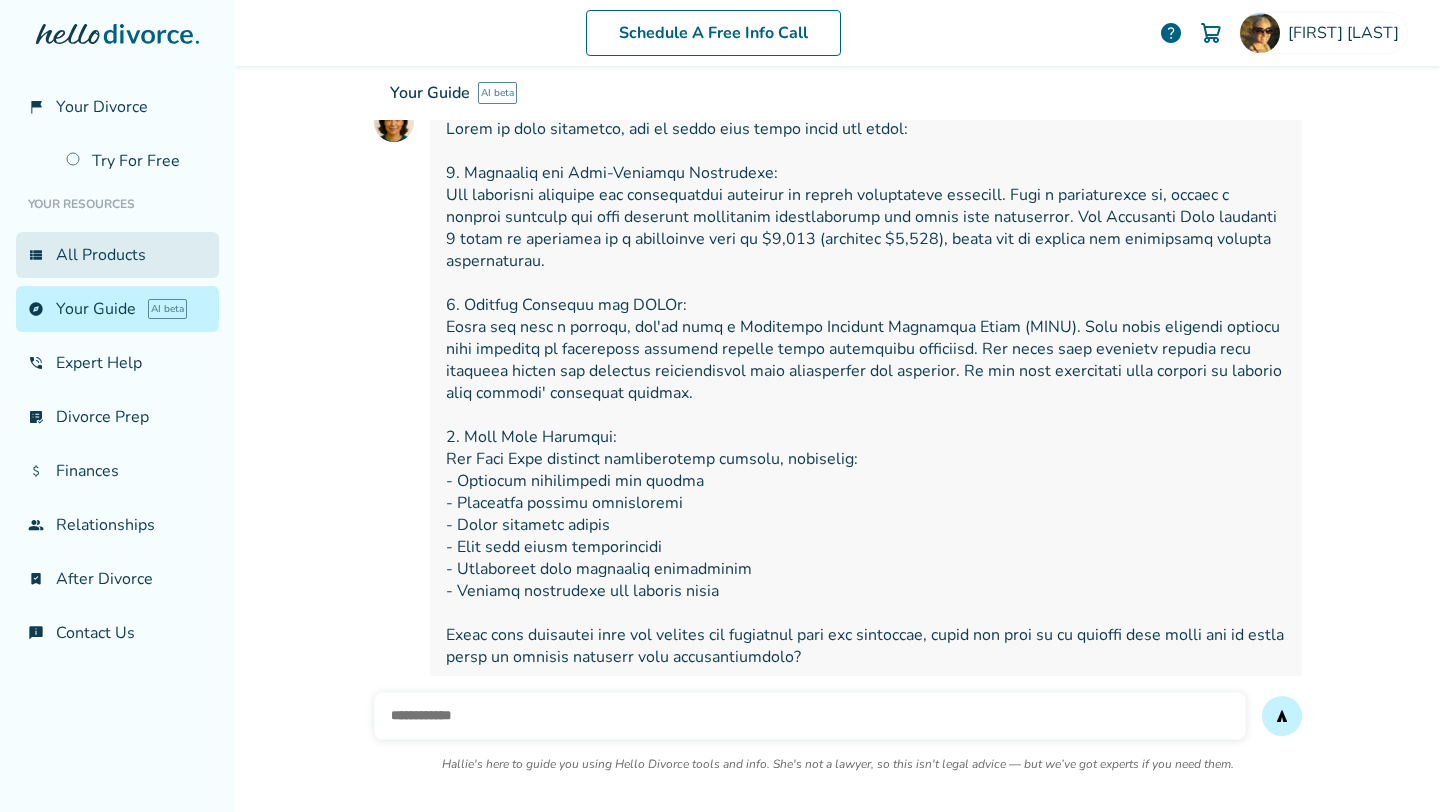 click on "view_list All Products" at bounding box center (117, 255) 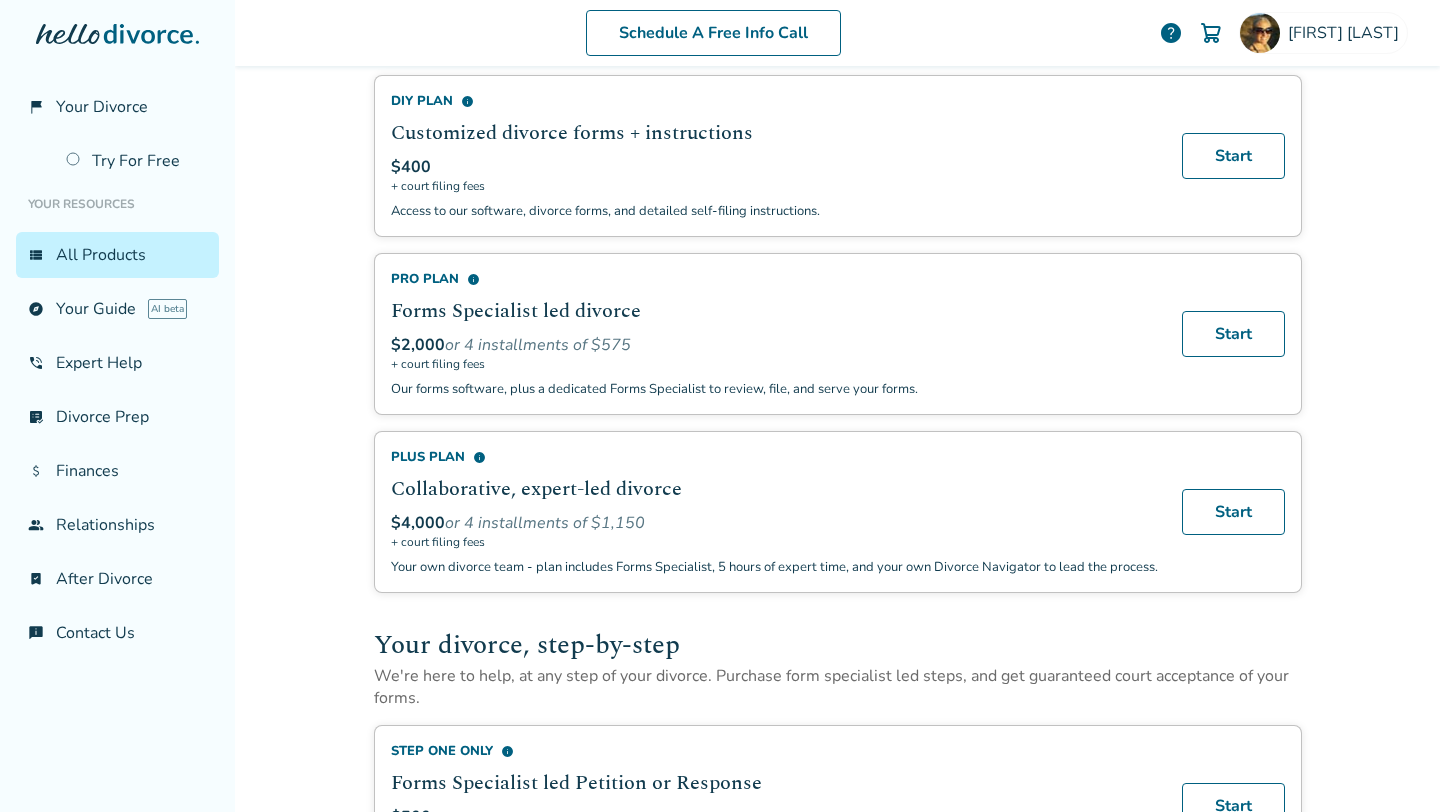 scroll, scrollTop: 261, scrollLeft: 0, axis: vertical 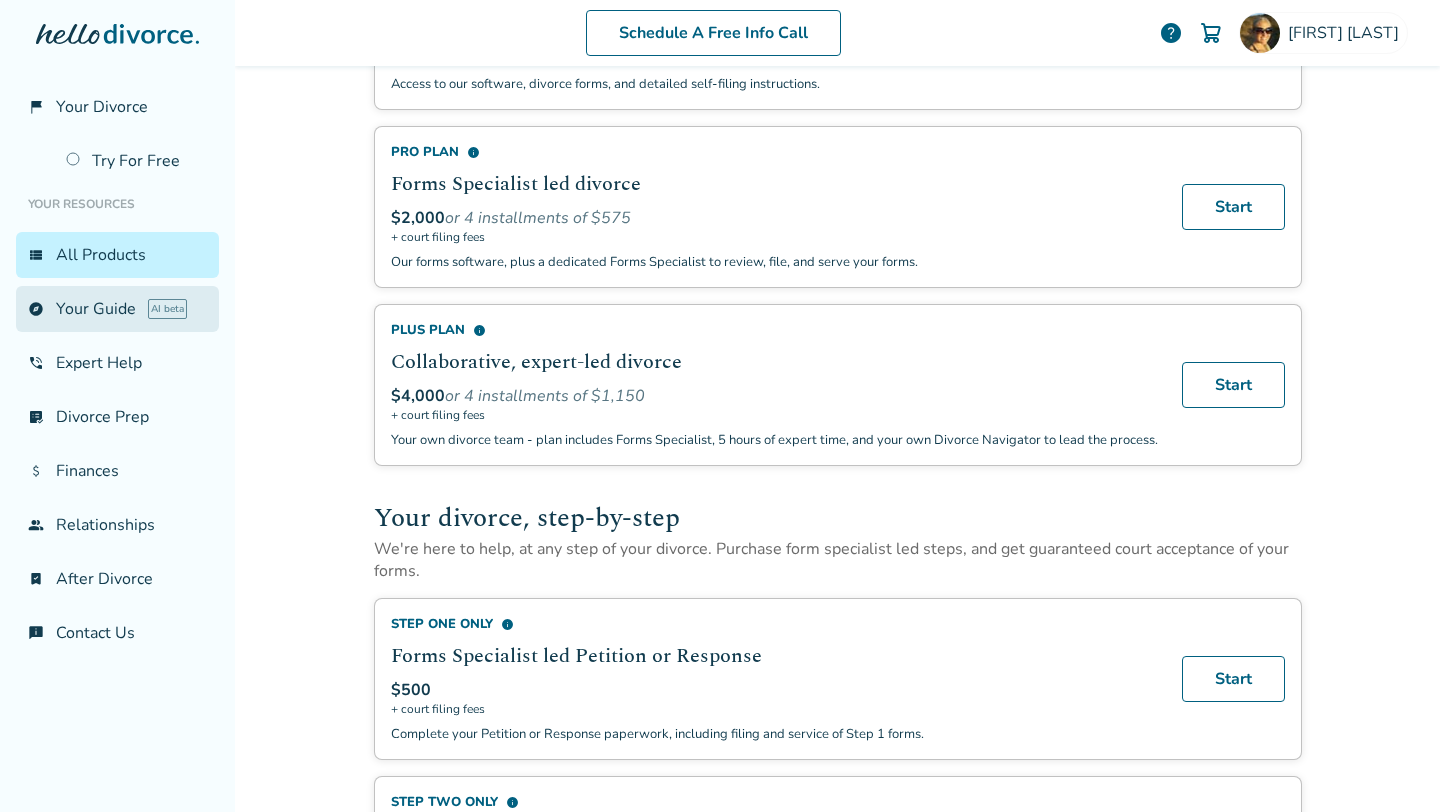 click on "explore Your Guide AI beta" at bounding box center (117, 309) 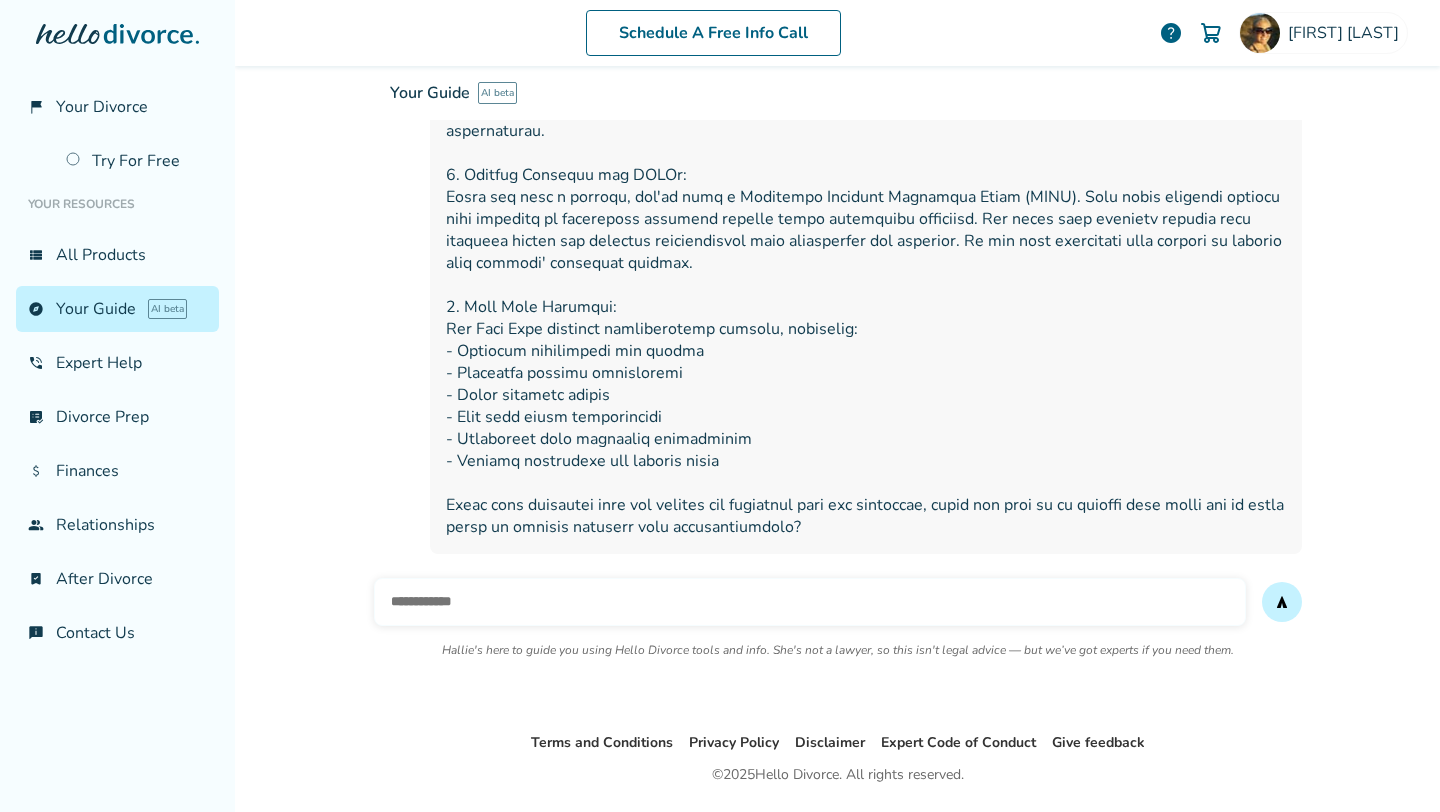 scroll, scrollTop: 2391, scrollLeft: 0, axis: vertical 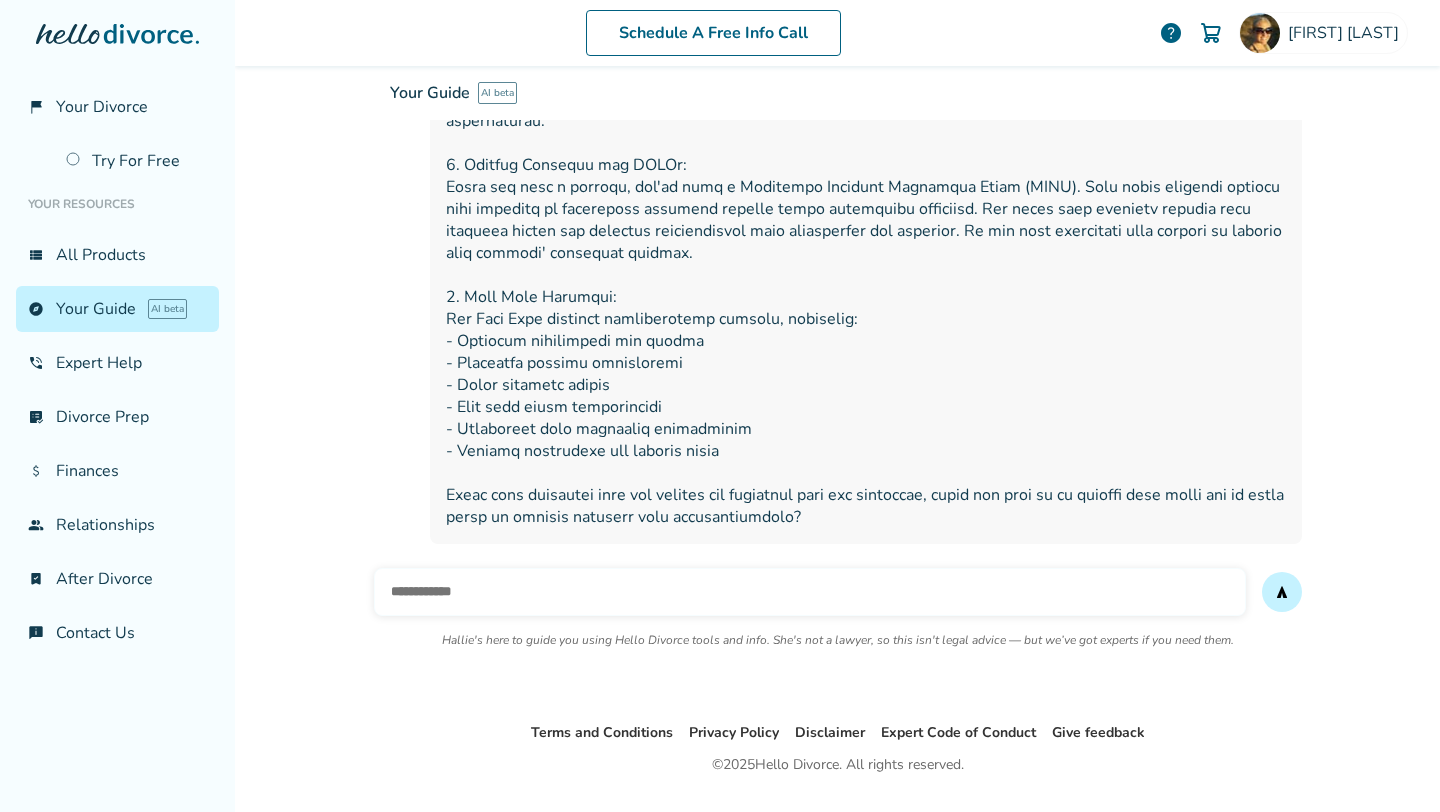 click at bounding box center (810, 592) 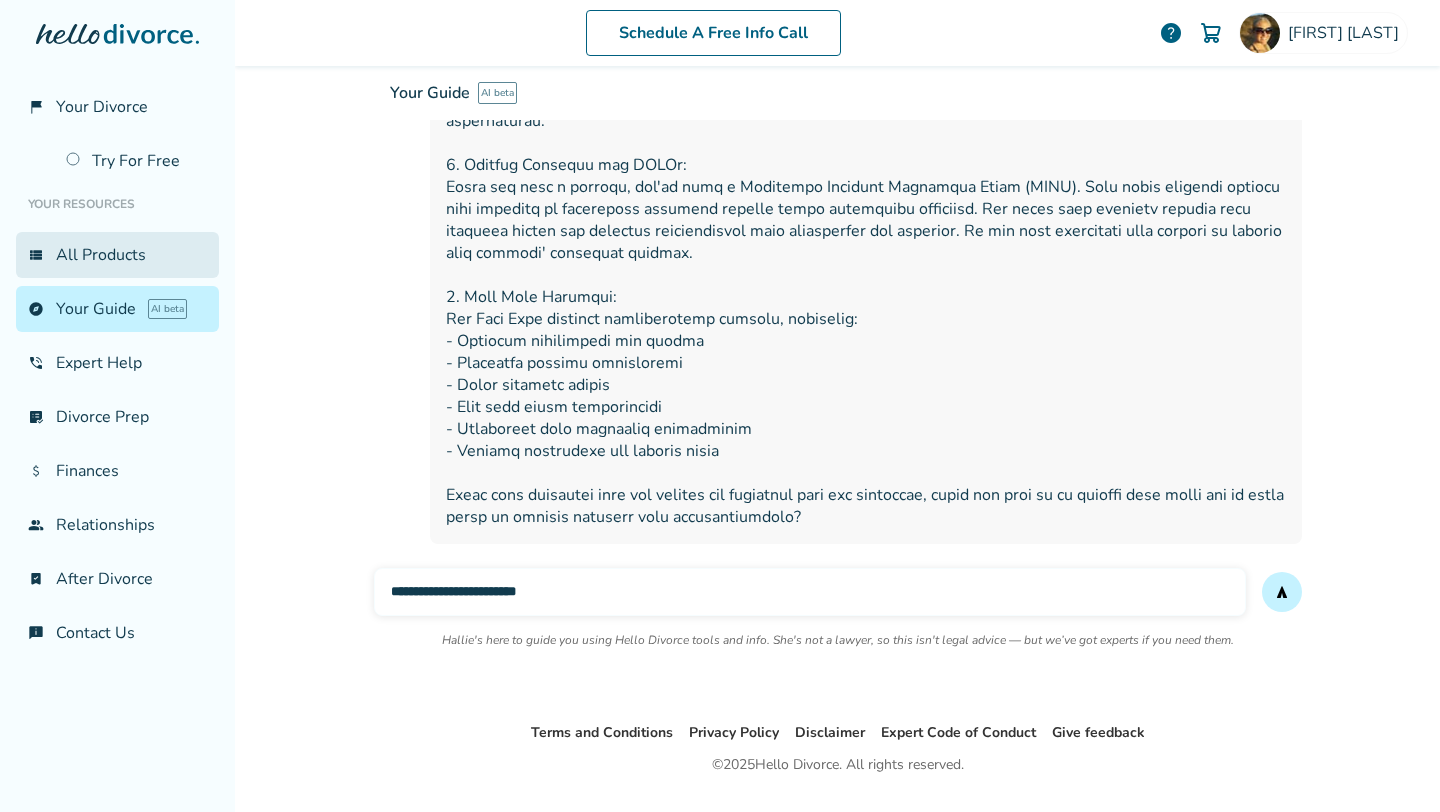 type on "**********" 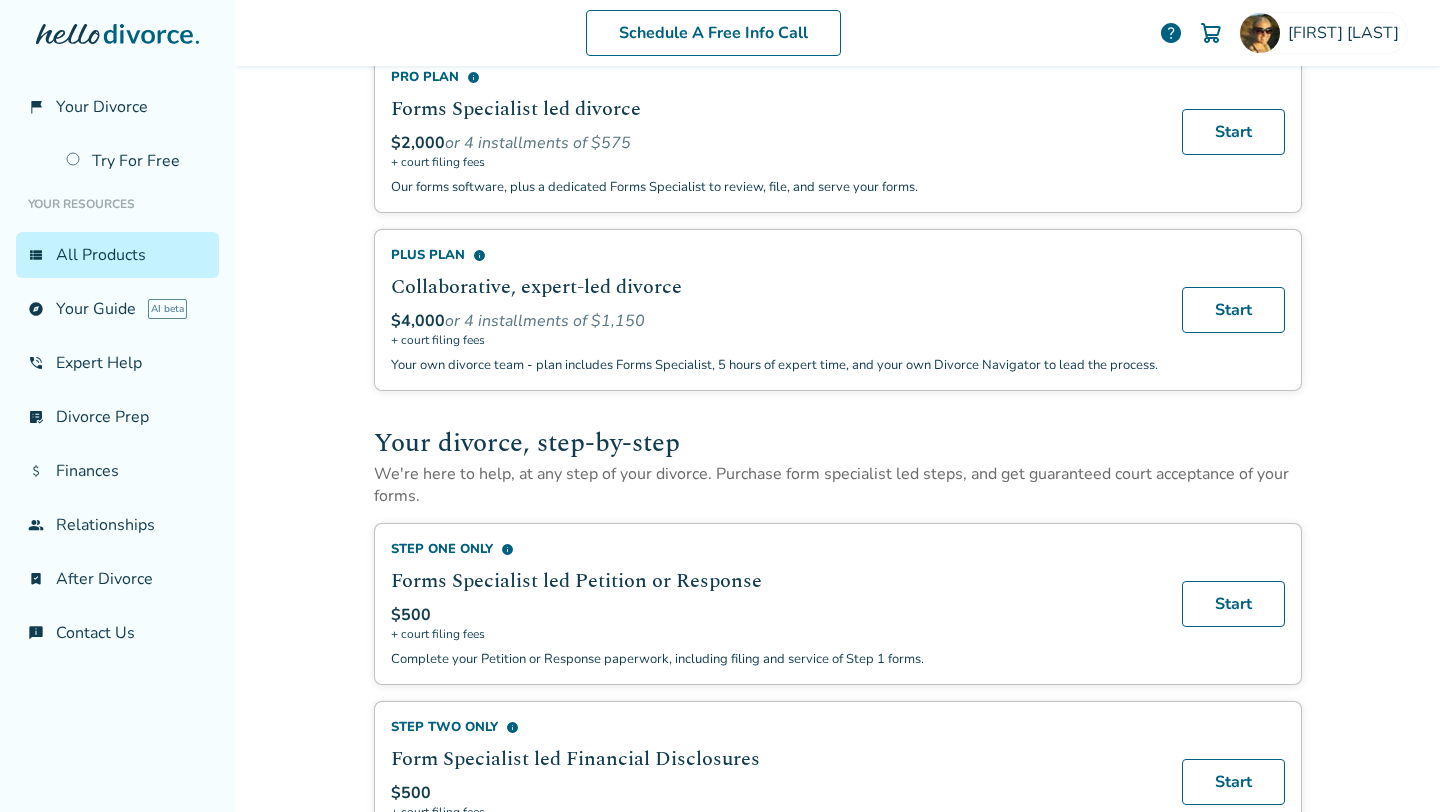 scroll, scrollTop: 520, scrollLeft: 0, axis: vertical 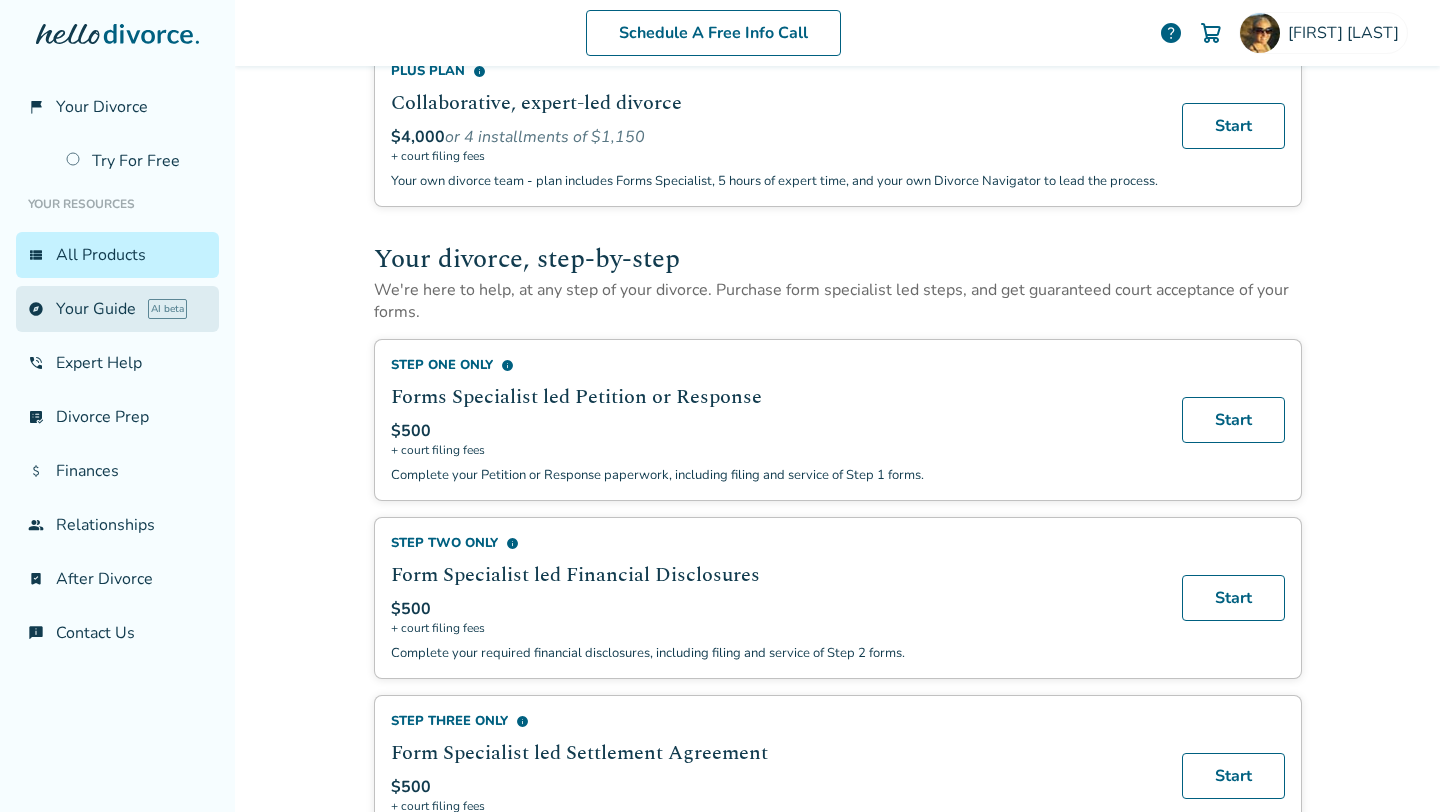 click on "explore Your Guide AI beta" at bounding box center [117, 309] 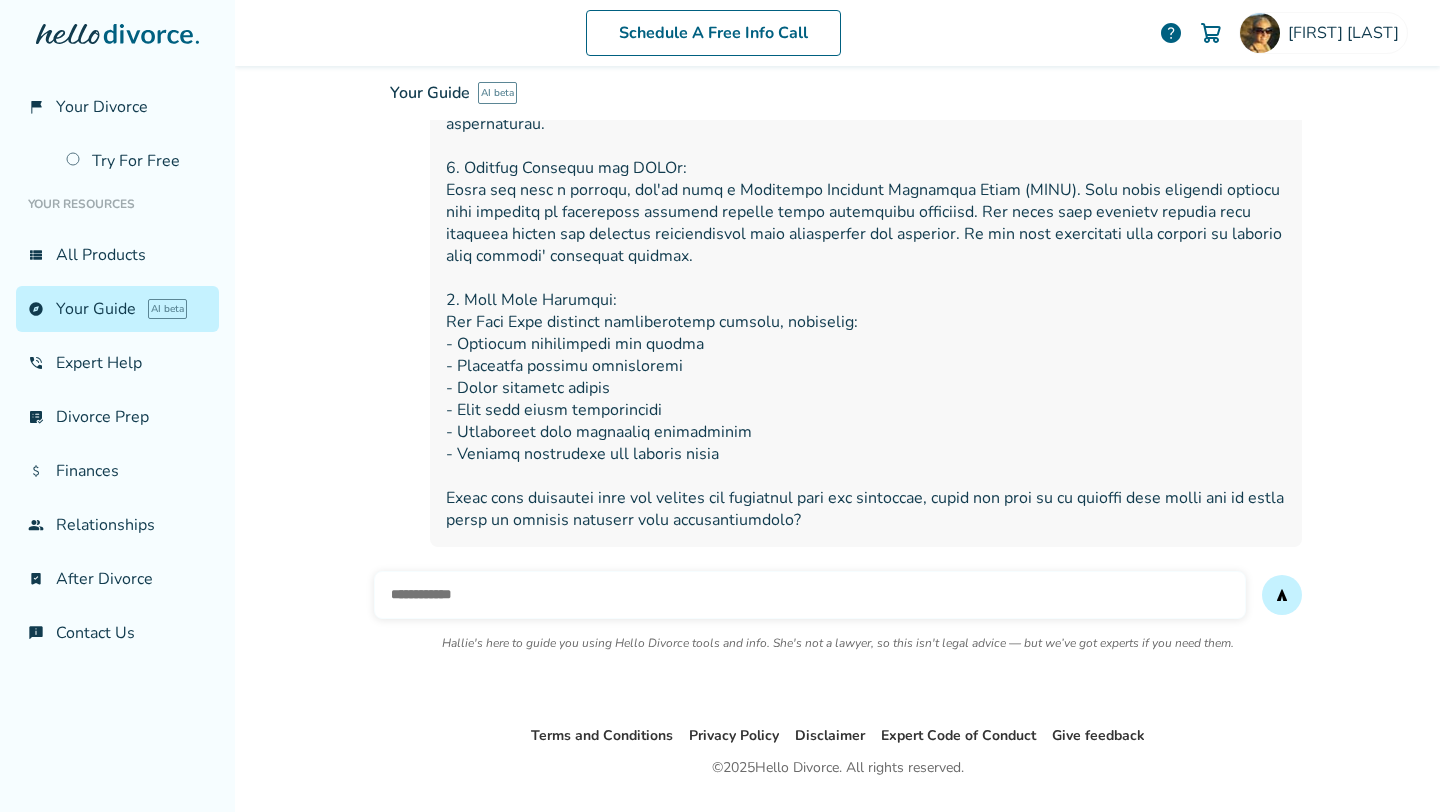 scroll, scrollTop: 2391, scrollLeft: 0, axis: vertical 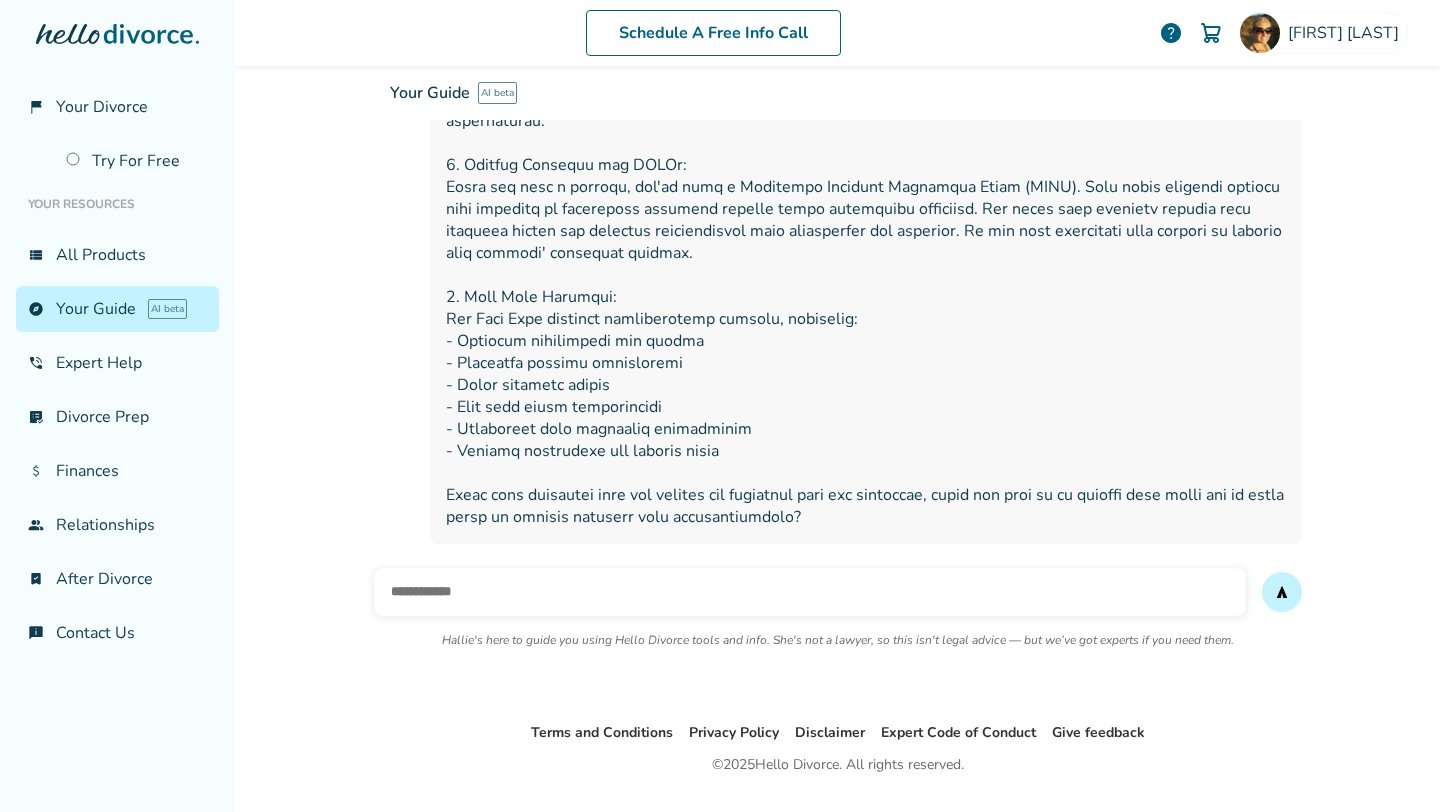 click at bounding box center (810, 592) 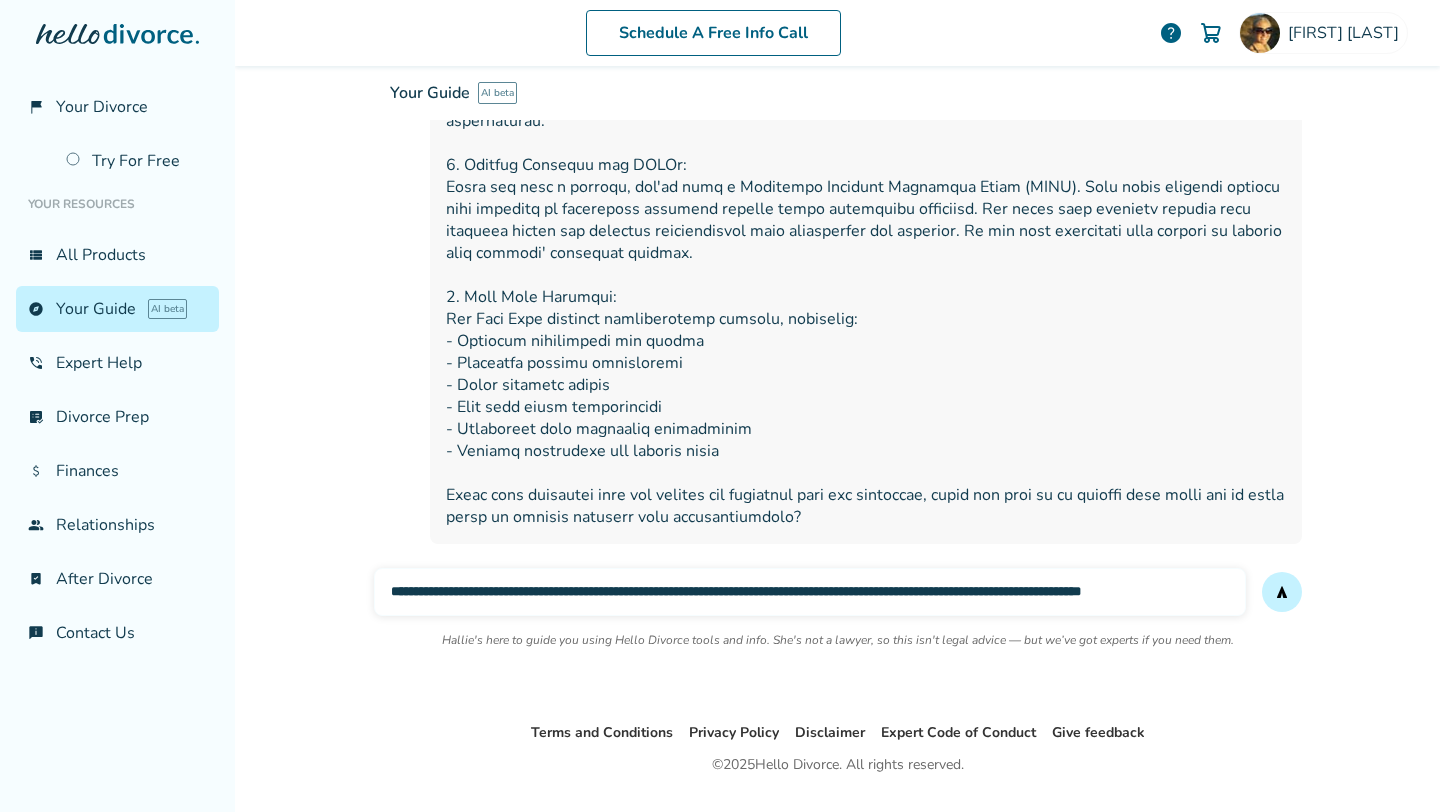 type on "**********" 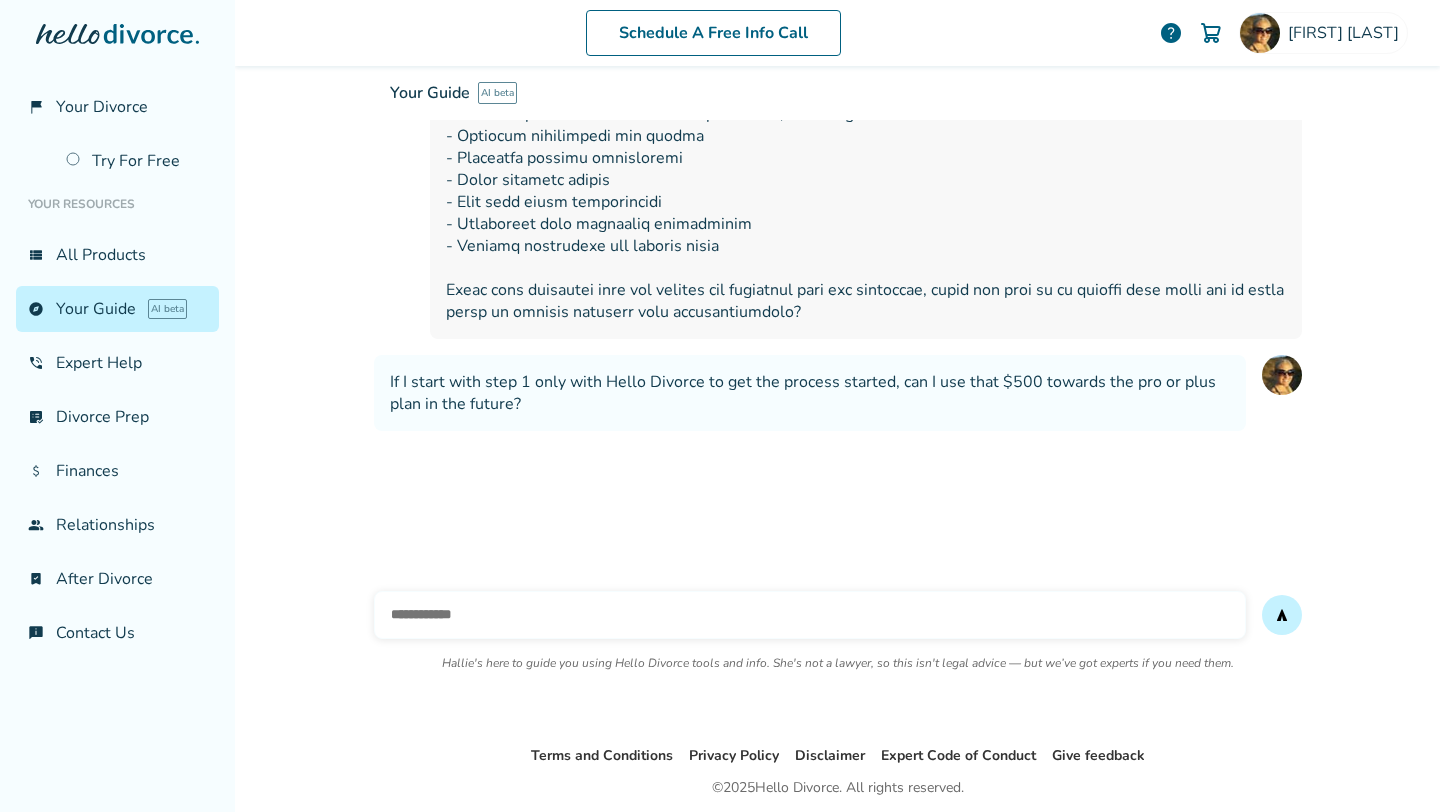 scroll, scrollTop: 2616, scrollLeft: 0, axis: vertical 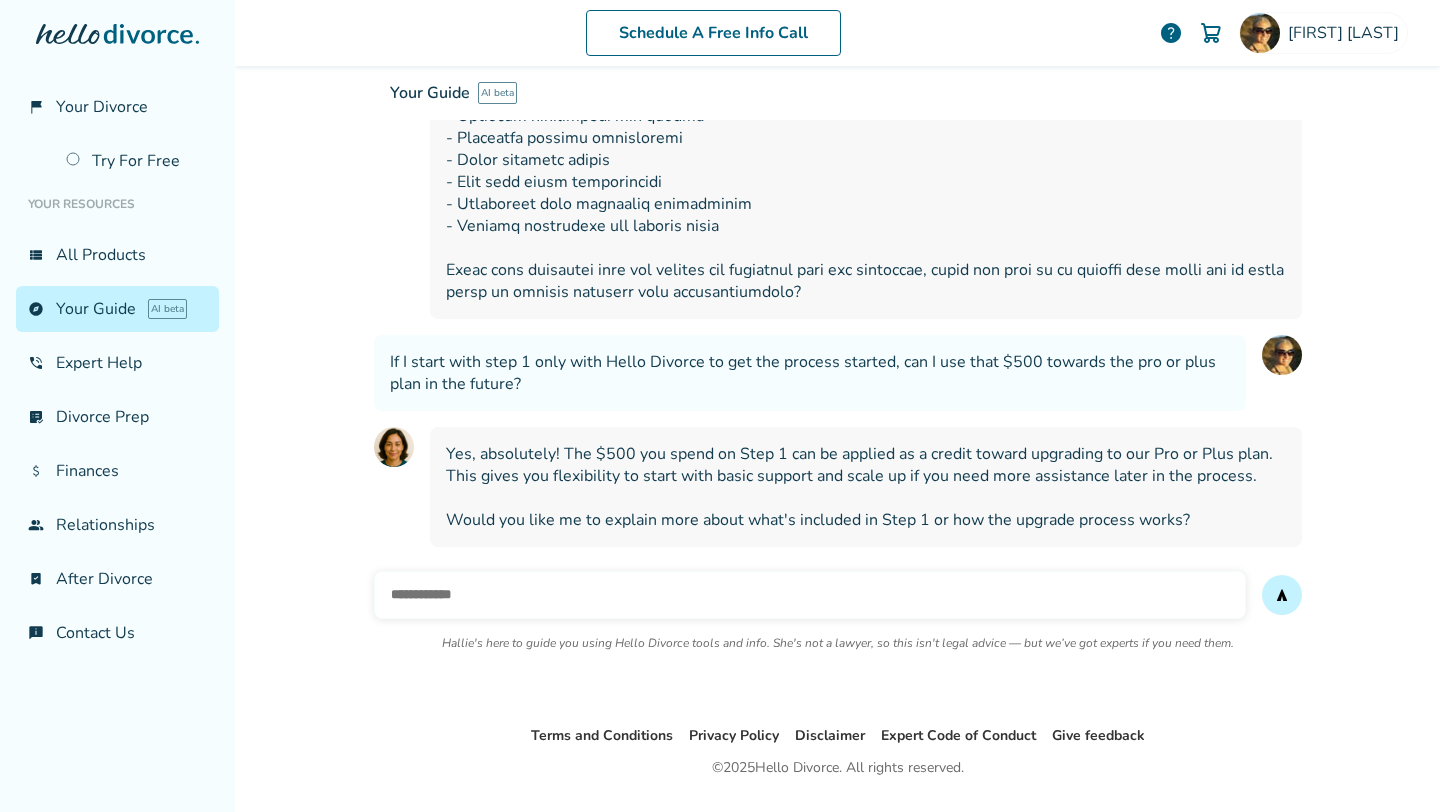 click at bounding box center [810, 595] 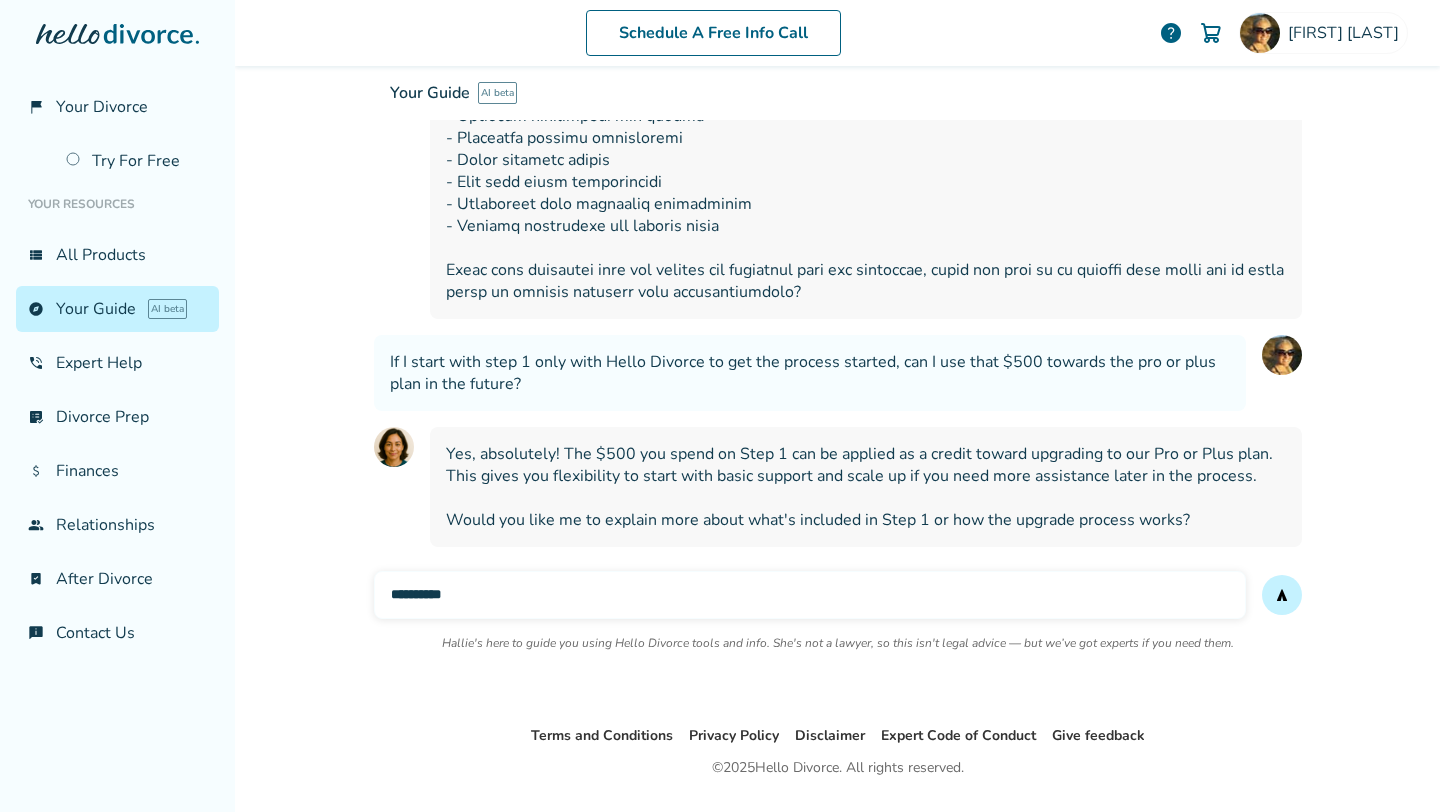 type on "**********" 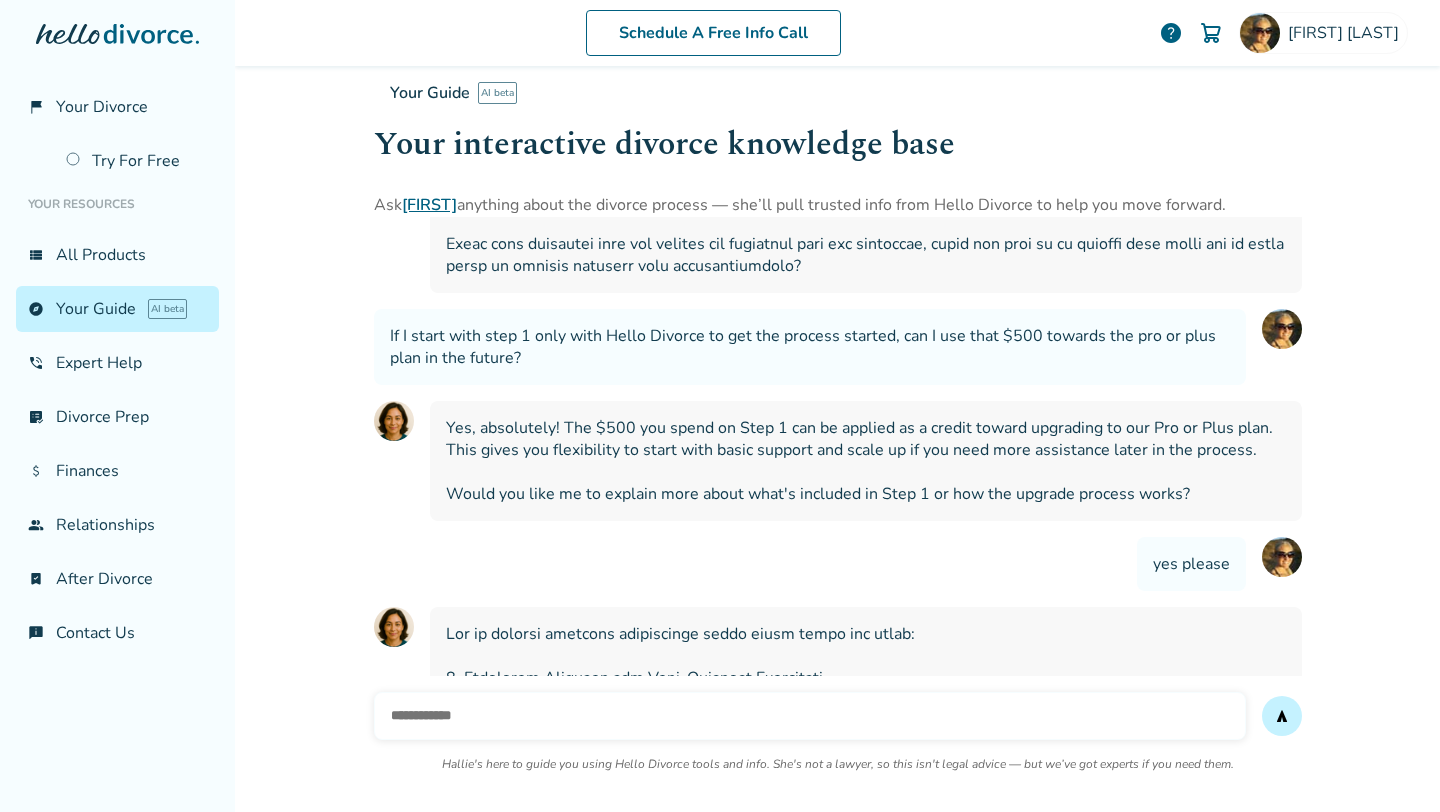 scroll, scrollTop: 2538, scrollLeft: 0, axis: vertical 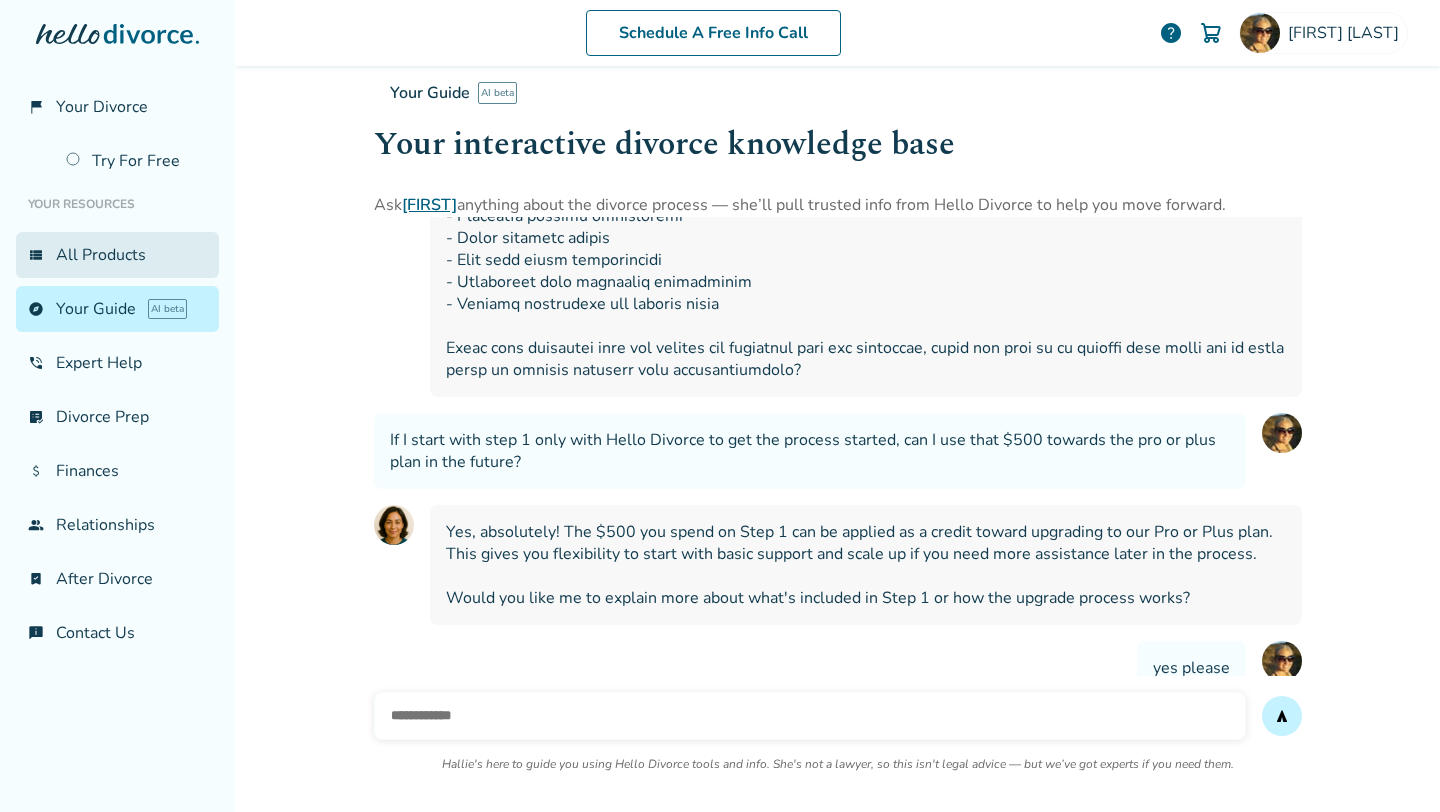click on "view_list All Products" at bounding box center (117, 255) 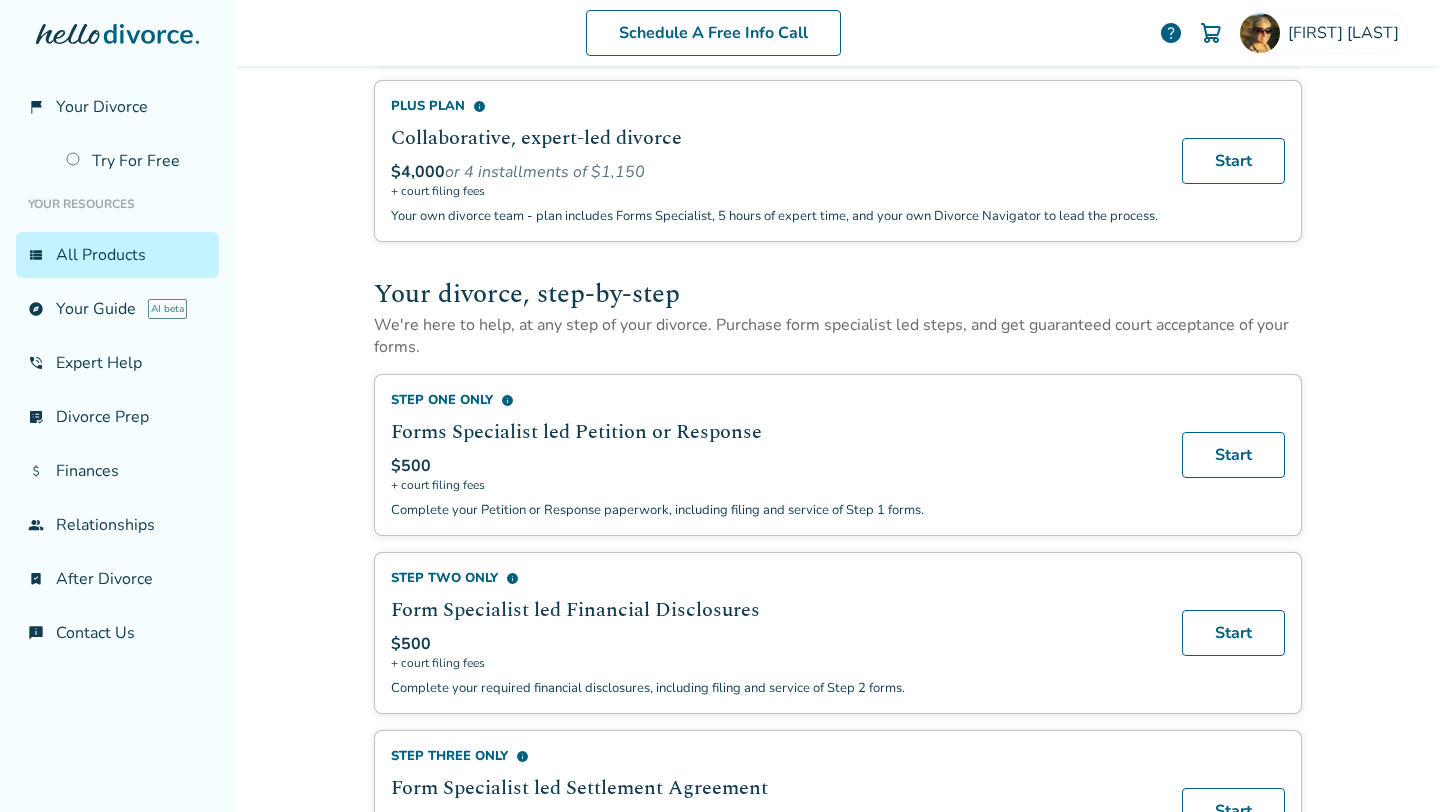 scroll, scrollTop: 484, scrollLeft: 0, axis: vertical 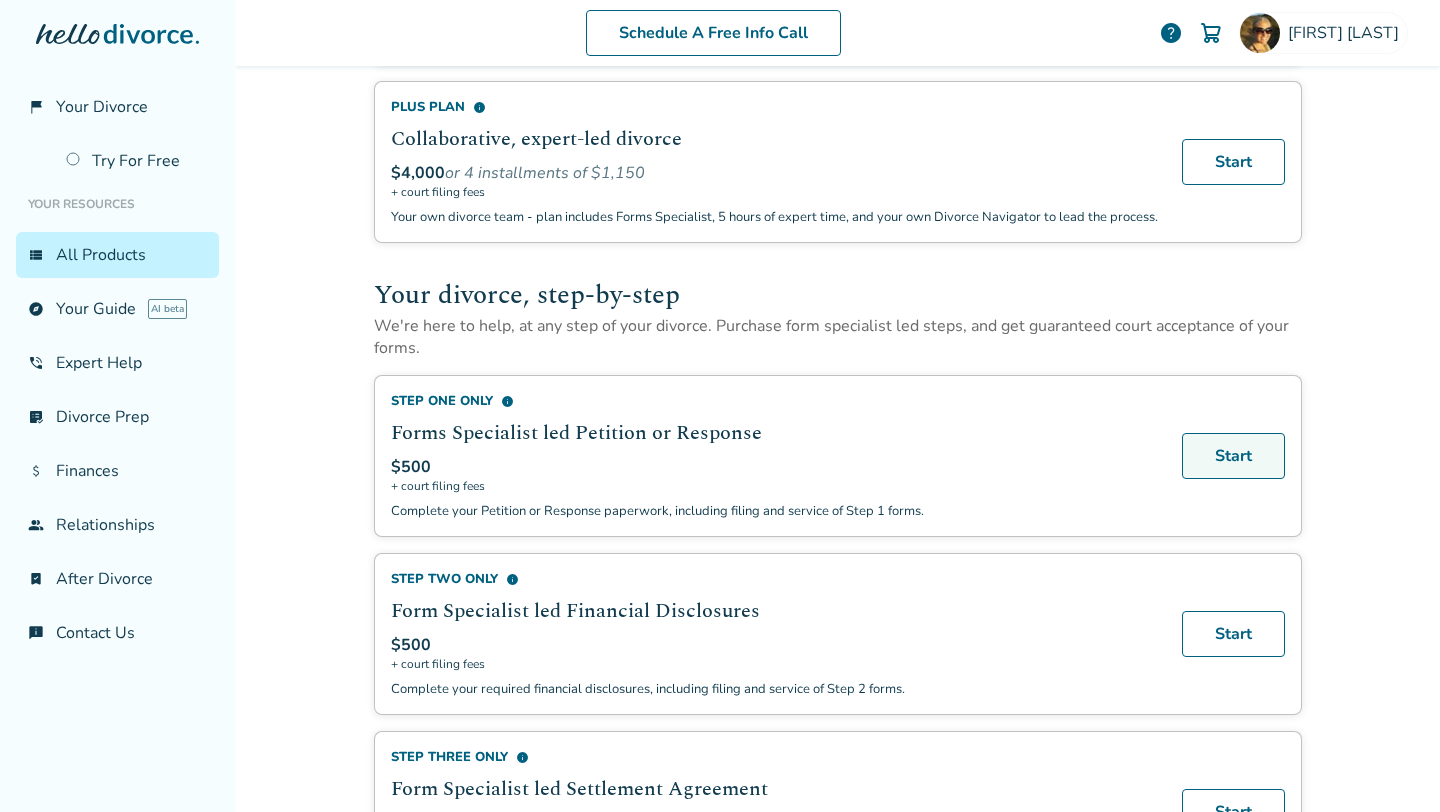 click on "Start" at bounding box center (1233, 456) 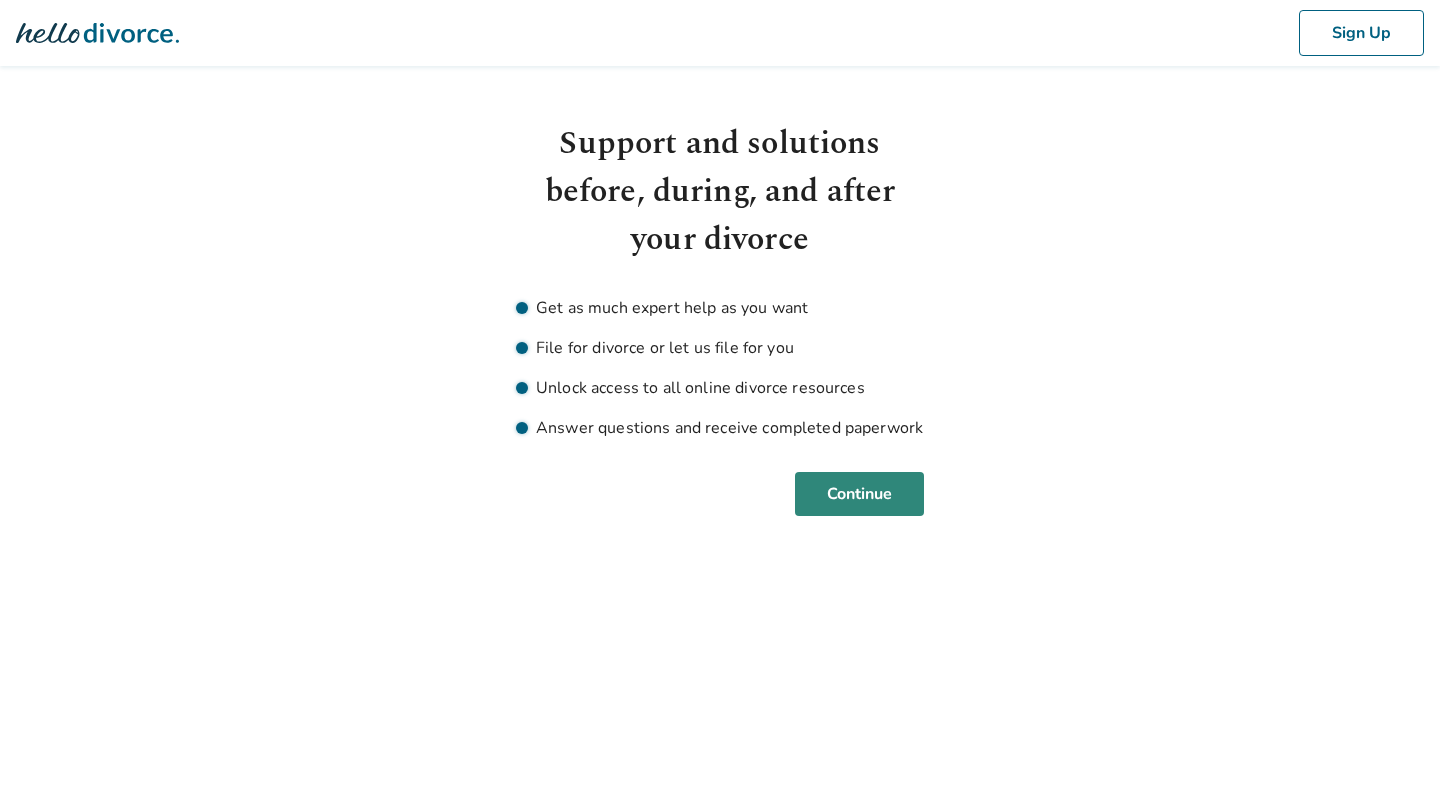 click on "Continue" at bounding box center (859, 494) 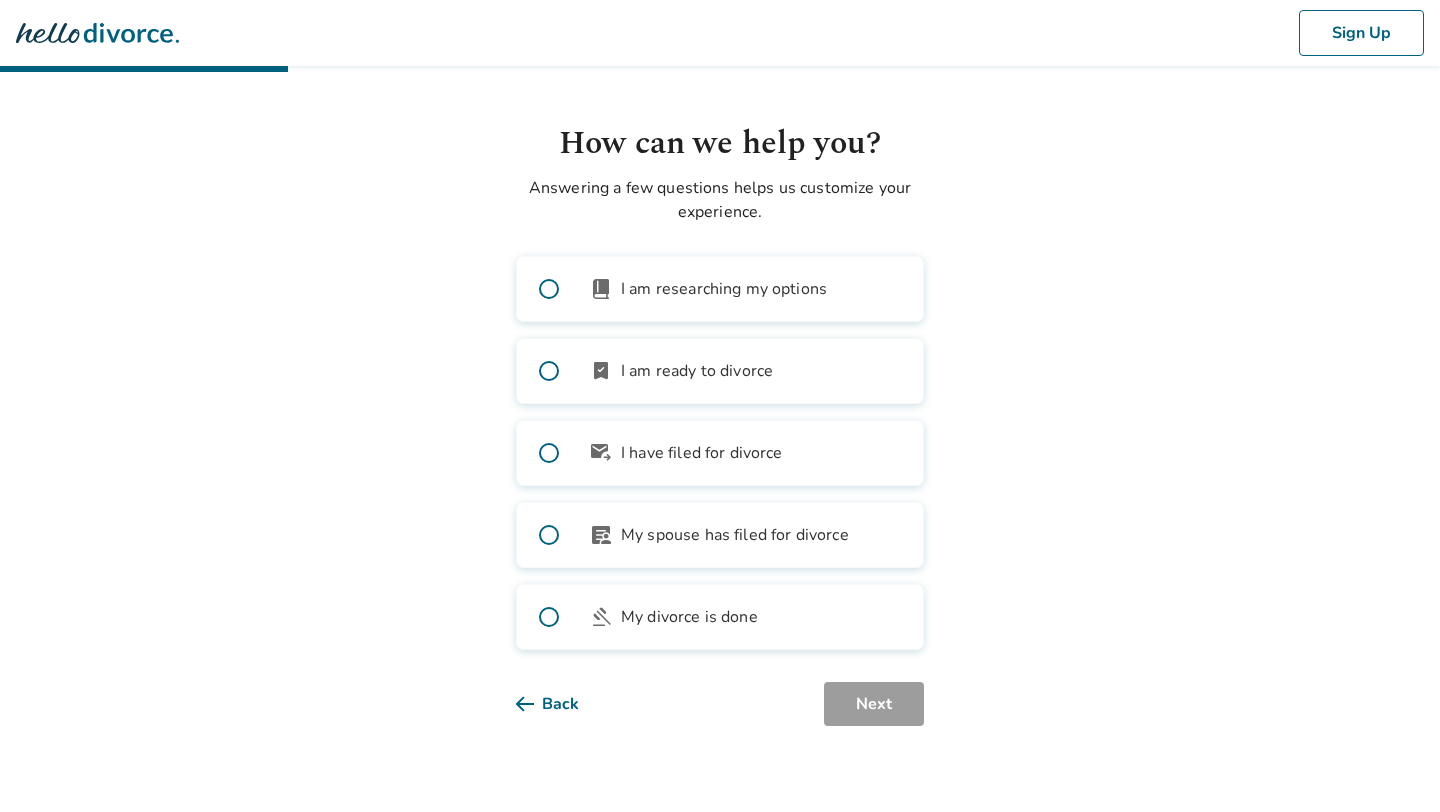 click on "bookmark_check I am ready to divorce" at bounding box center [720, 371] 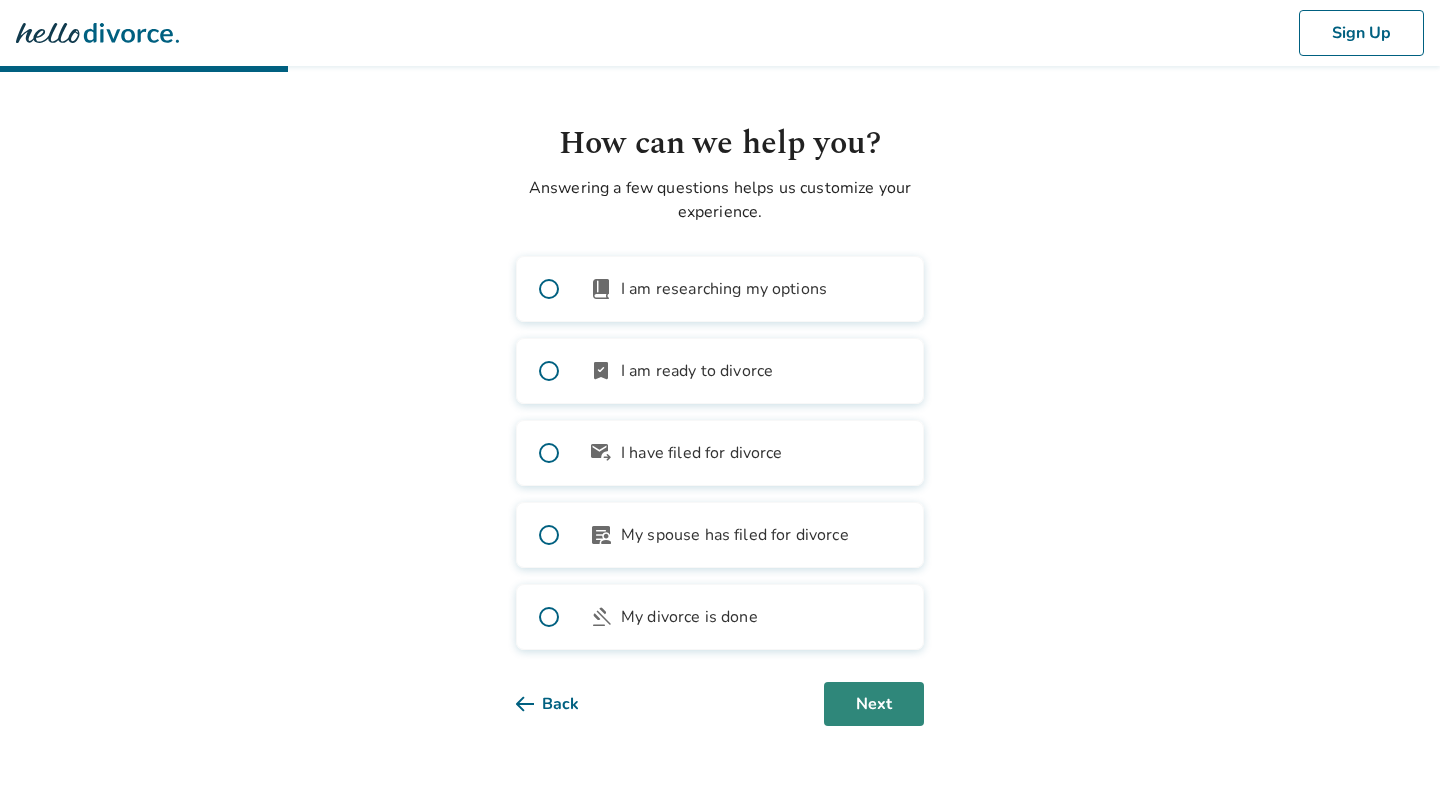 click on "Next" at bounding box center [874, 704] 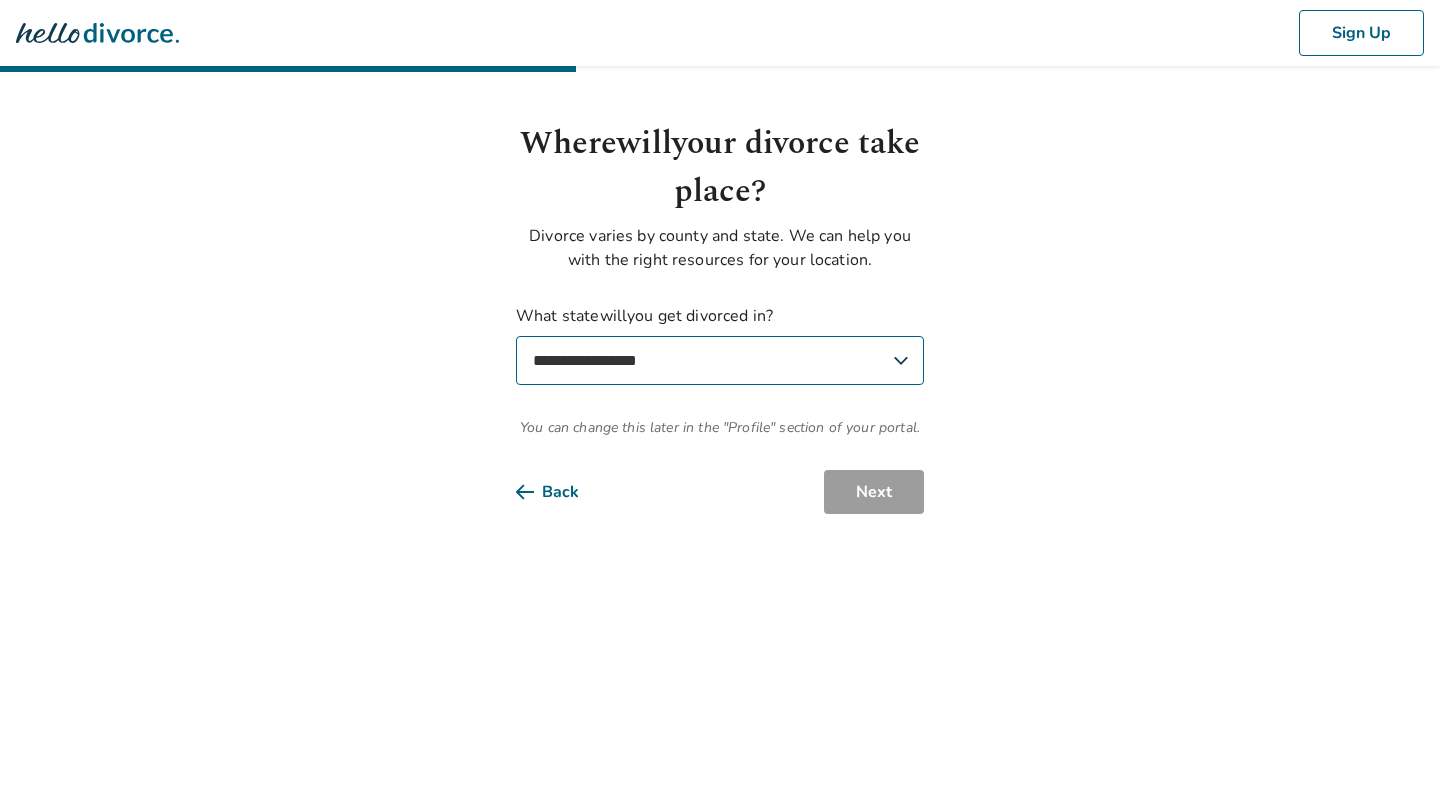 click on "**********" at bounding box center (720, 360) 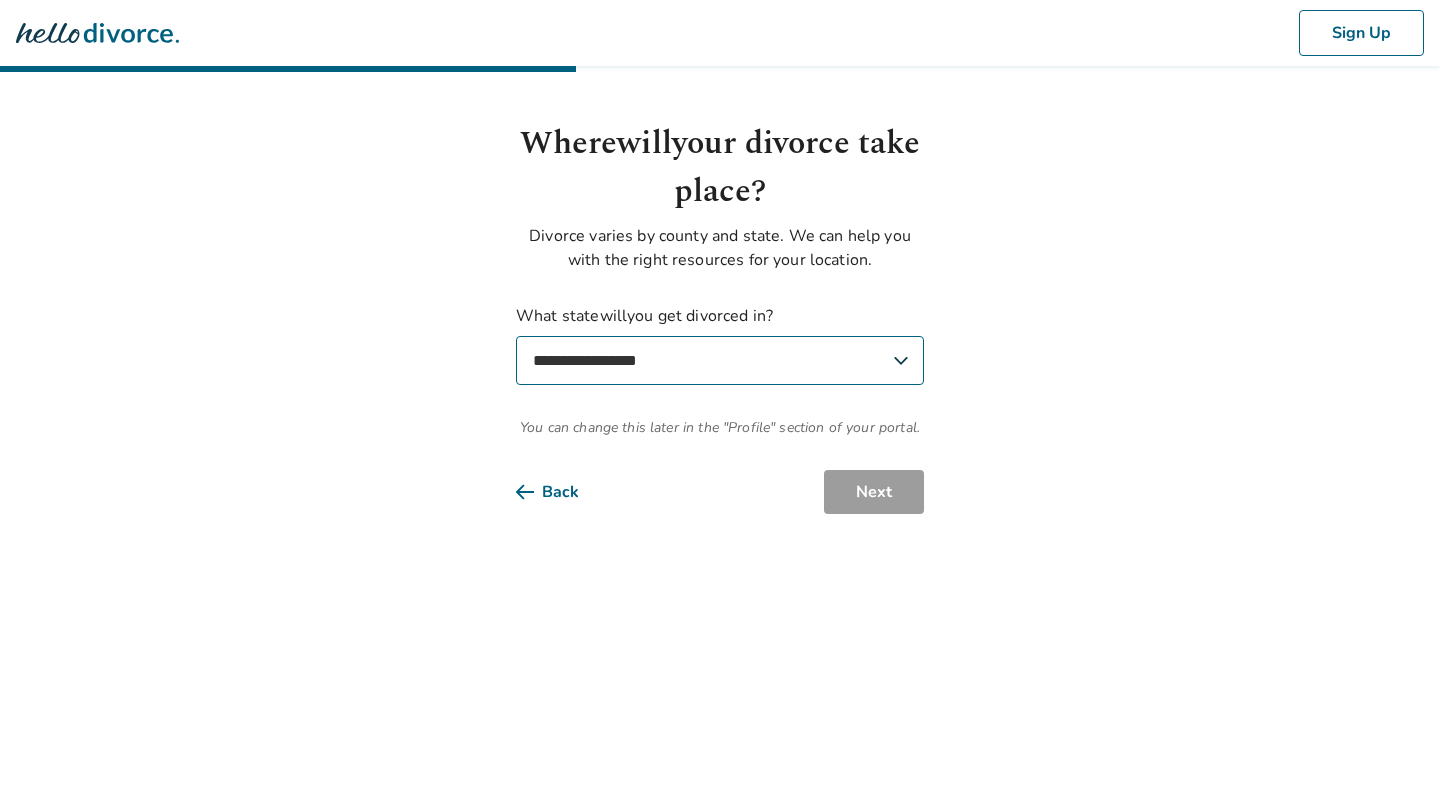 select on "**" 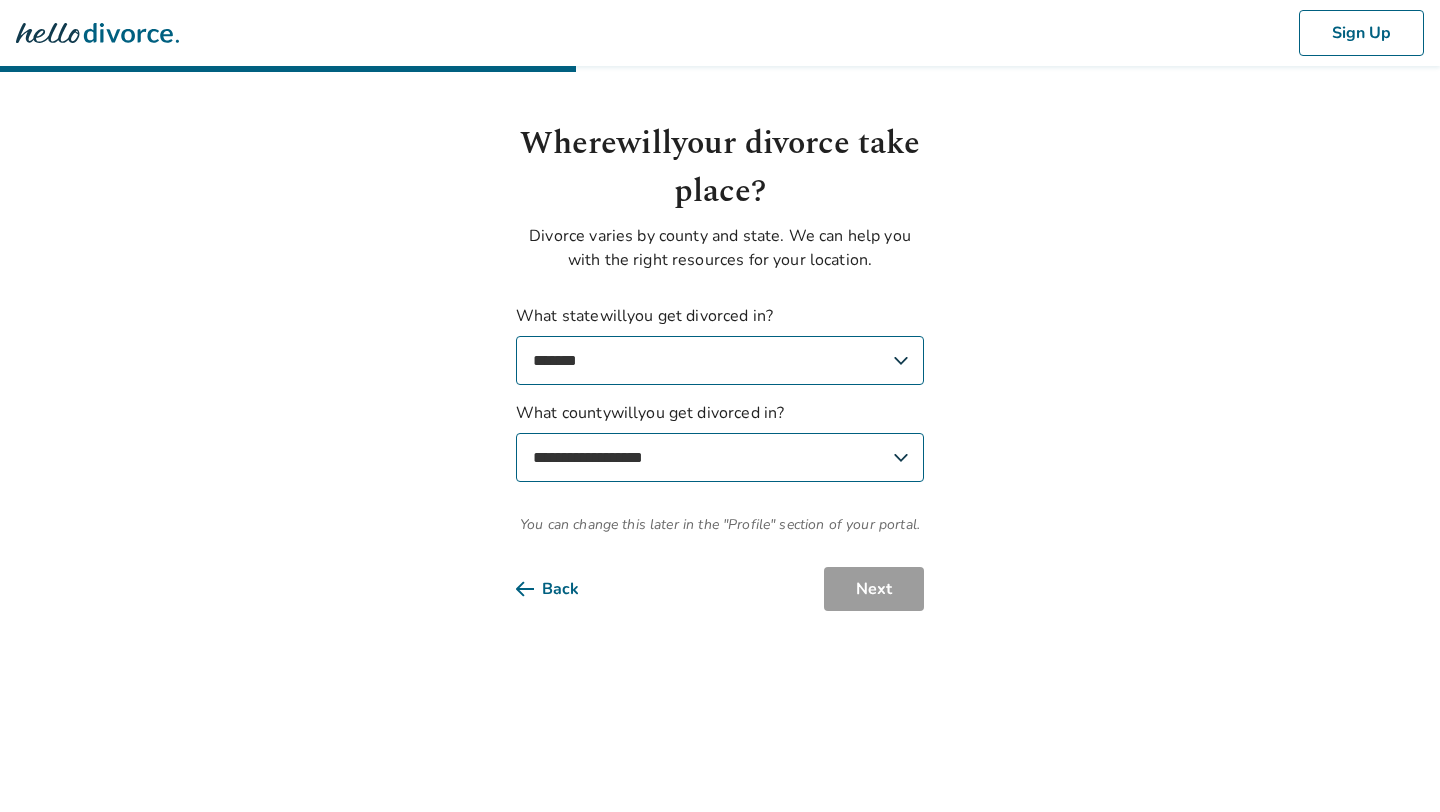 click on "**********" at bounding box center (720, 457) 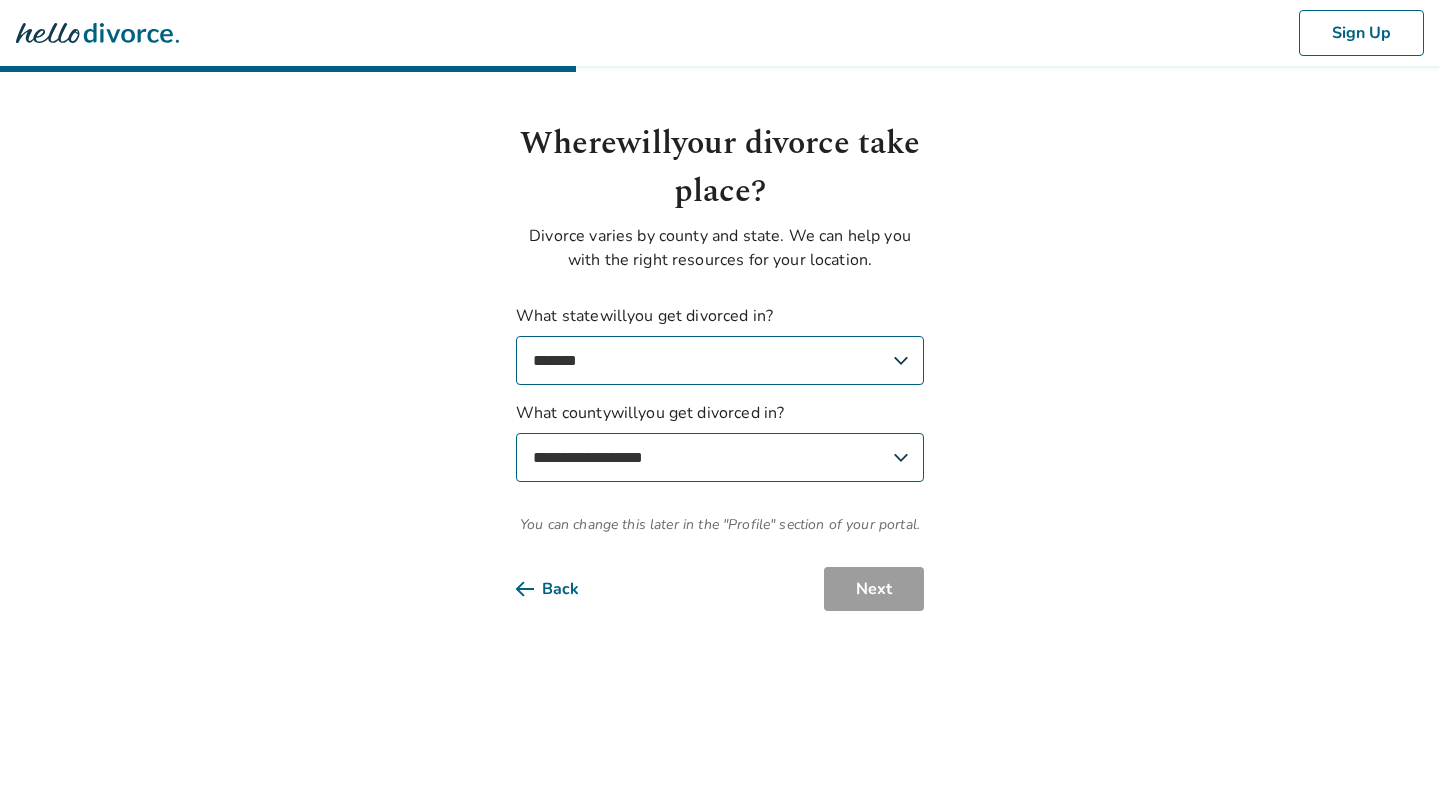 select on "*******" 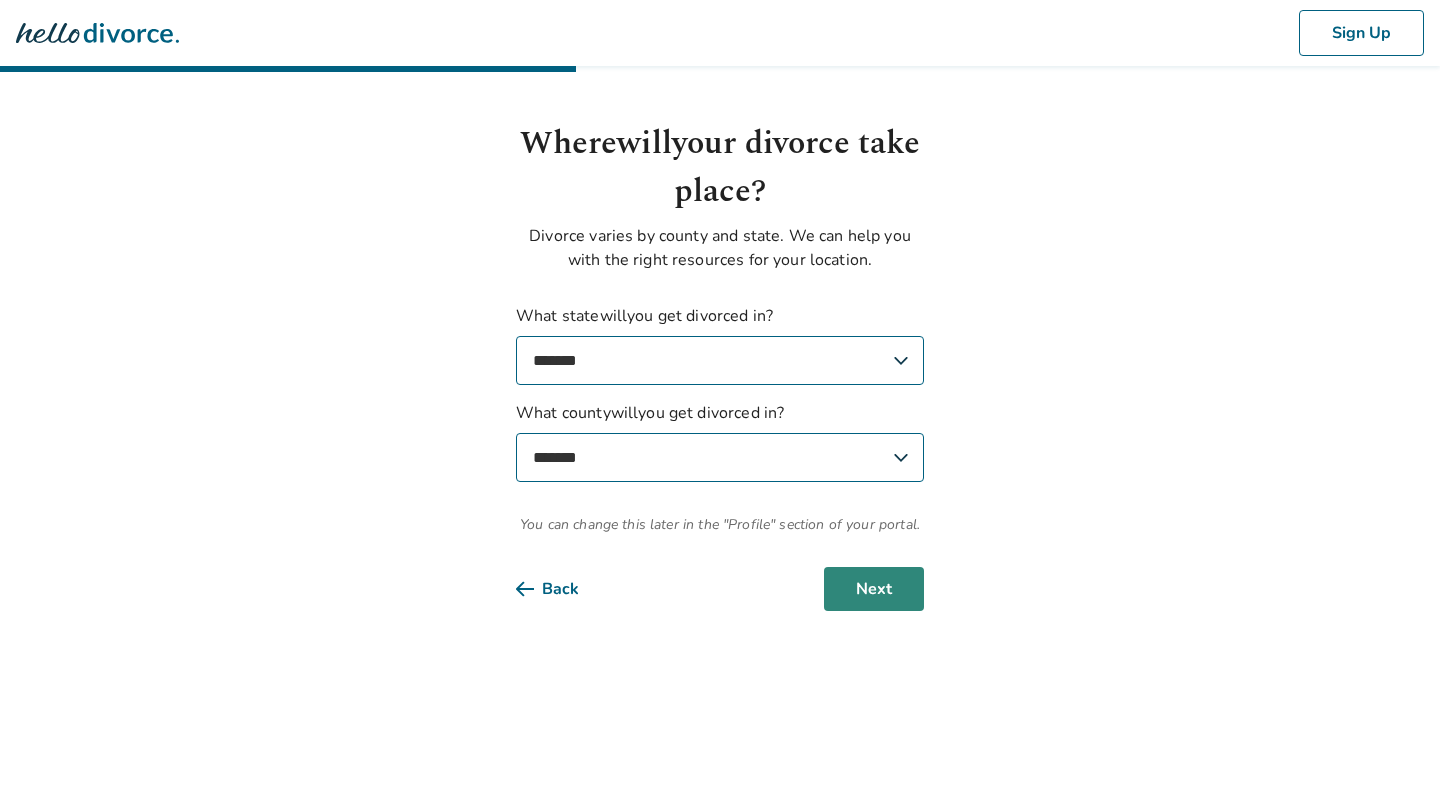 click on "Next" at bounding box center (874, 589) 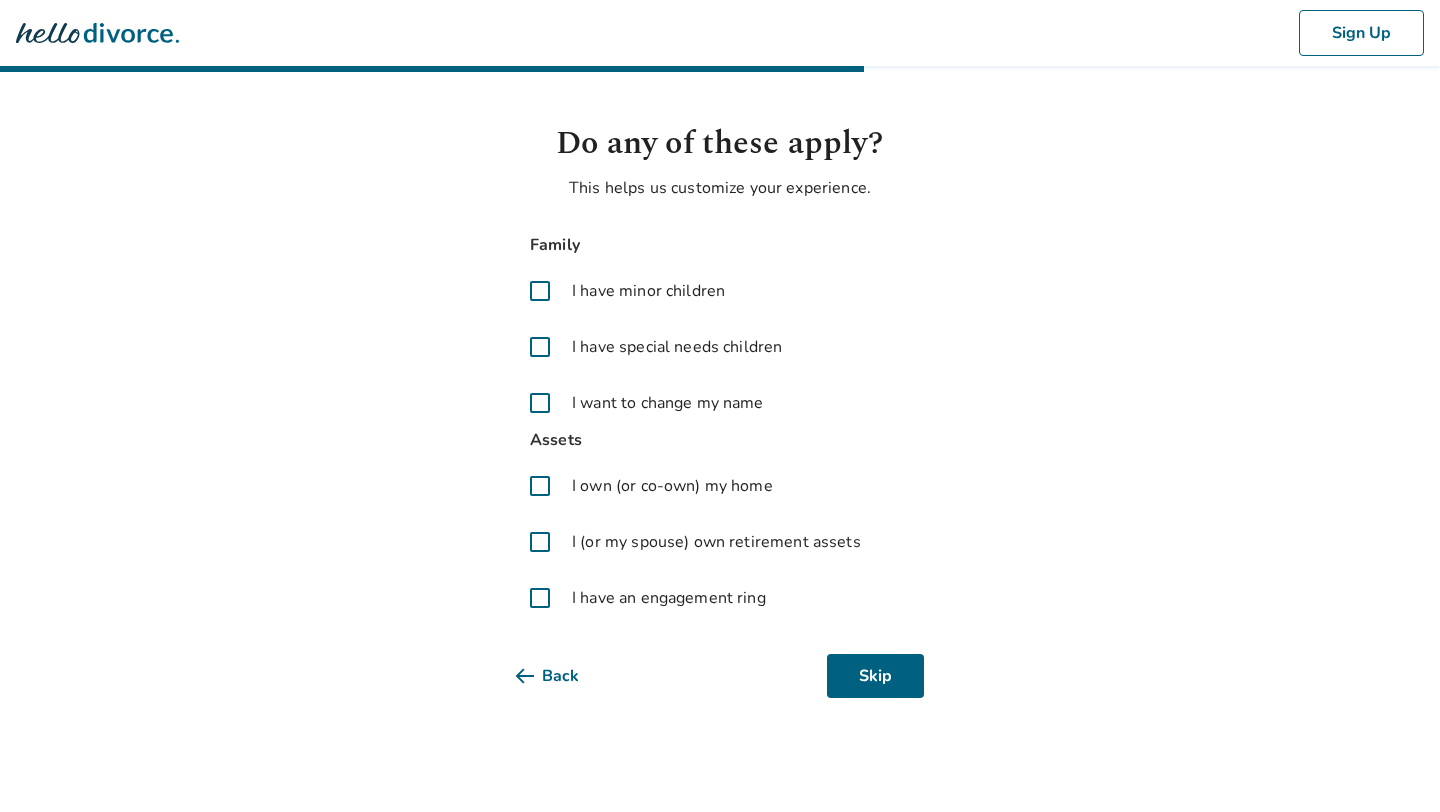 click at bounding box center (540, 291) 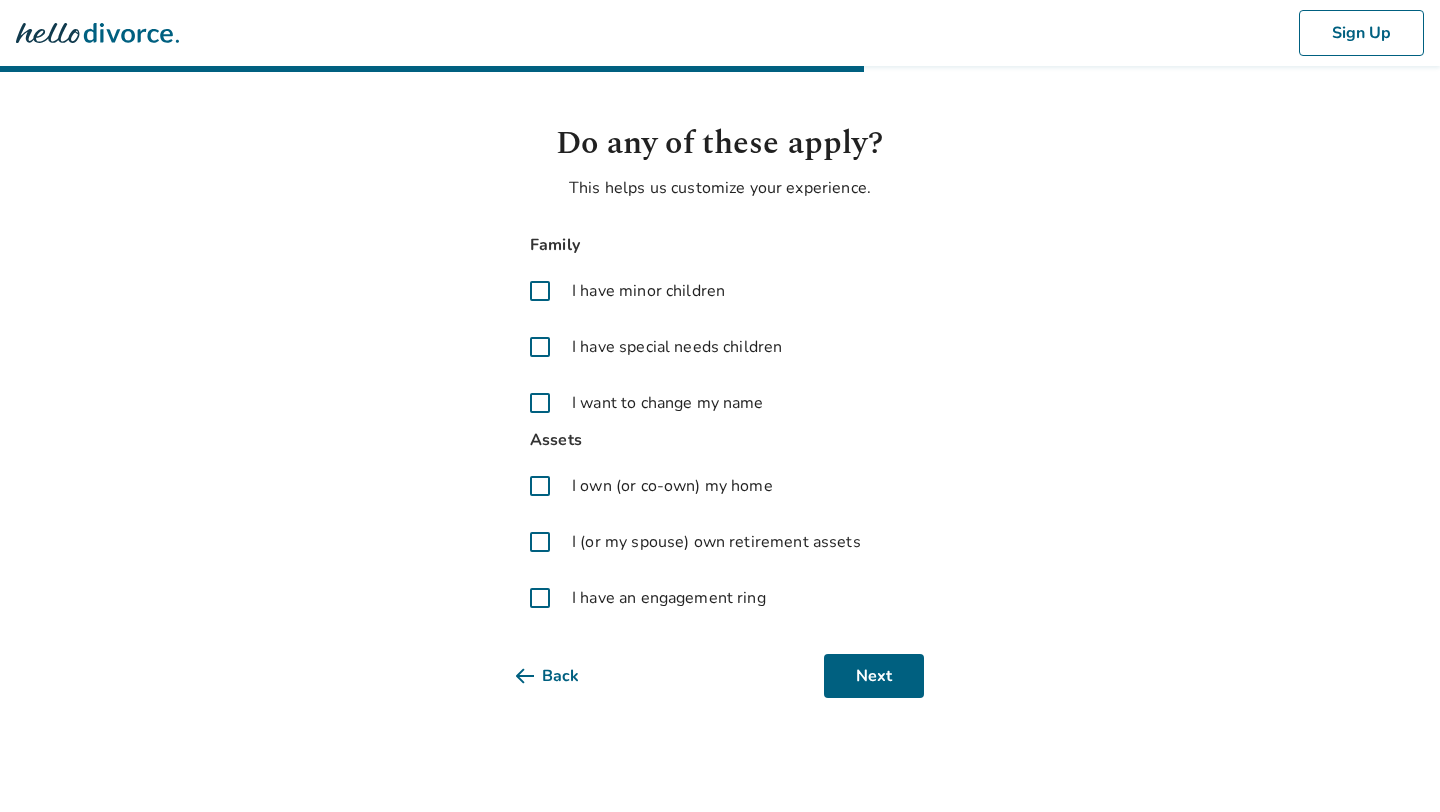 click at bounding box center (540, 542) 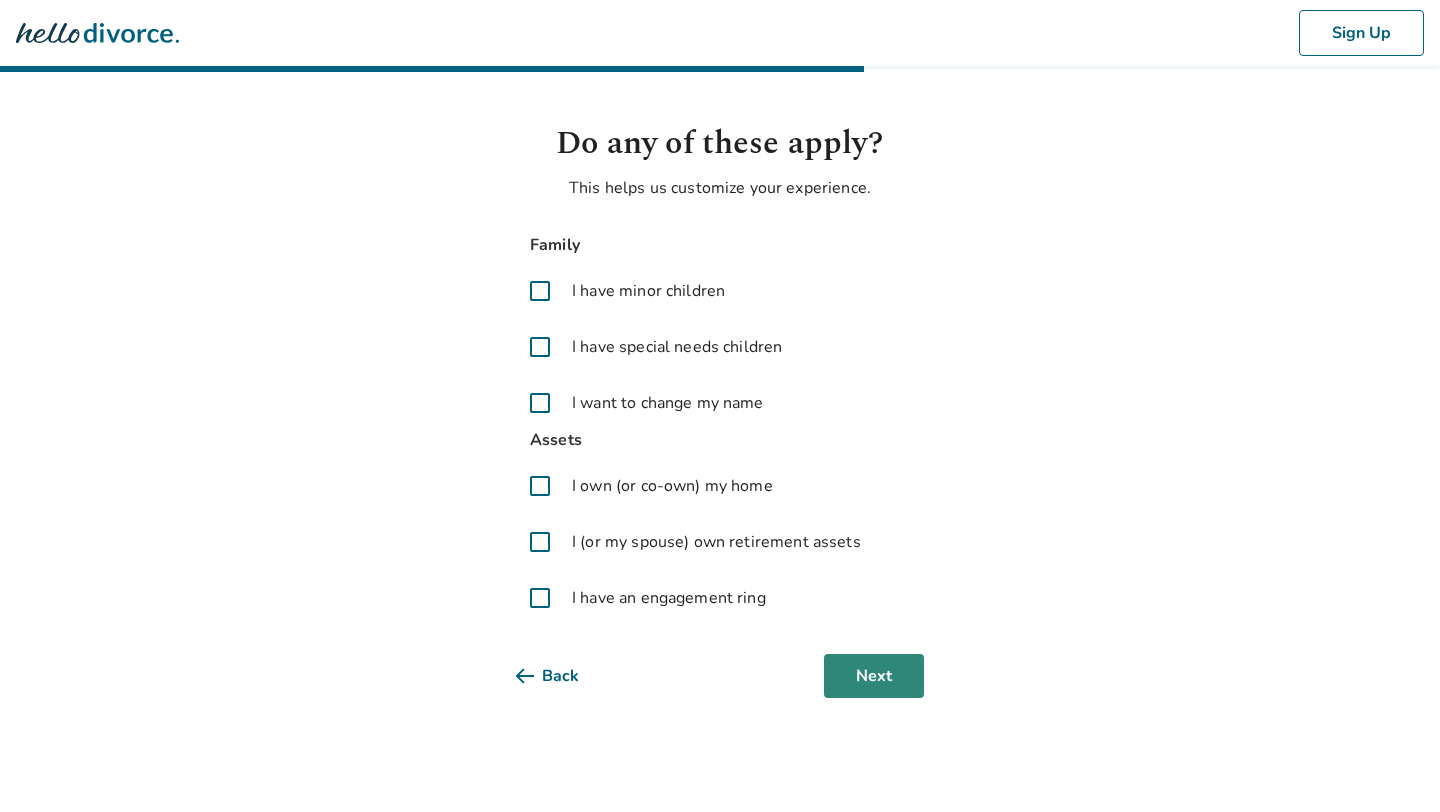 click on "Next" at bounding box center [874, 676] 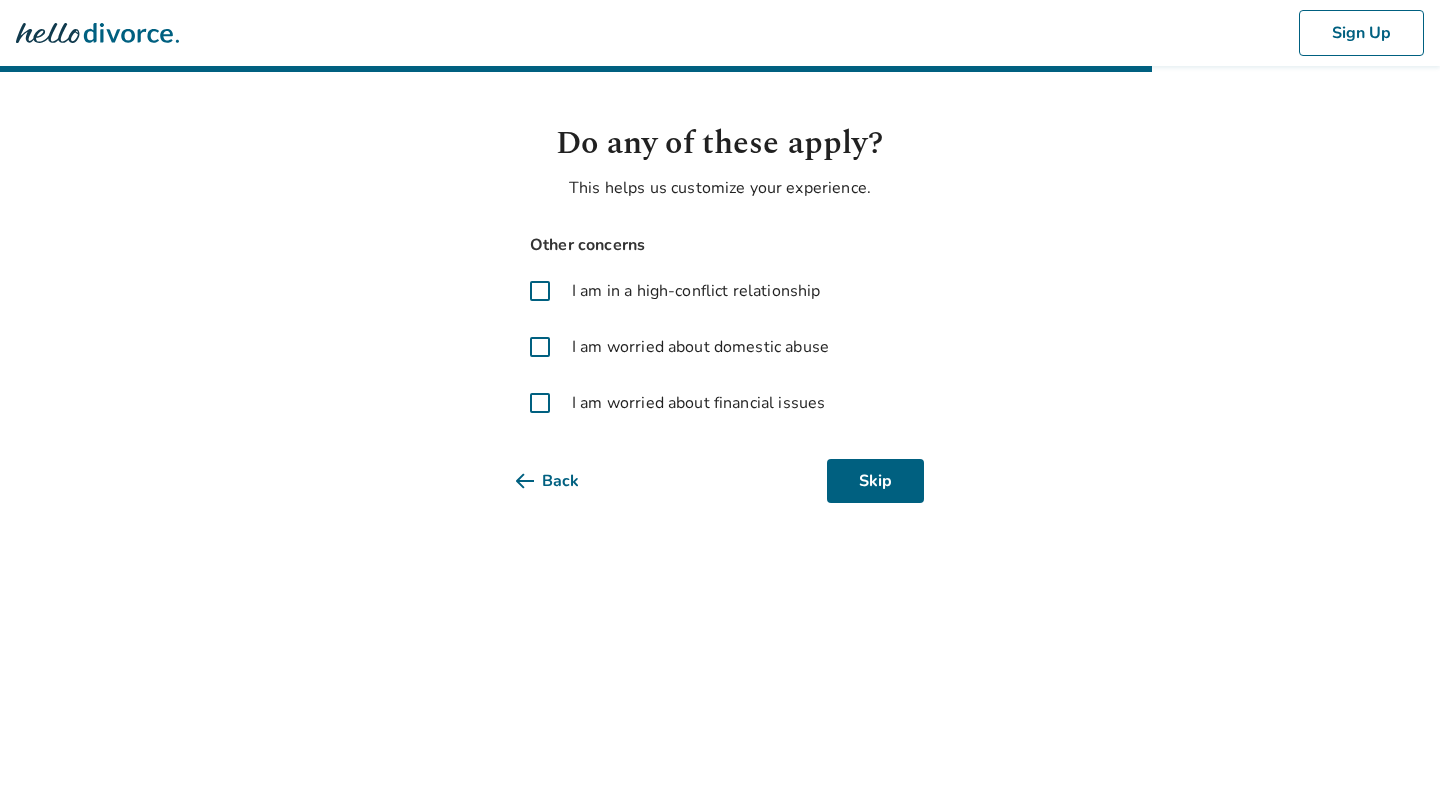 click at bounding box center [540, 291] 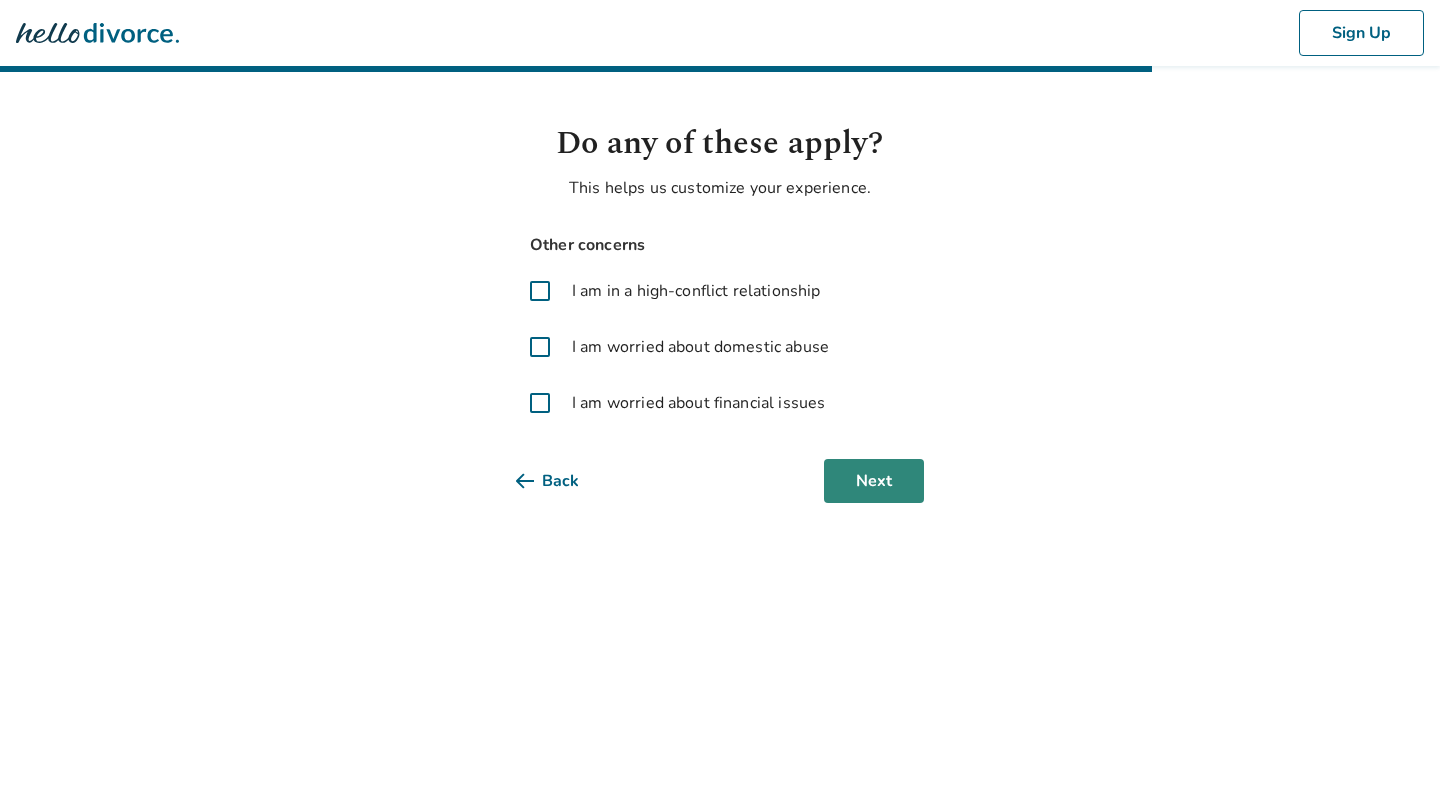 click on "Next" at bounding box center [874, 481] 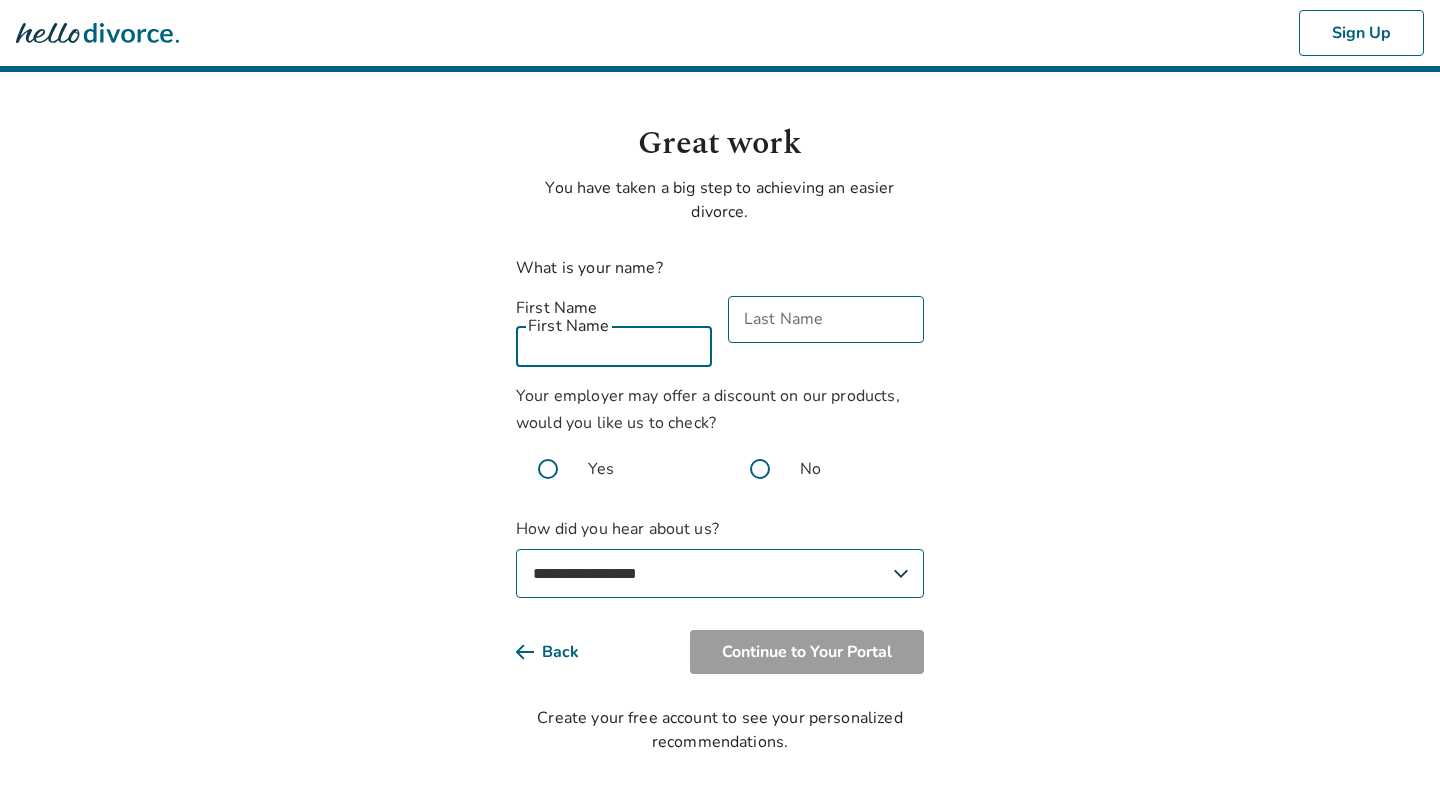 click on "First Name" at bounding box center [614, 343] 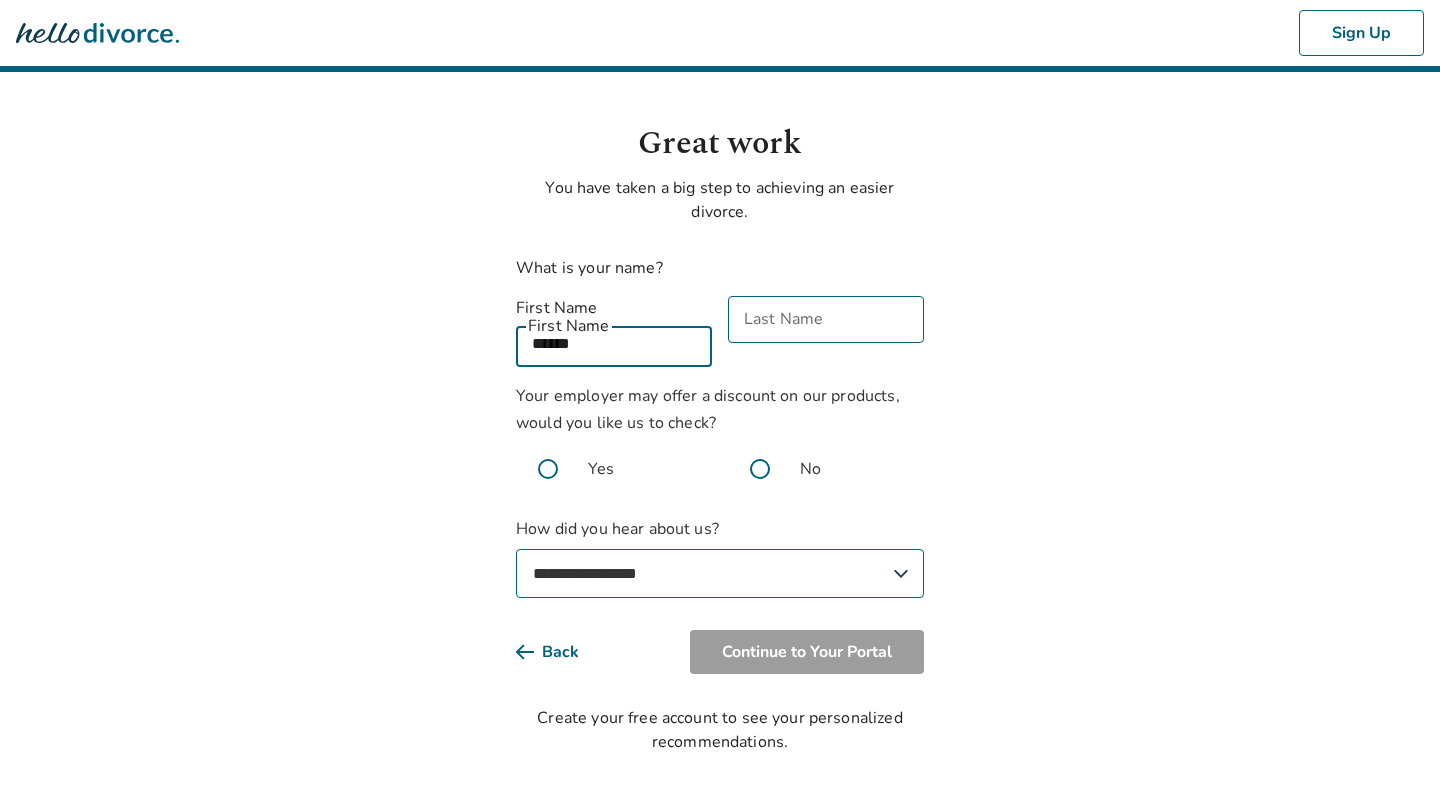 type on "******" 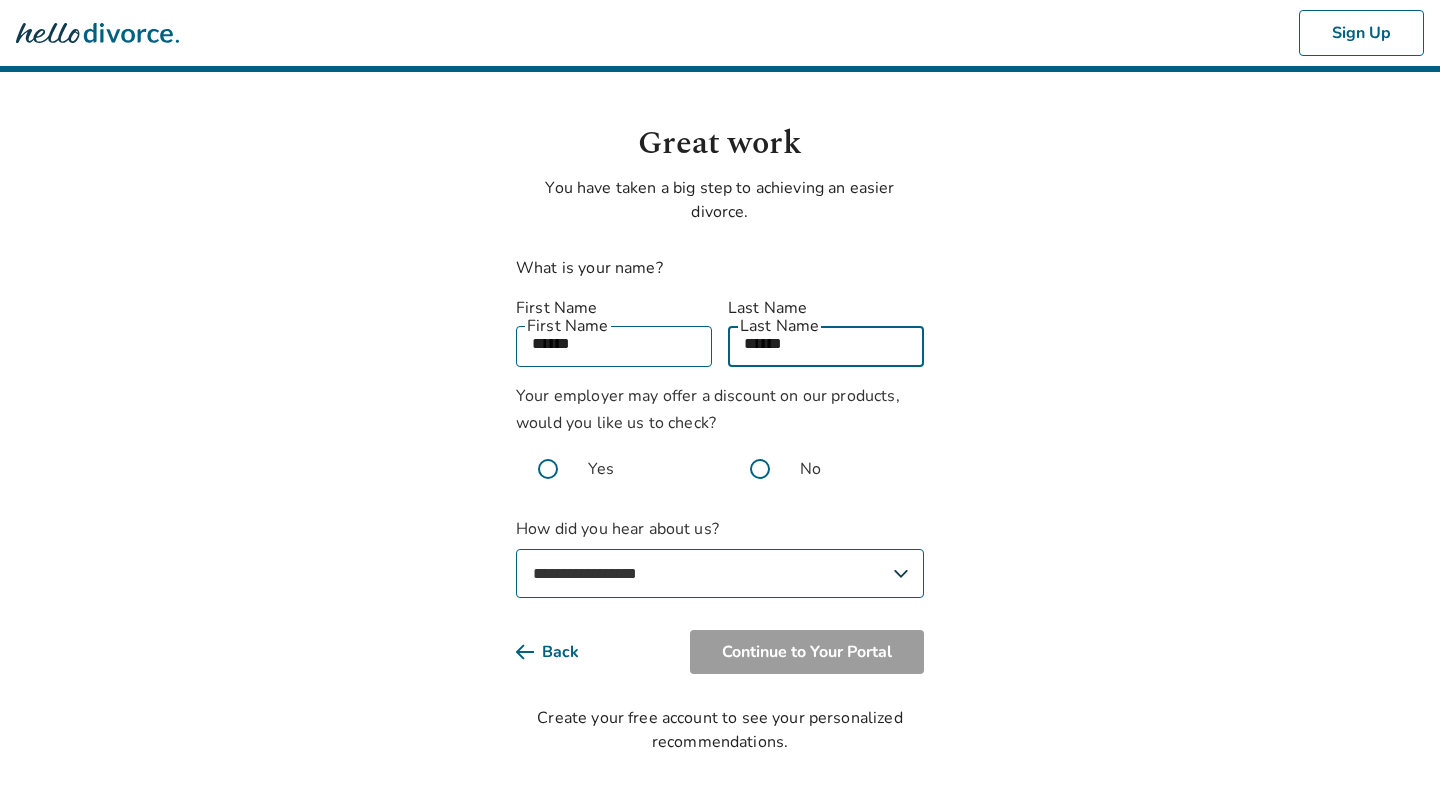 type on "******" 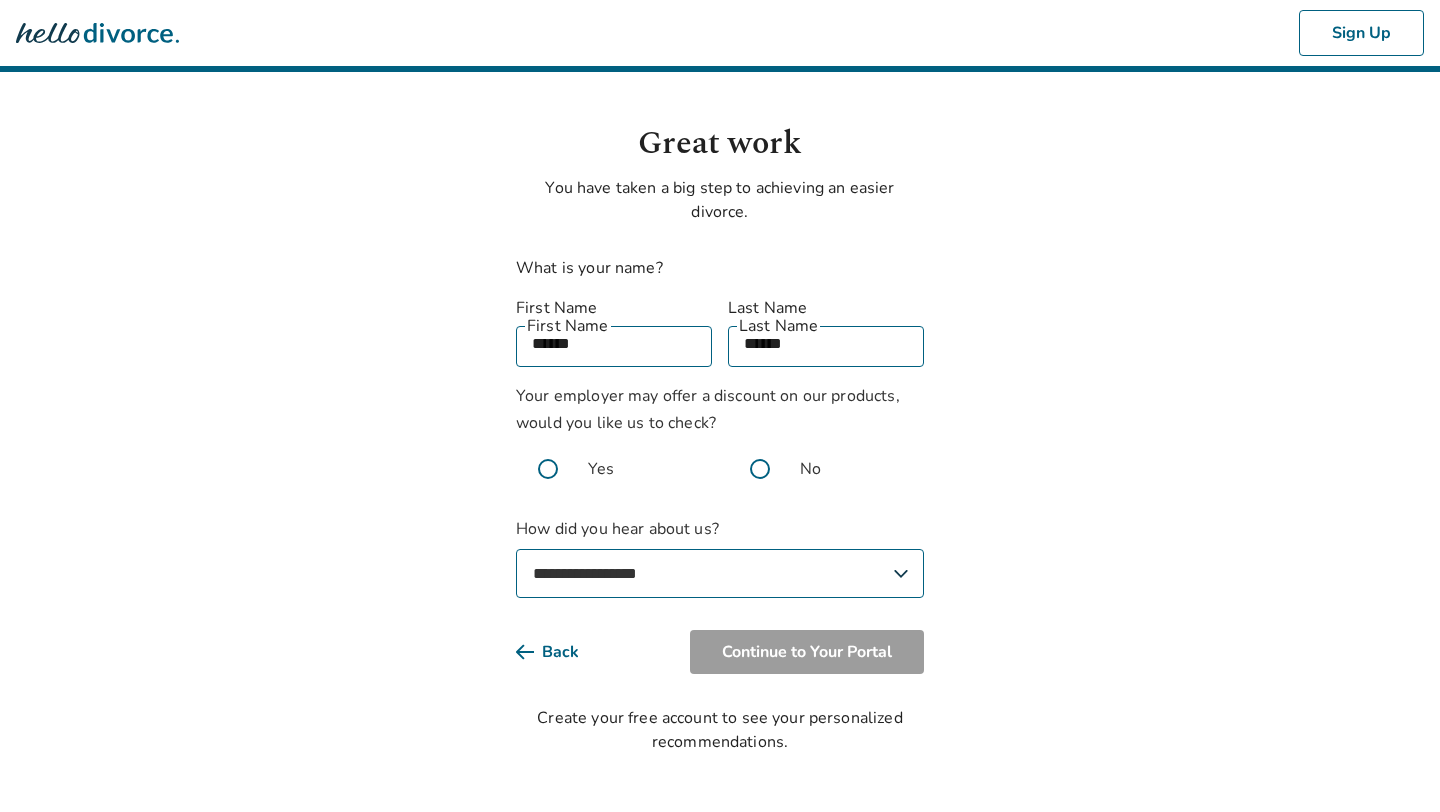 click at bounding box center [548, 469] 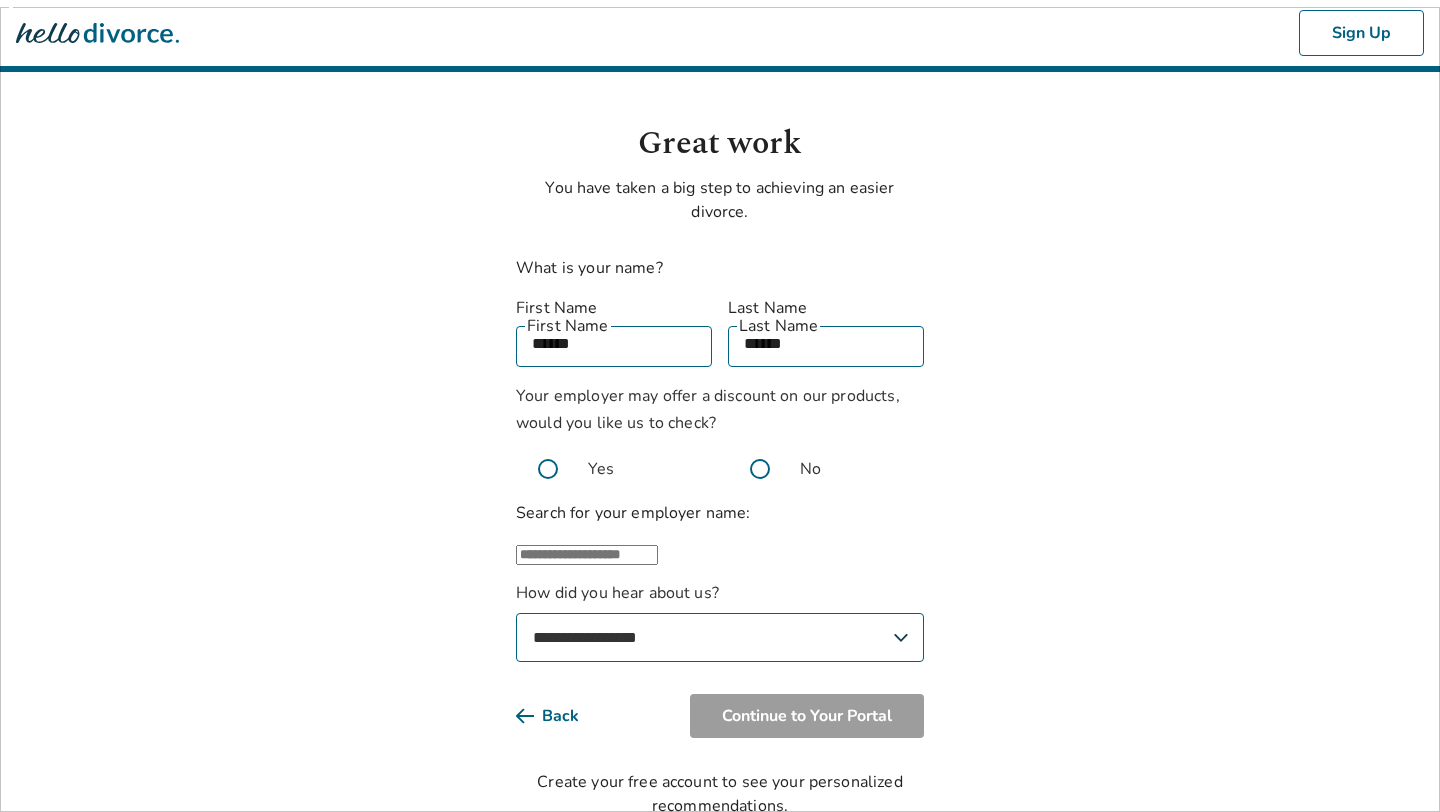click at bounding box center (587, 555) 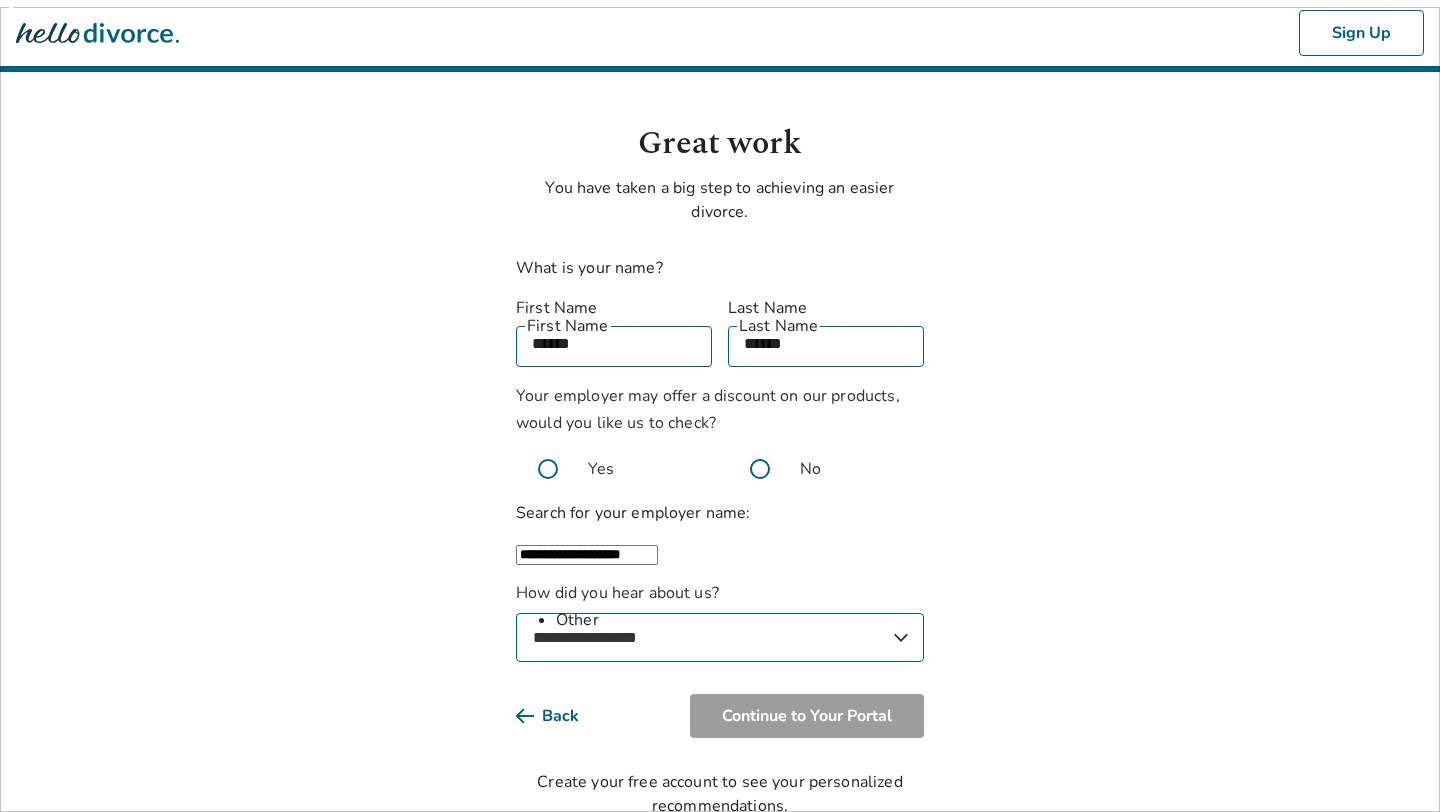 type on "**********" 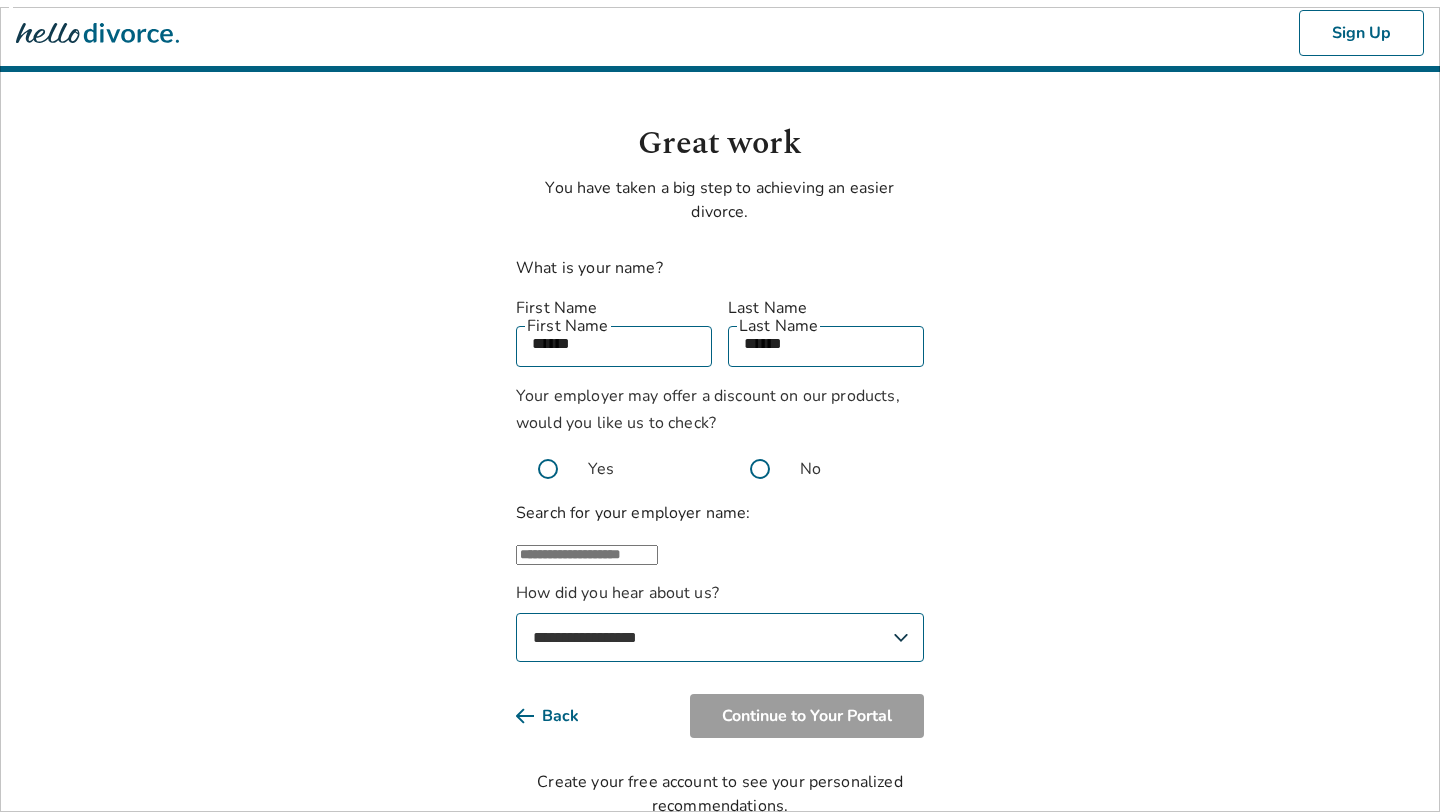 click on "**********" at bounding box center (720, 637) 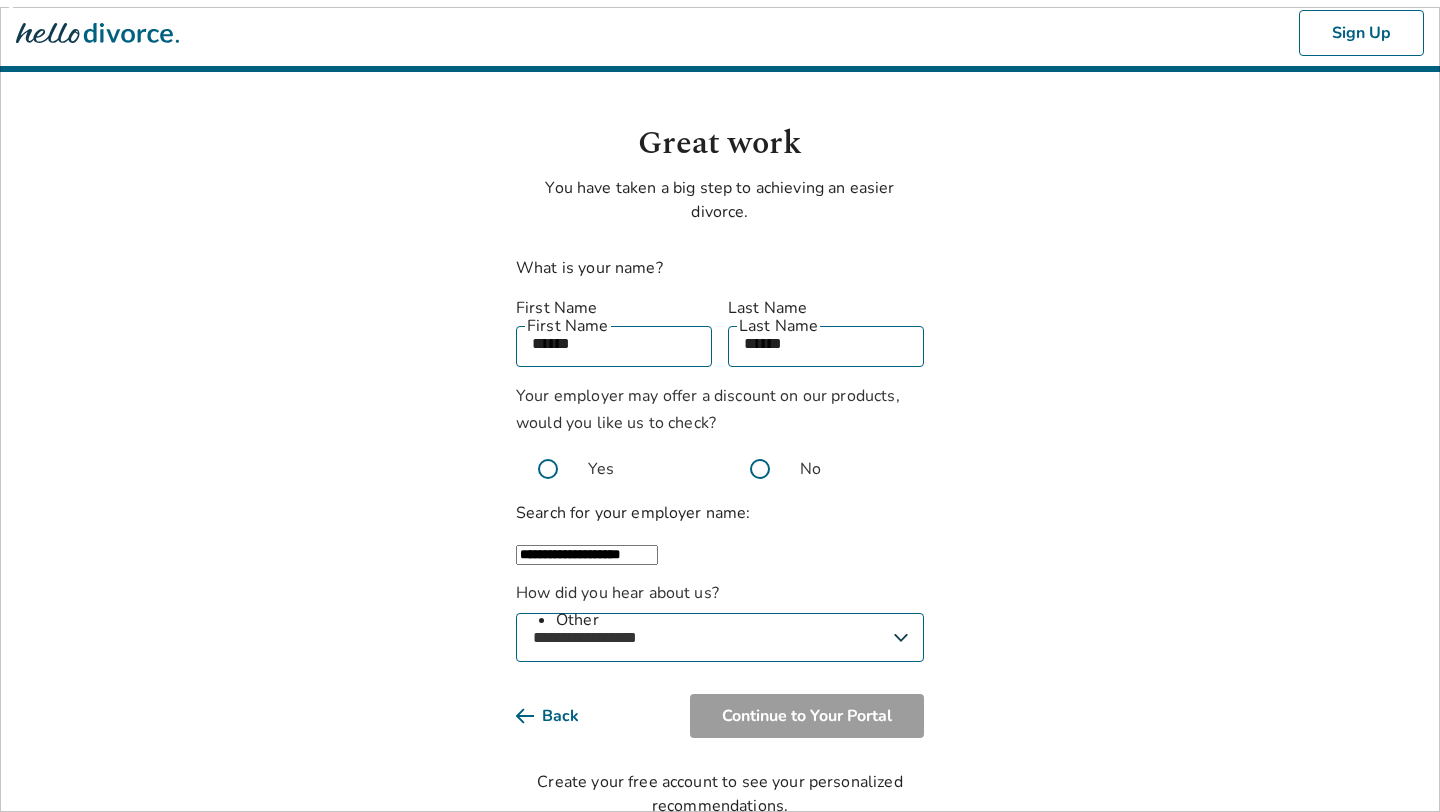 type on "**********" 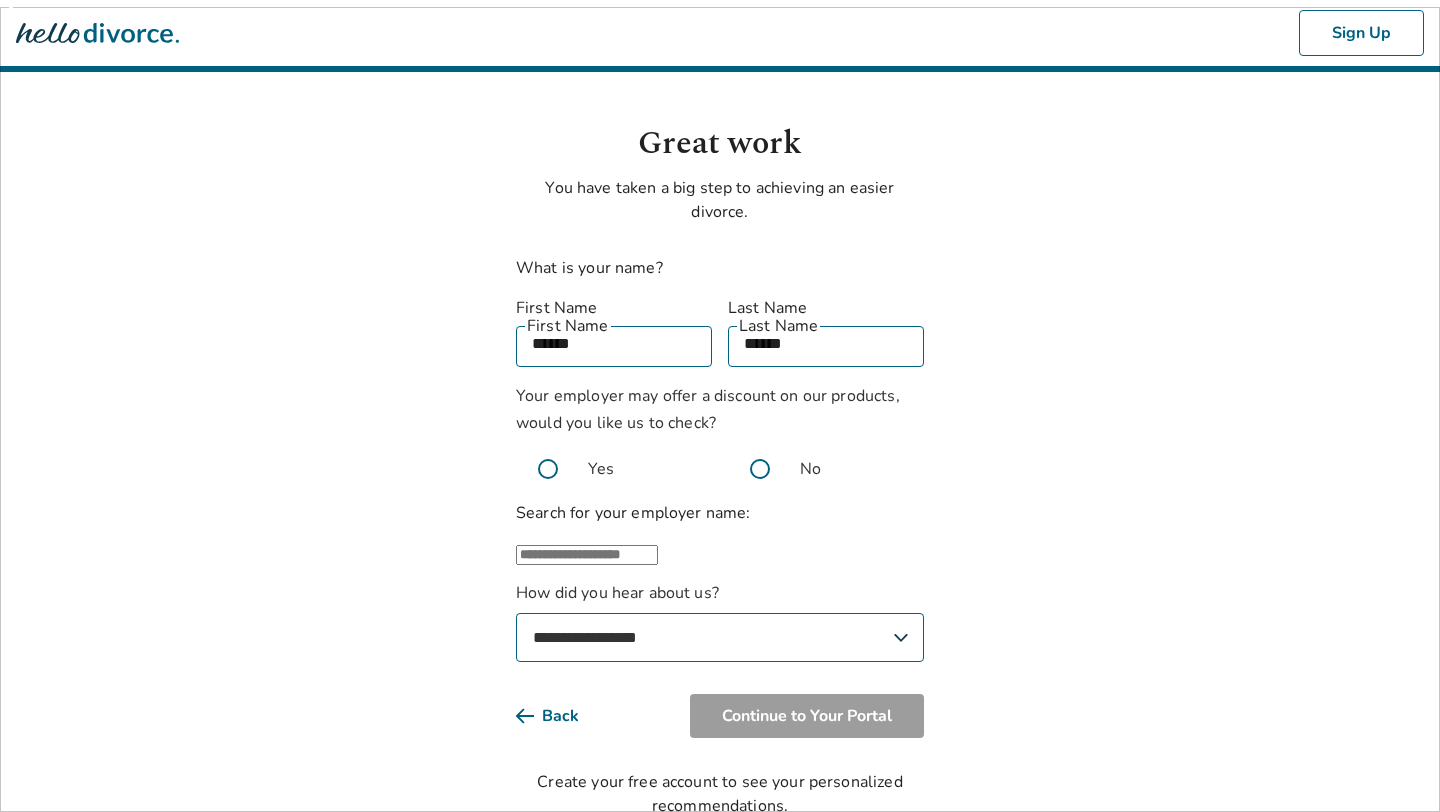 click at bounding box center [587, 555] 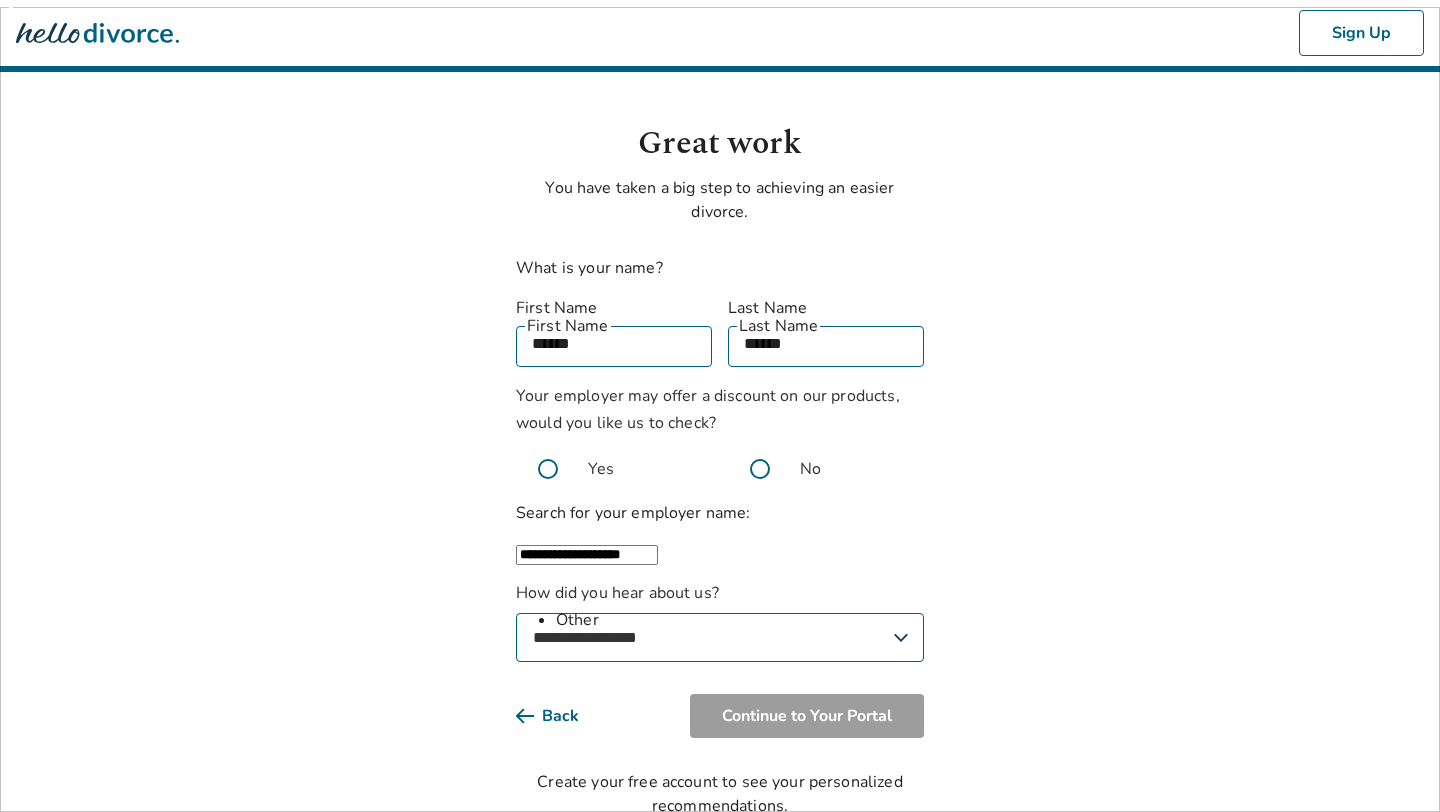 type on "**********" 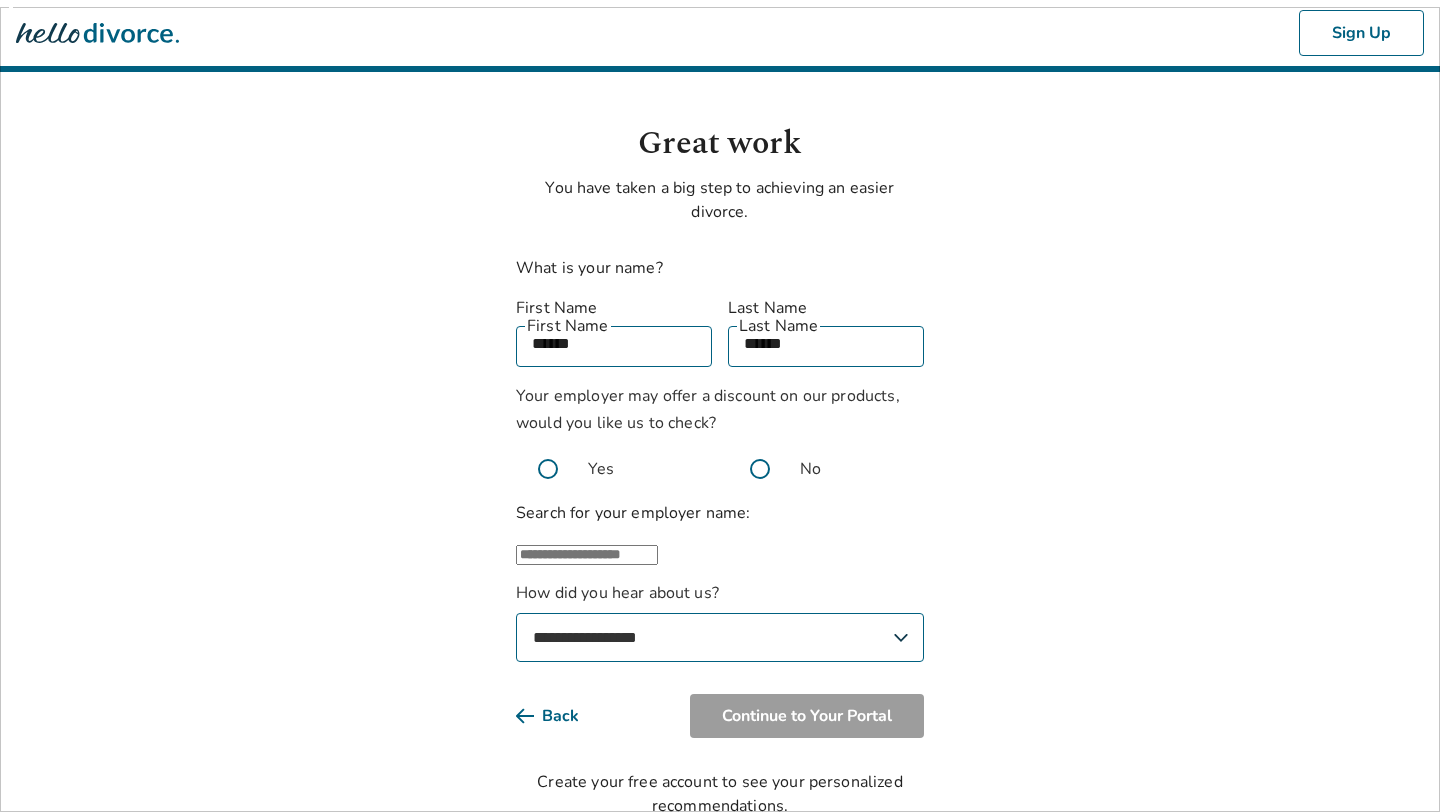 click on "**********" at bounding box center [720, 433] 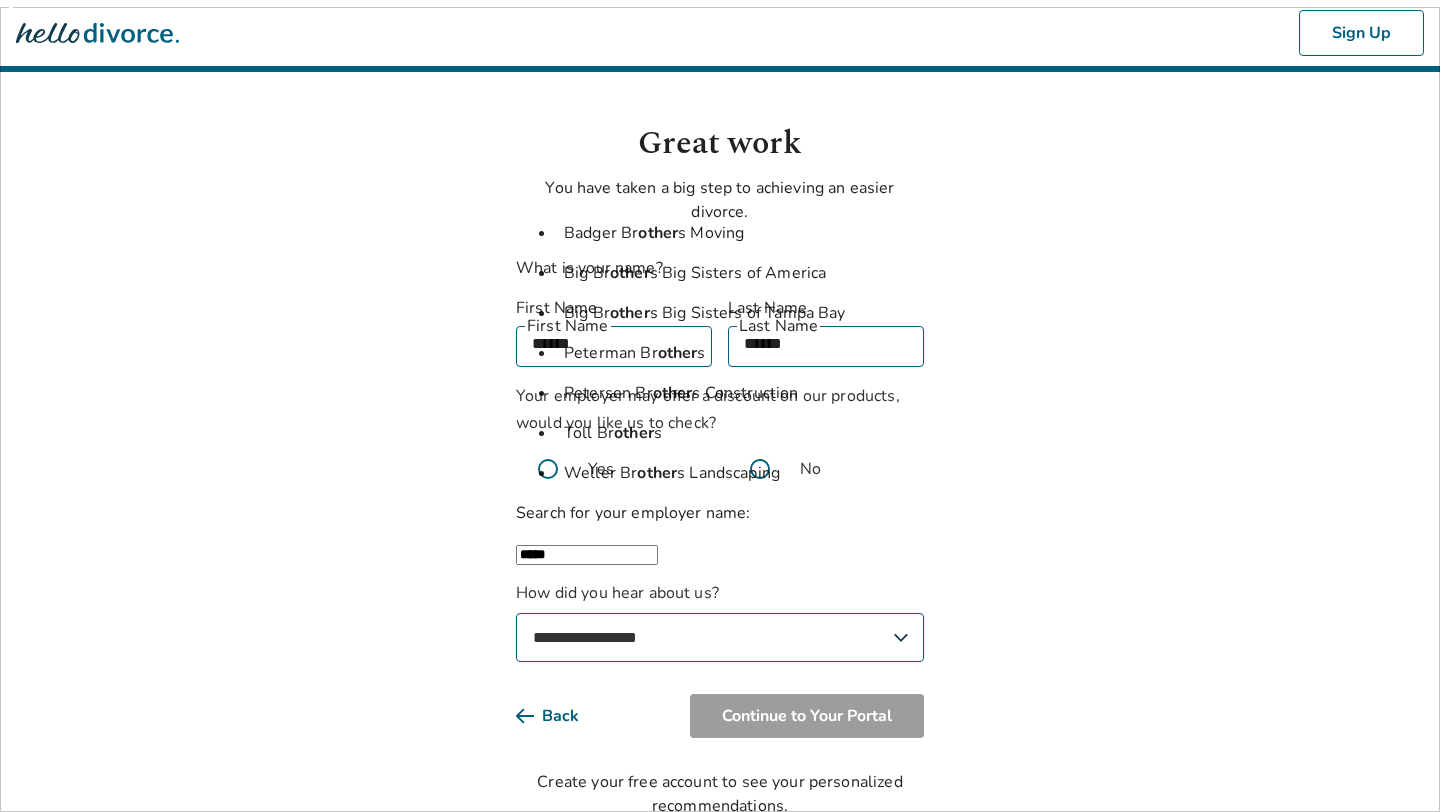 click on "*****" at bounding box center [587, 555] 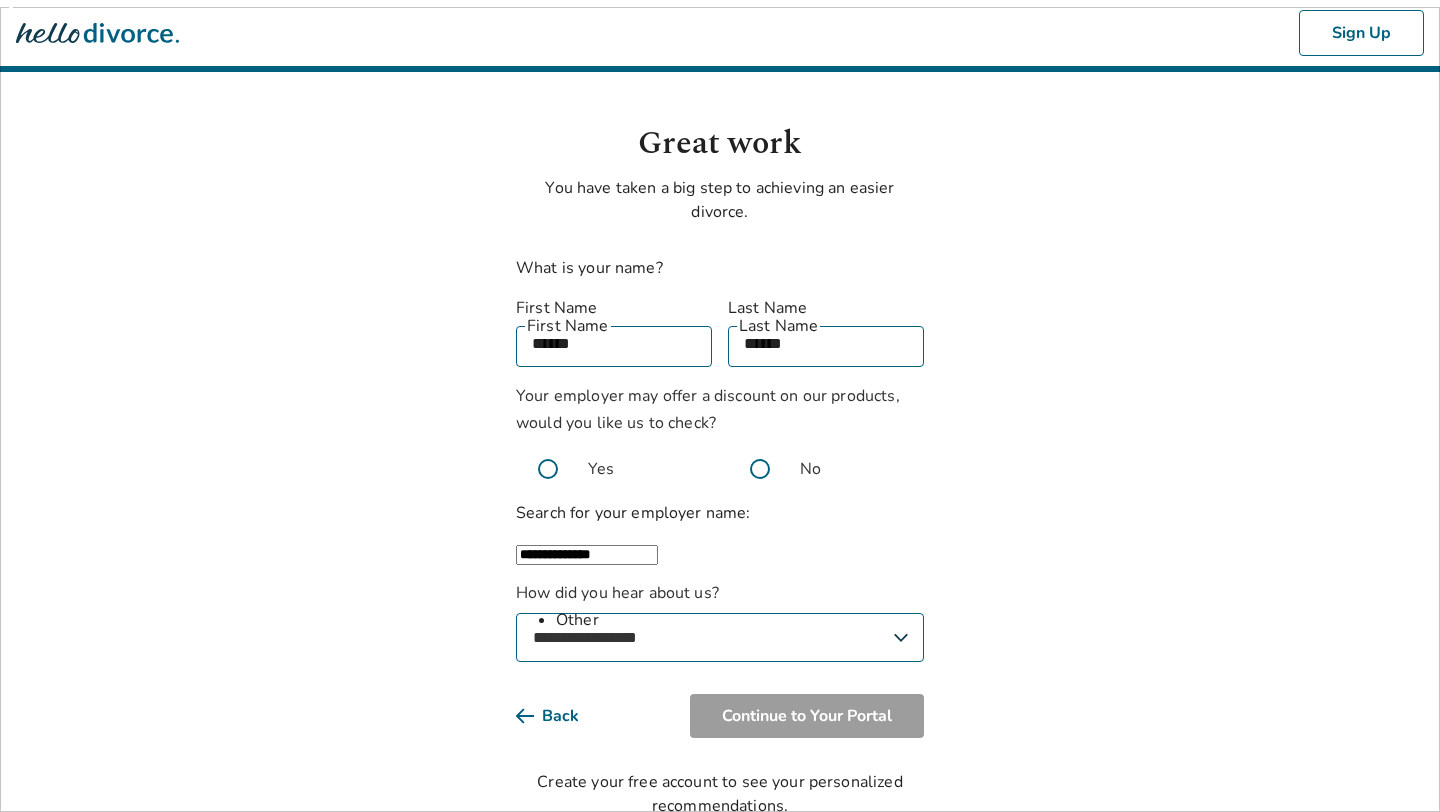 click on "Other" at bounding box center [740, 620] 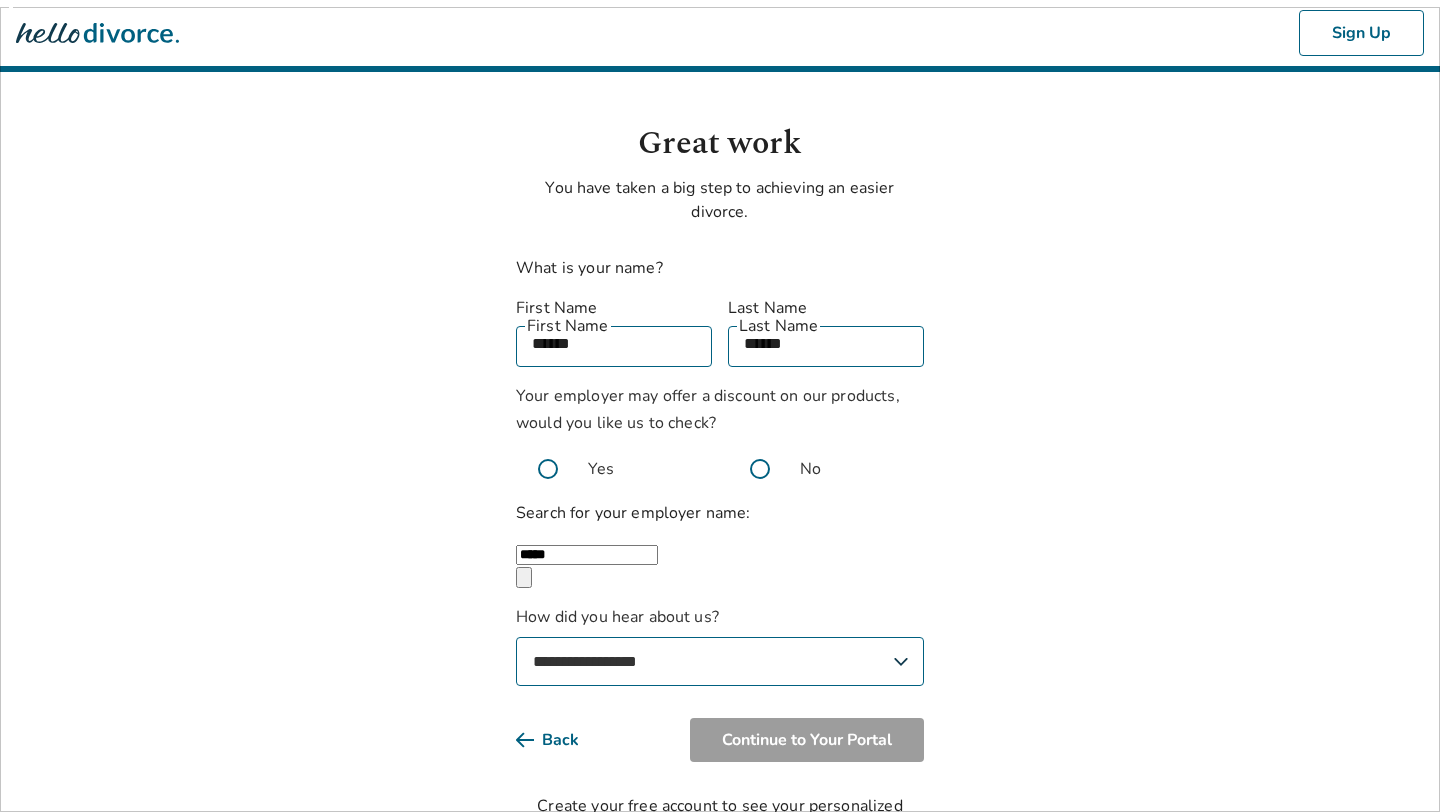 type on "*****" 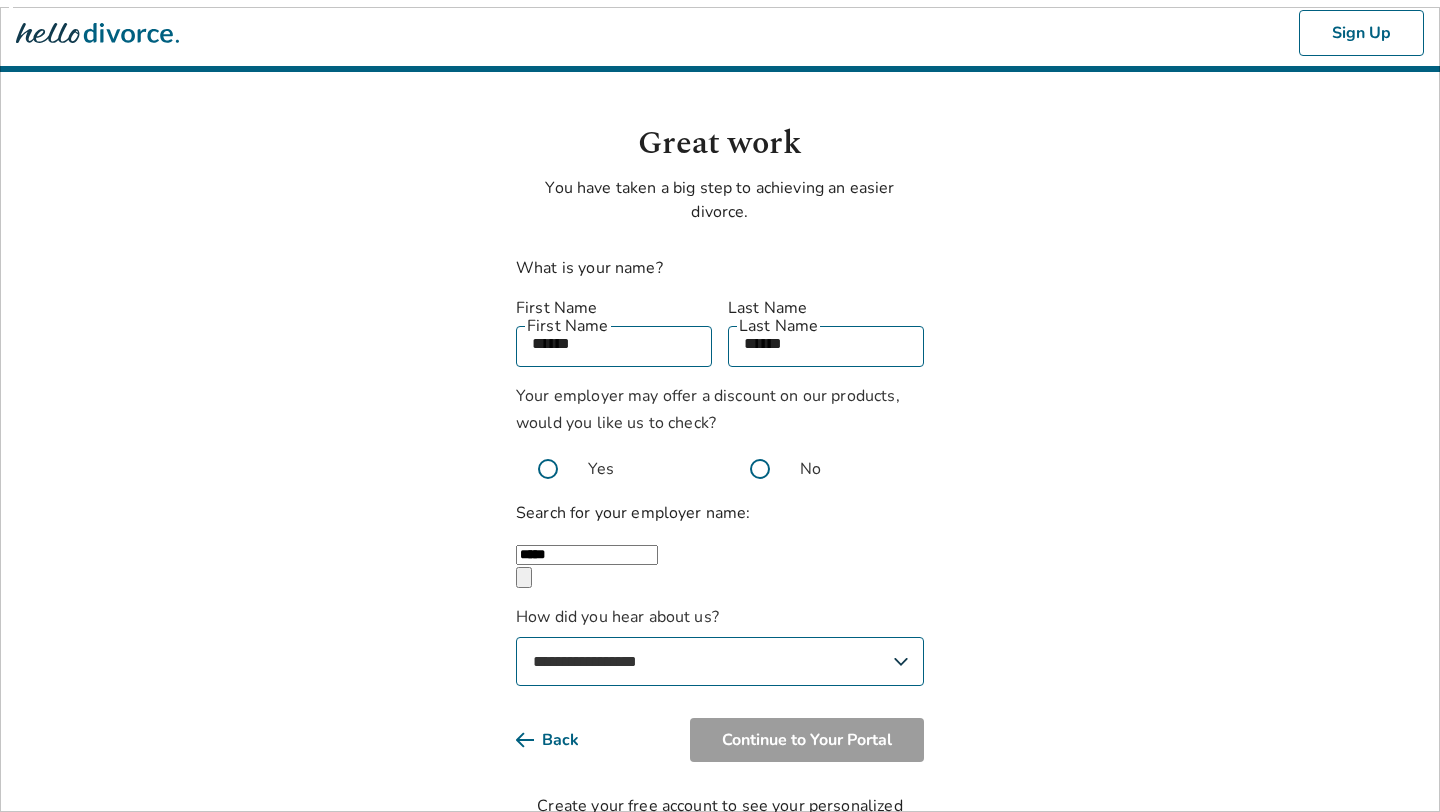 click on "**********" at bounding box center [720, 661] 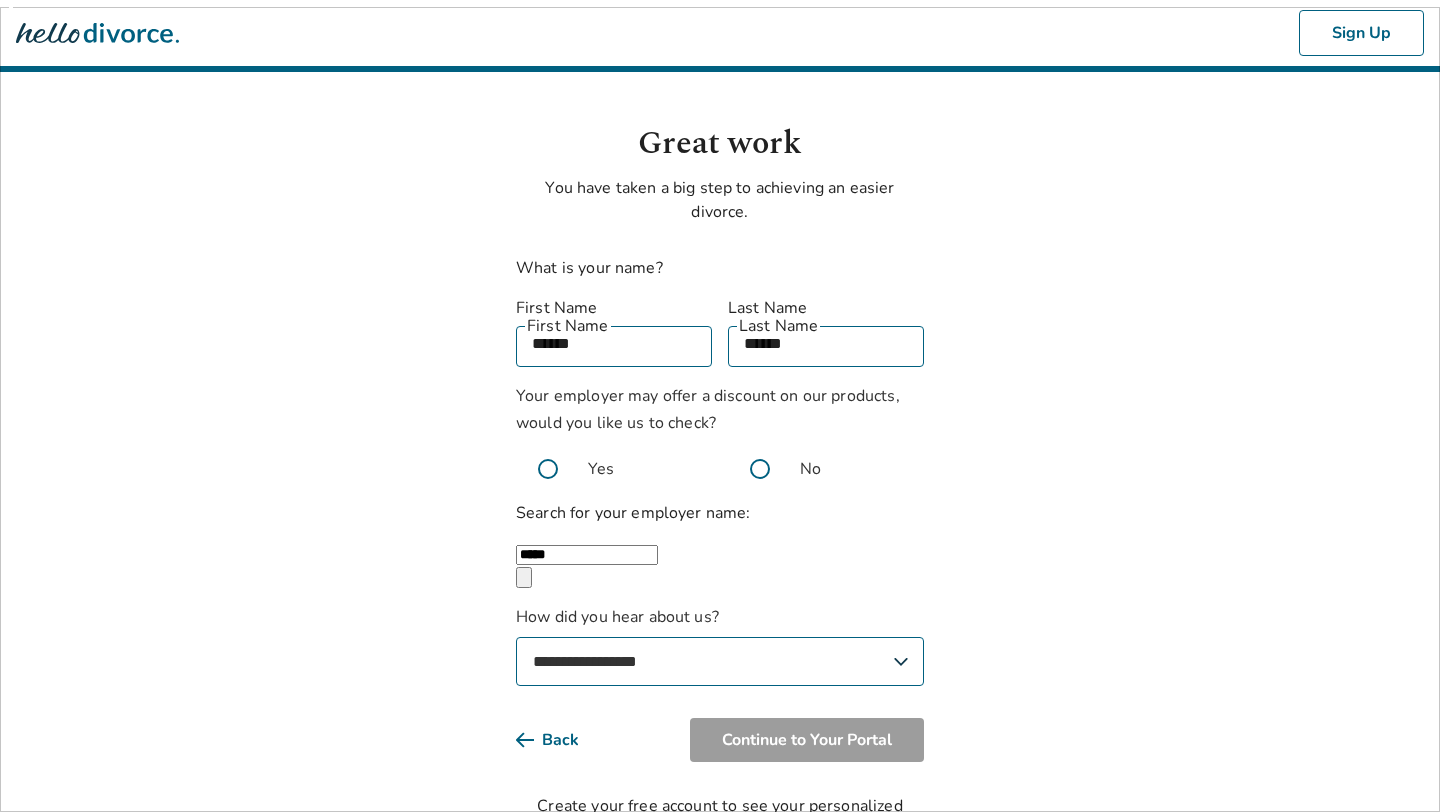 select on "*******" 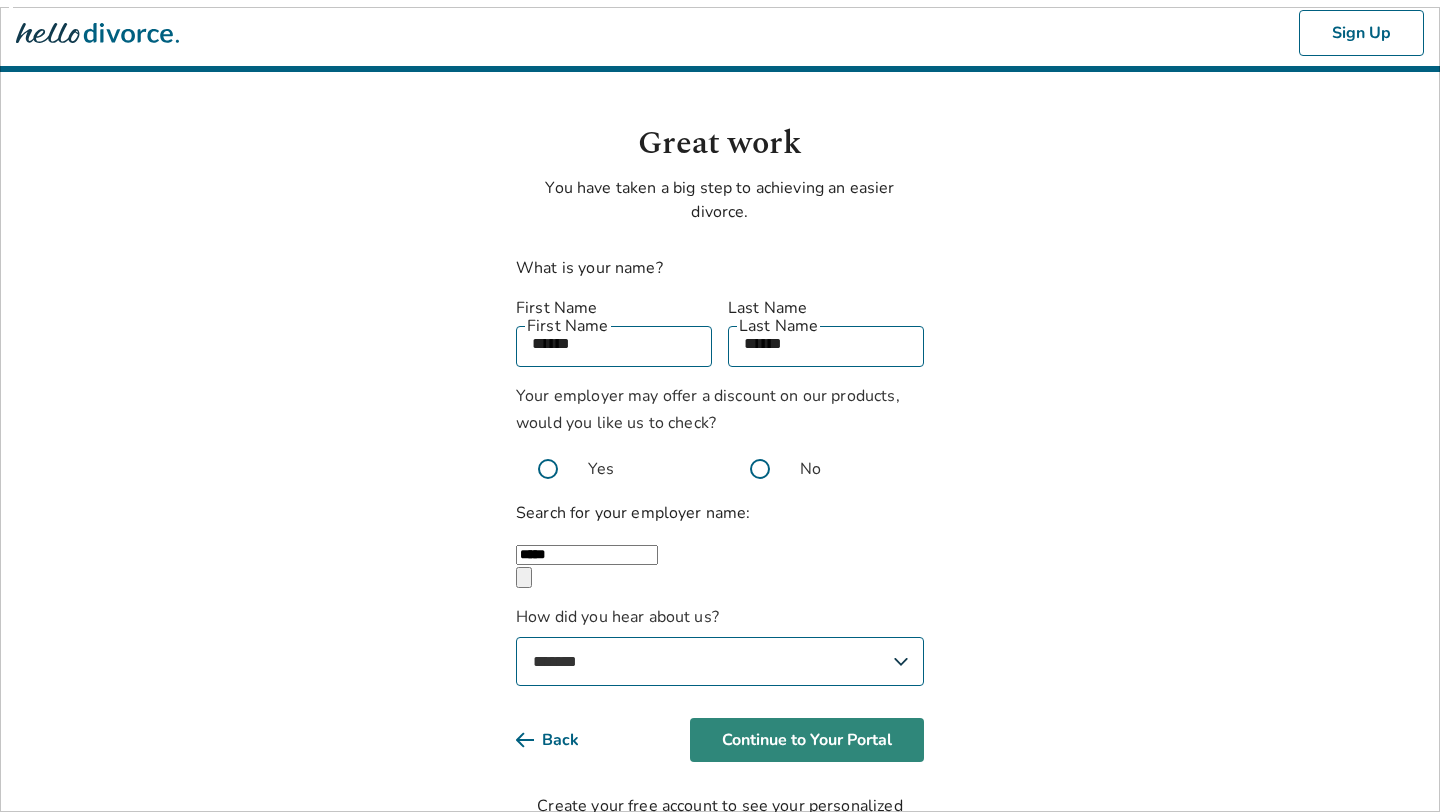 click on "Continue to Your Portal" at bounding box center (807, 740) 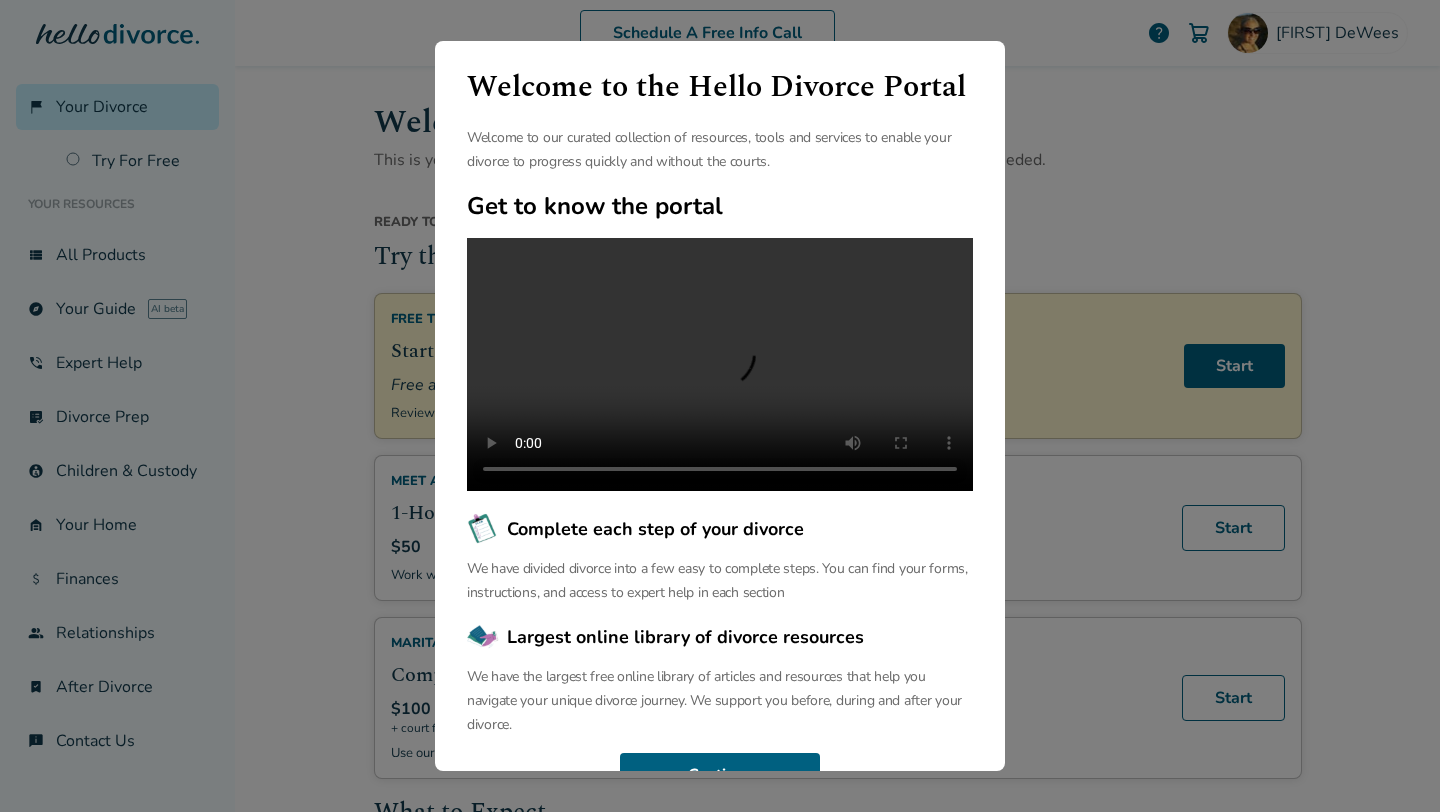 scroll, scrollTop: 10, scrollLeft: 0, axis: vertical 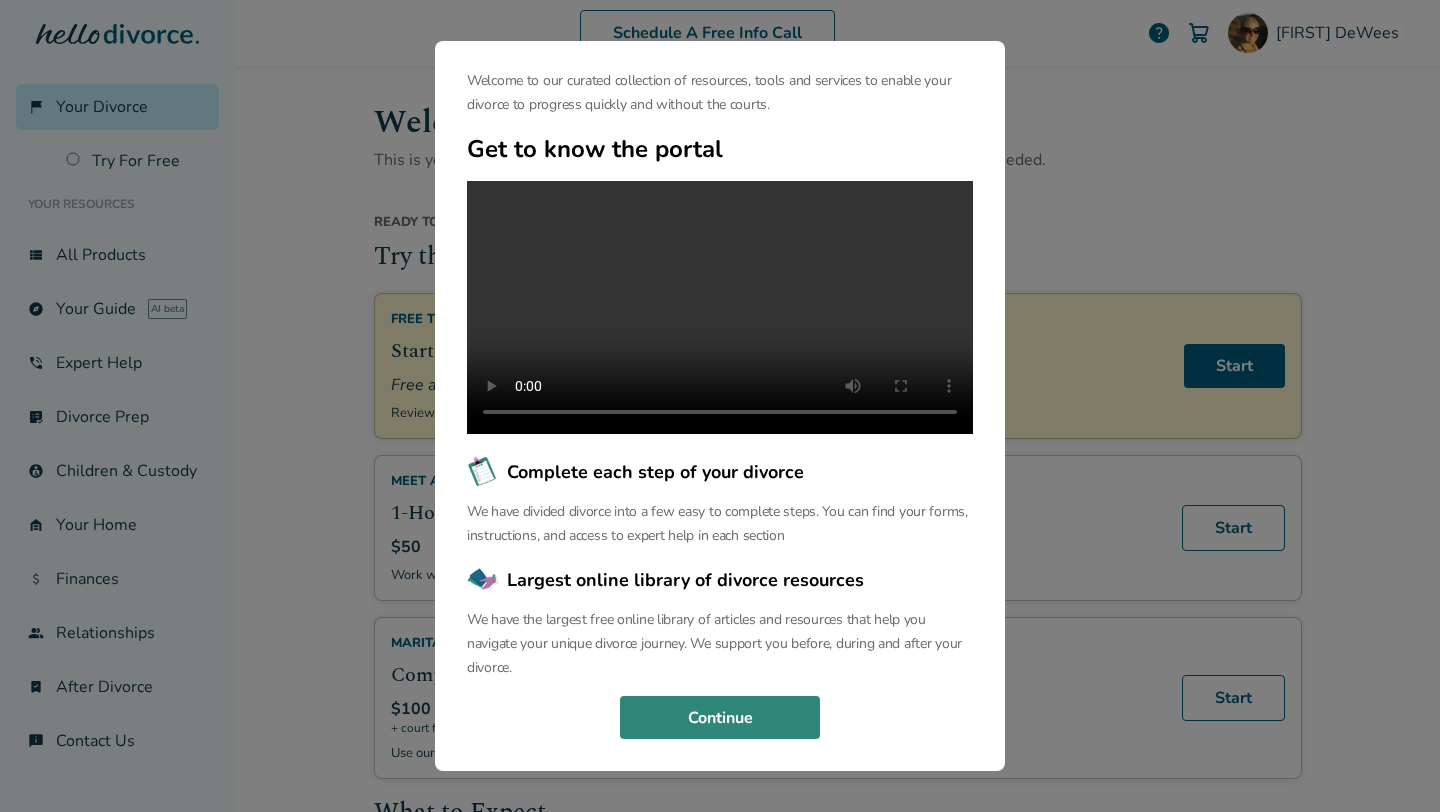 click on "Continue" at bounding box center [720, 718] 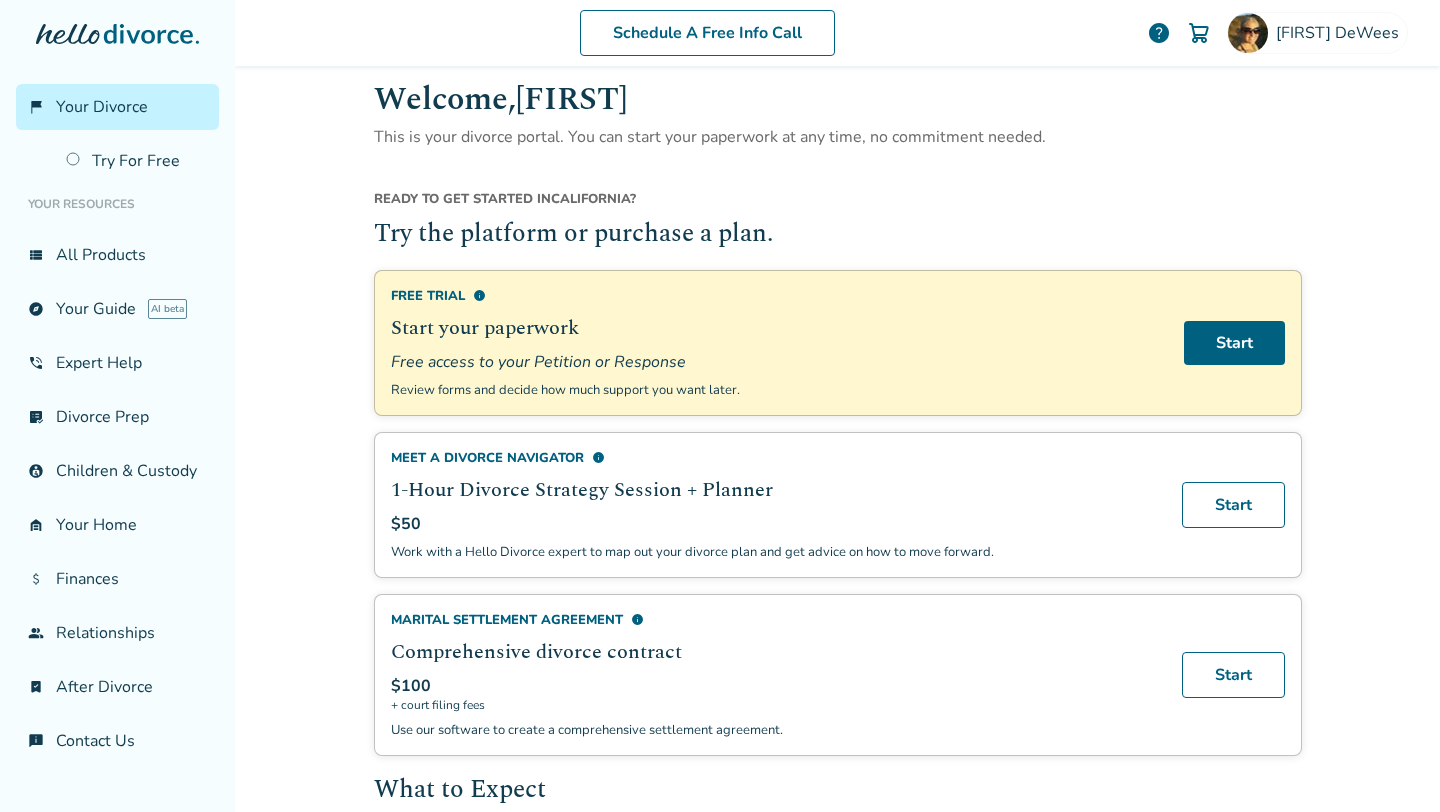 scroll, scrollTop: 28, scrollLeft: 0, axis: vertical 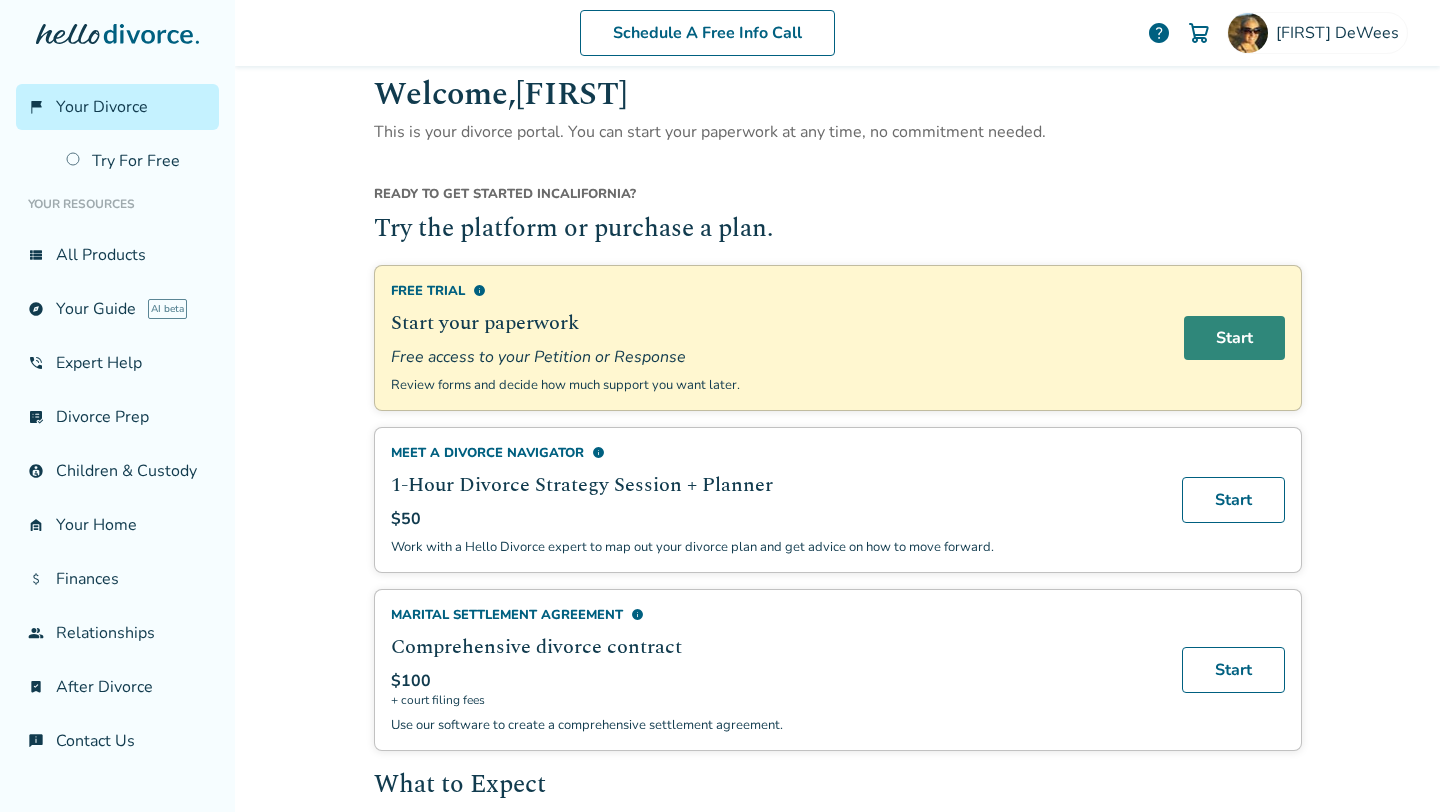 click on "Start" at bounding box center [1234, 338] 